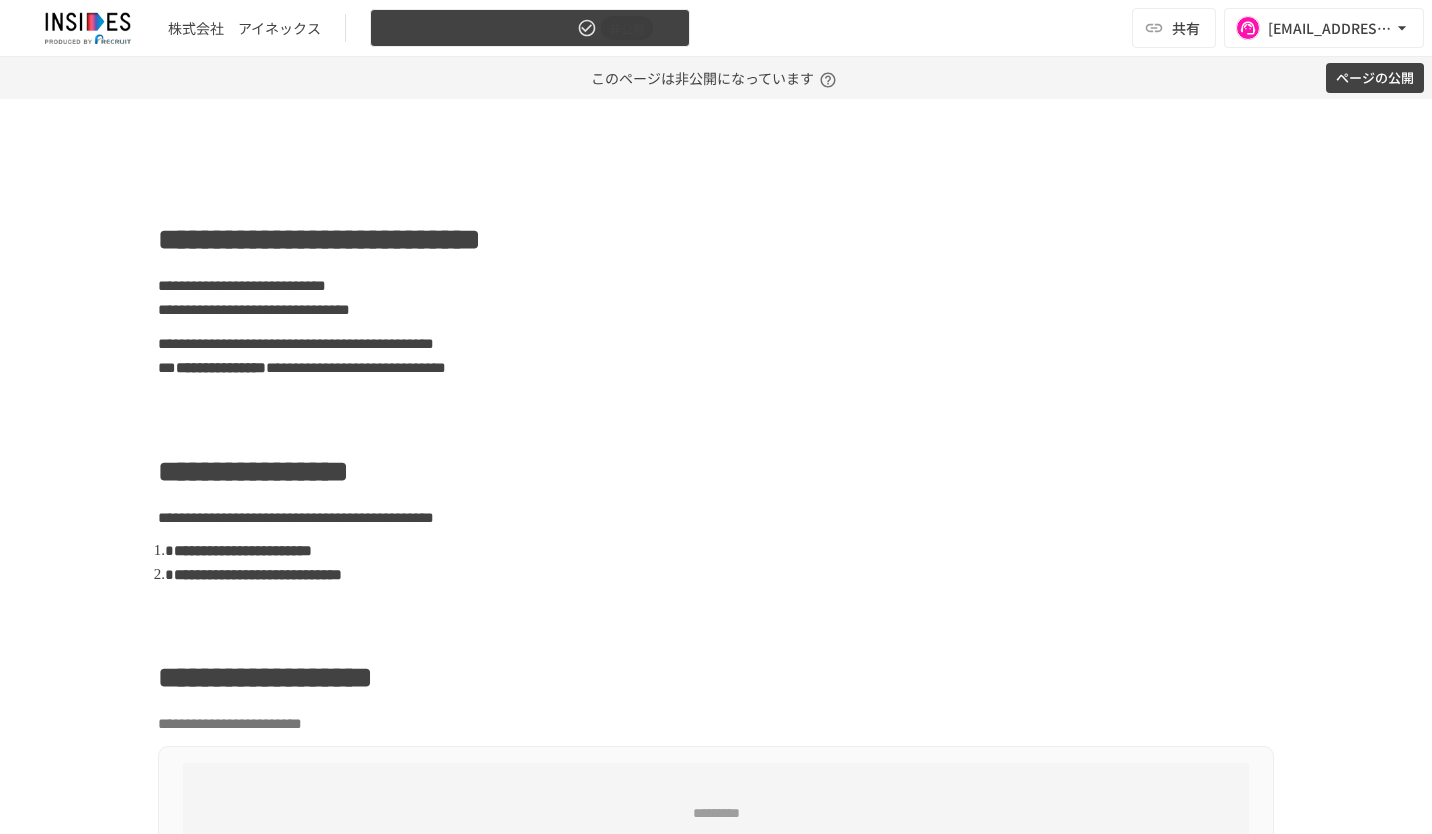 scroll, scrollTop: 0, scrollLeft: 0, axis: both 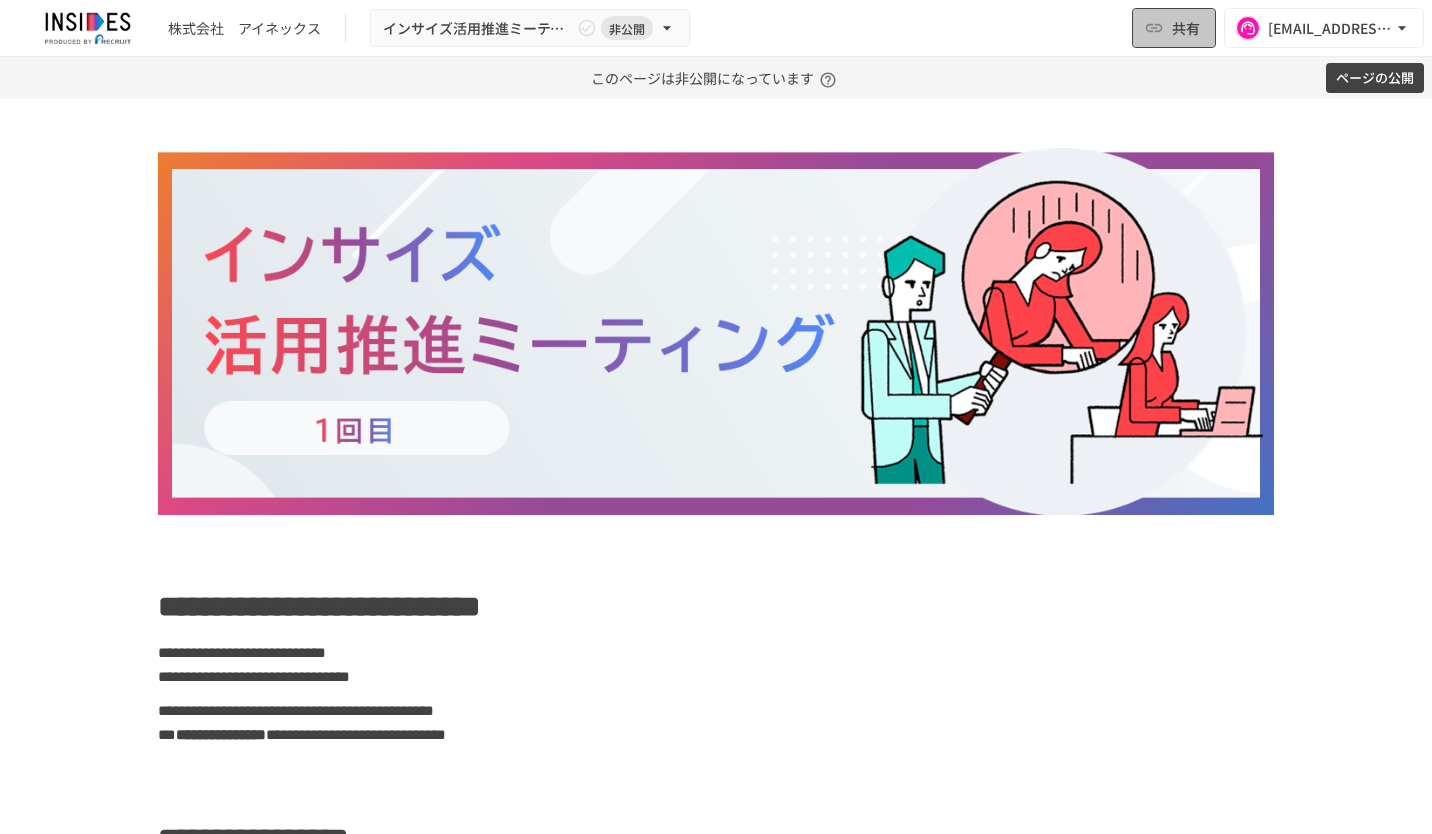 click on "共有" at bounding box center (1186, 28) 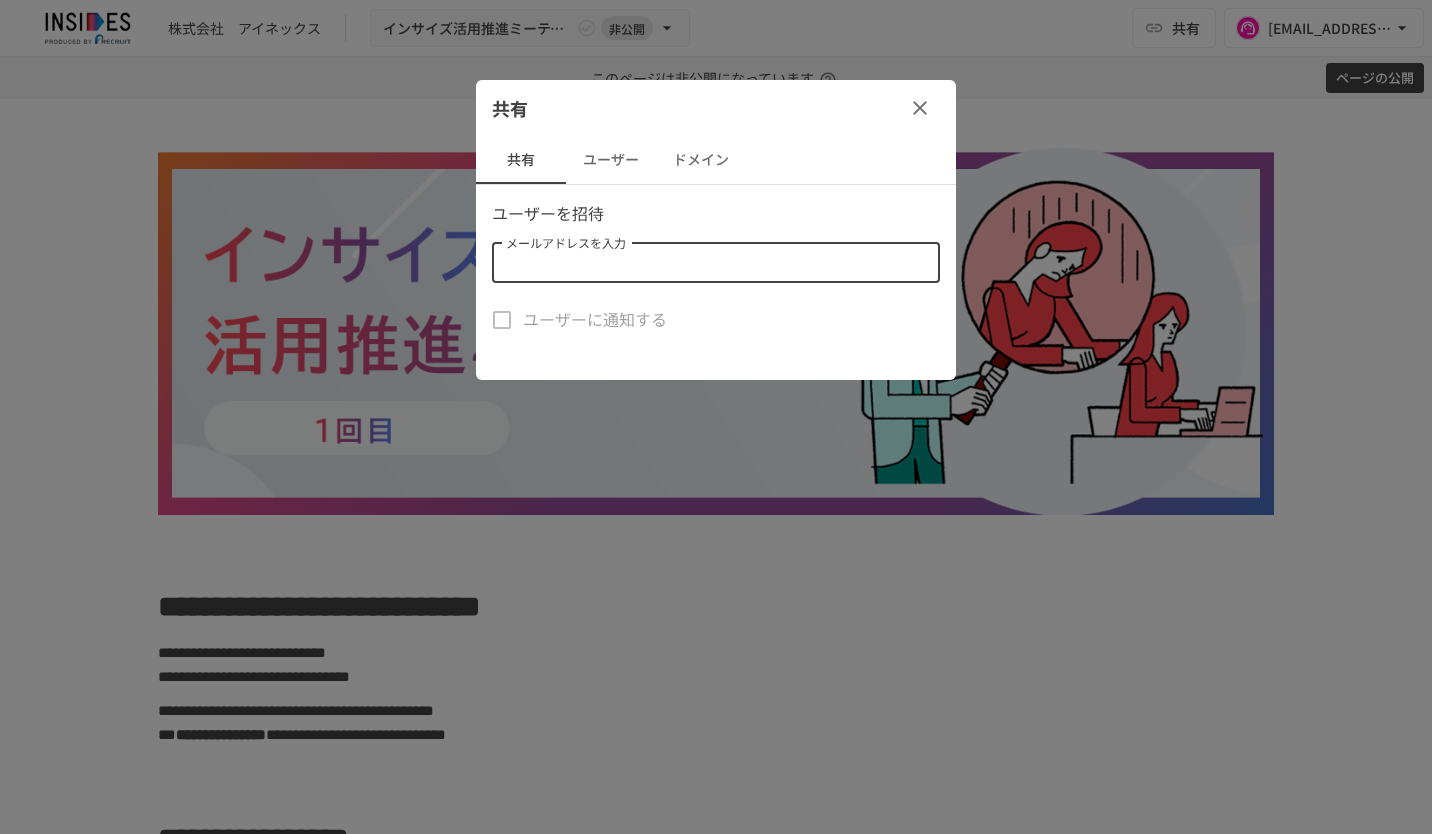 click on "メールアドレスを入力" at bounding box center [714, 263] 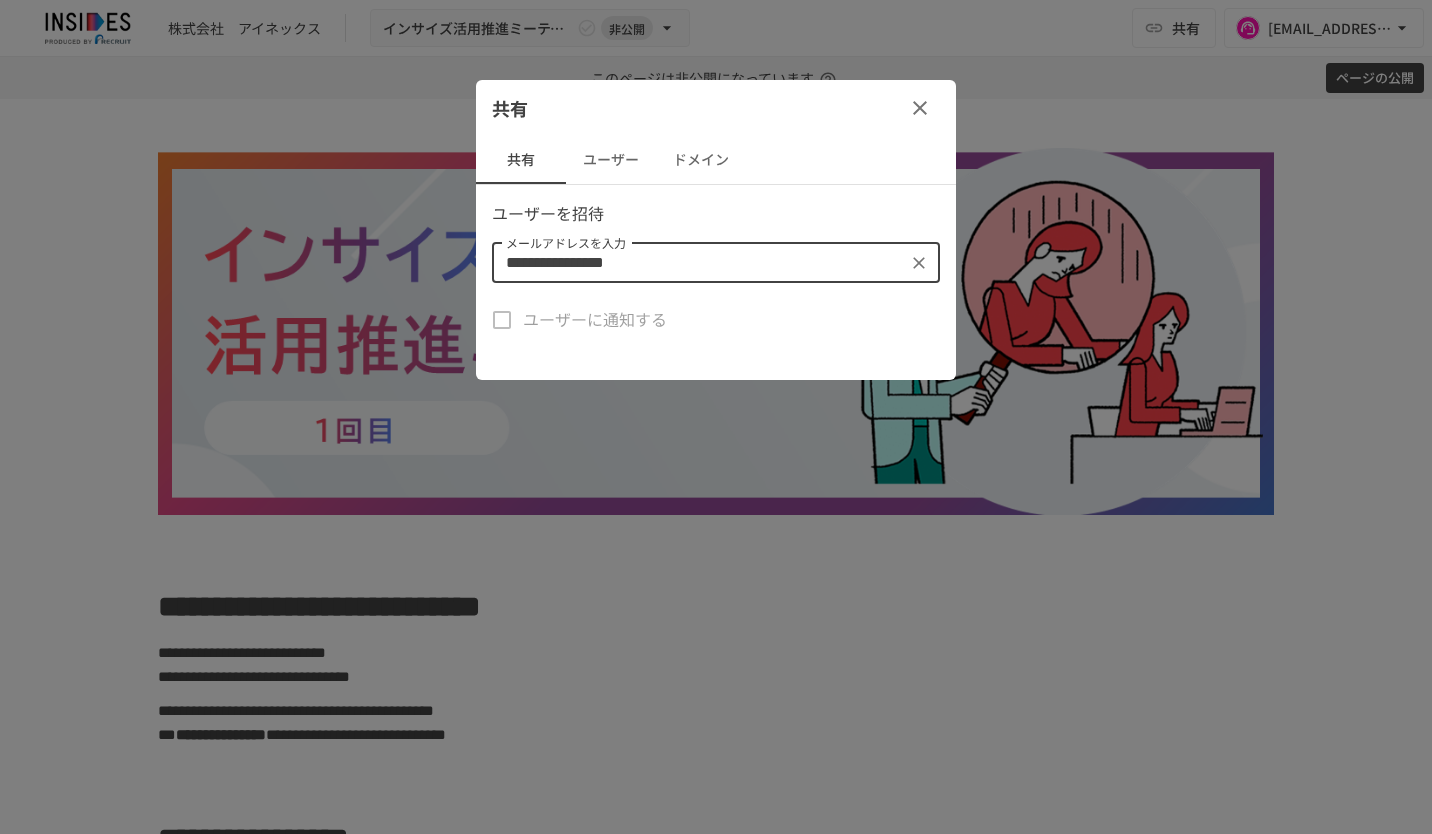 type on "**********" 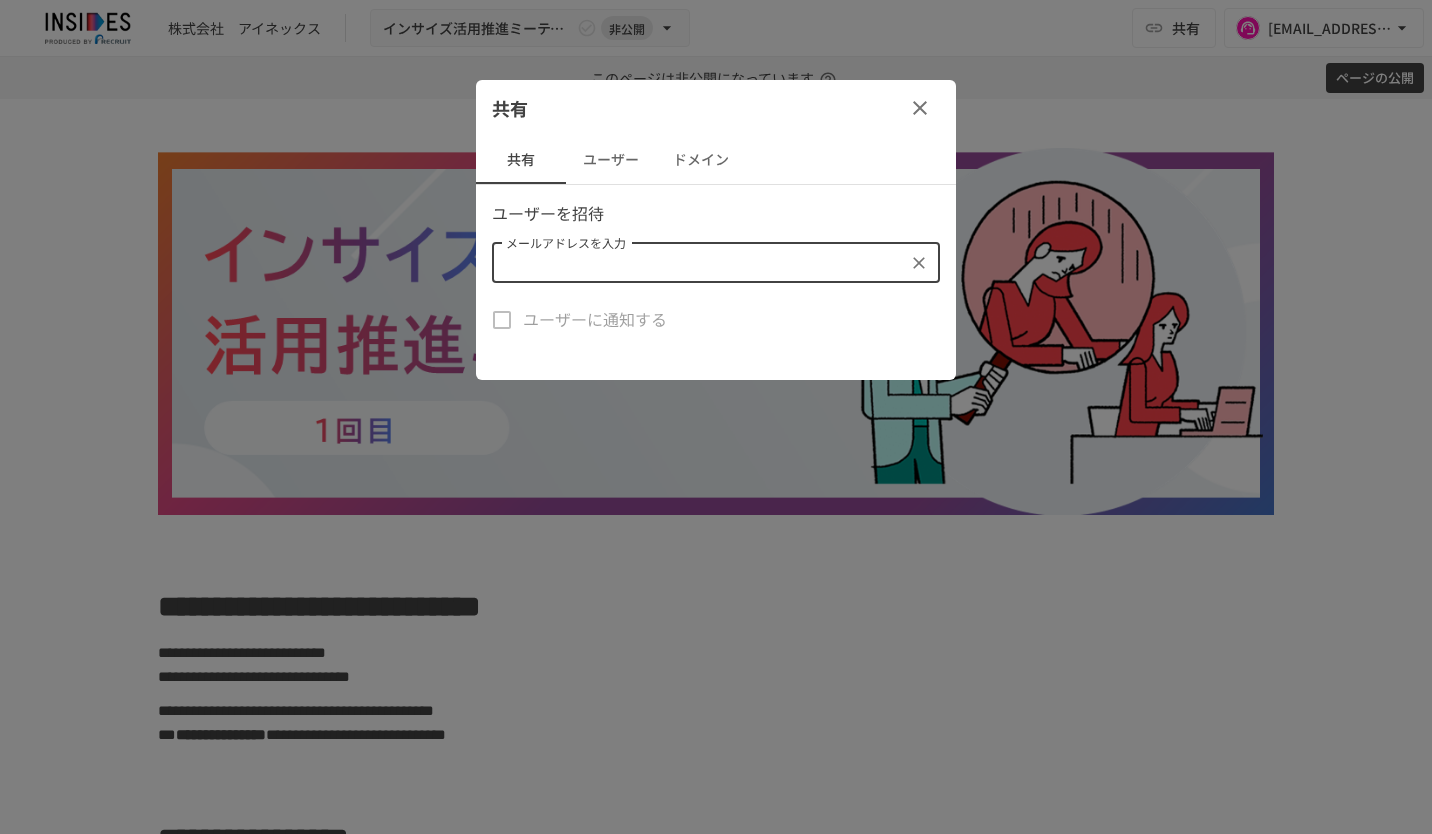 click on "共有" at bounding box center [716, 108] 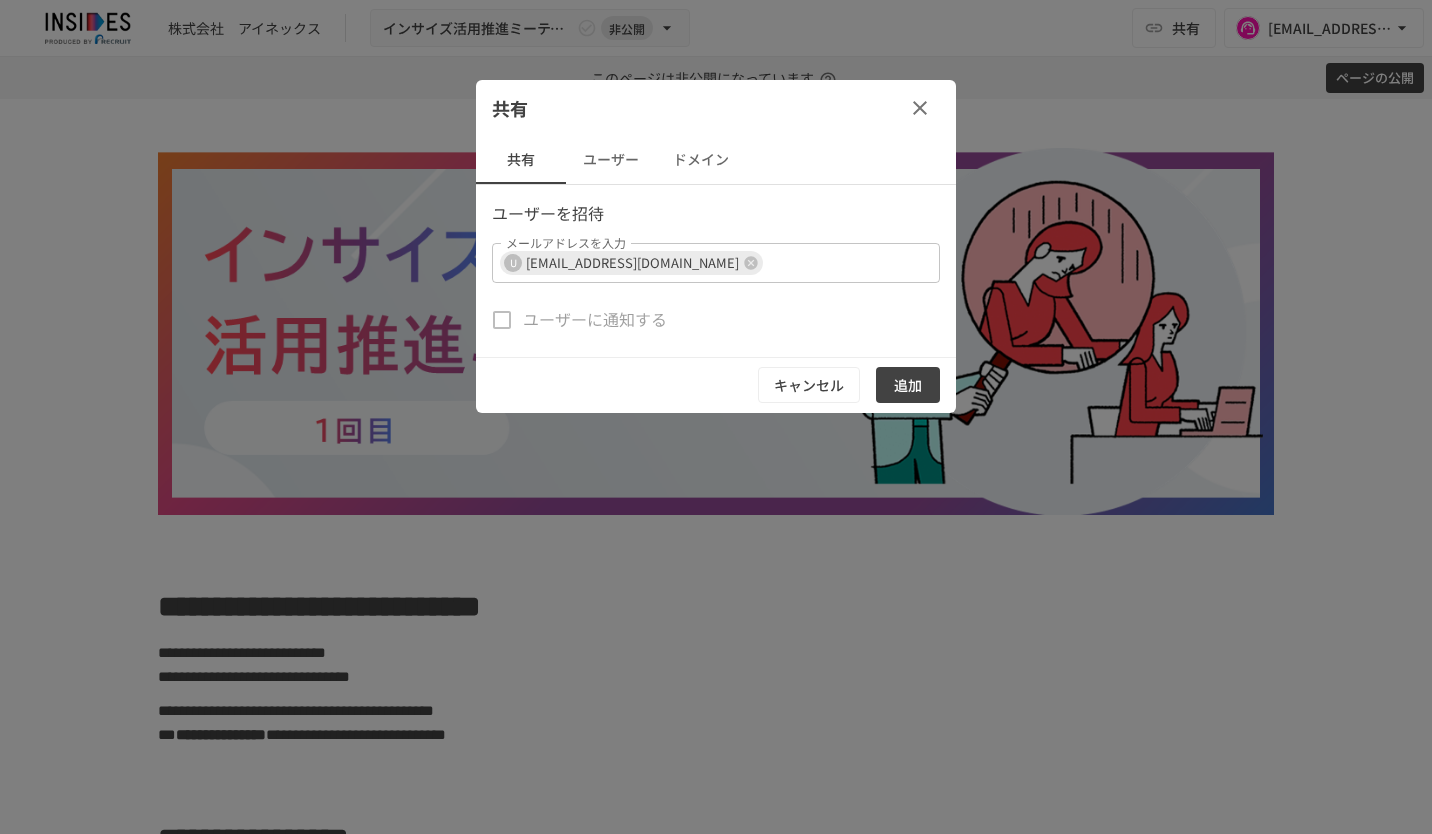 click on "追加" at bounding box center [908, 385] 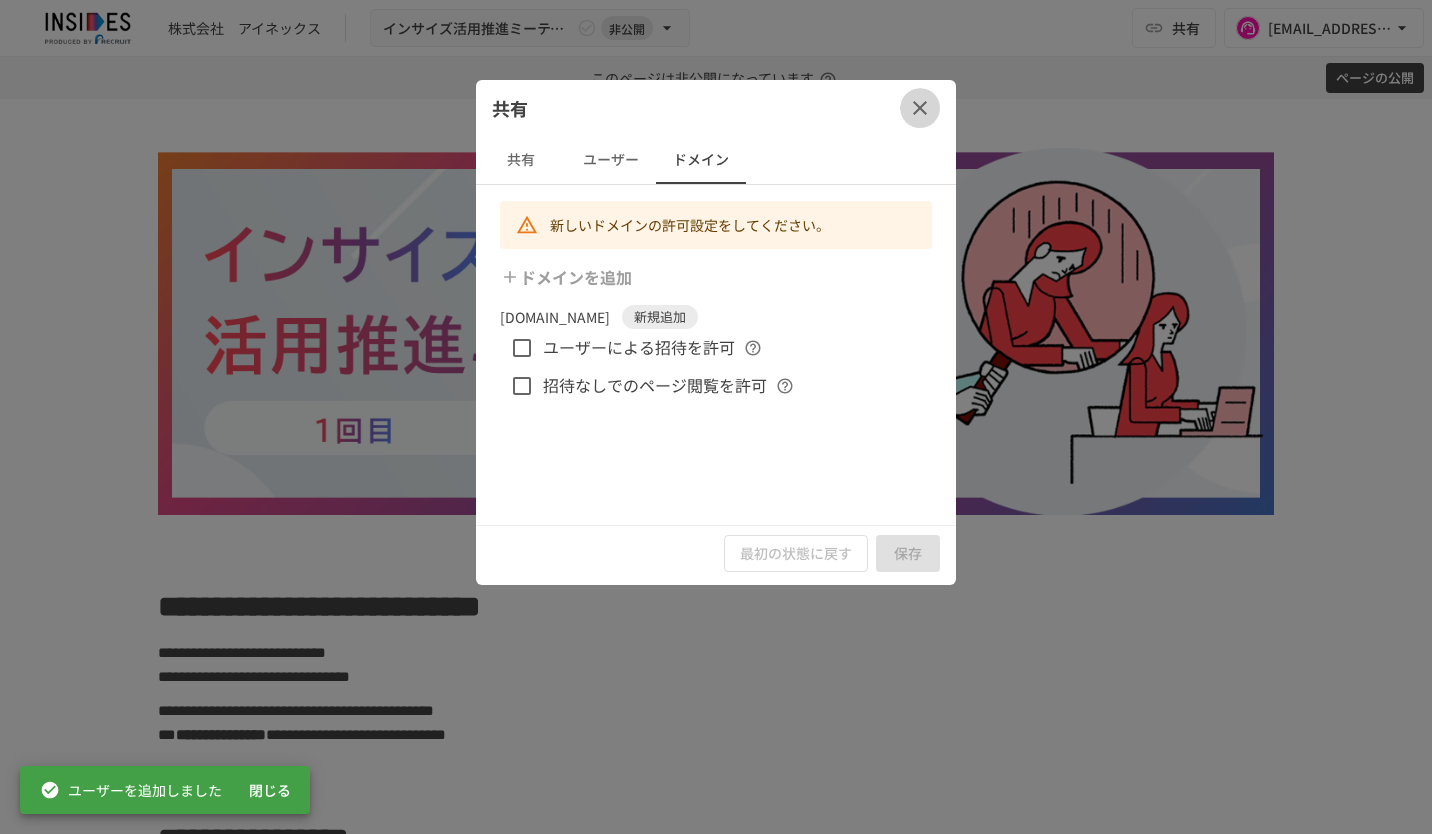 click 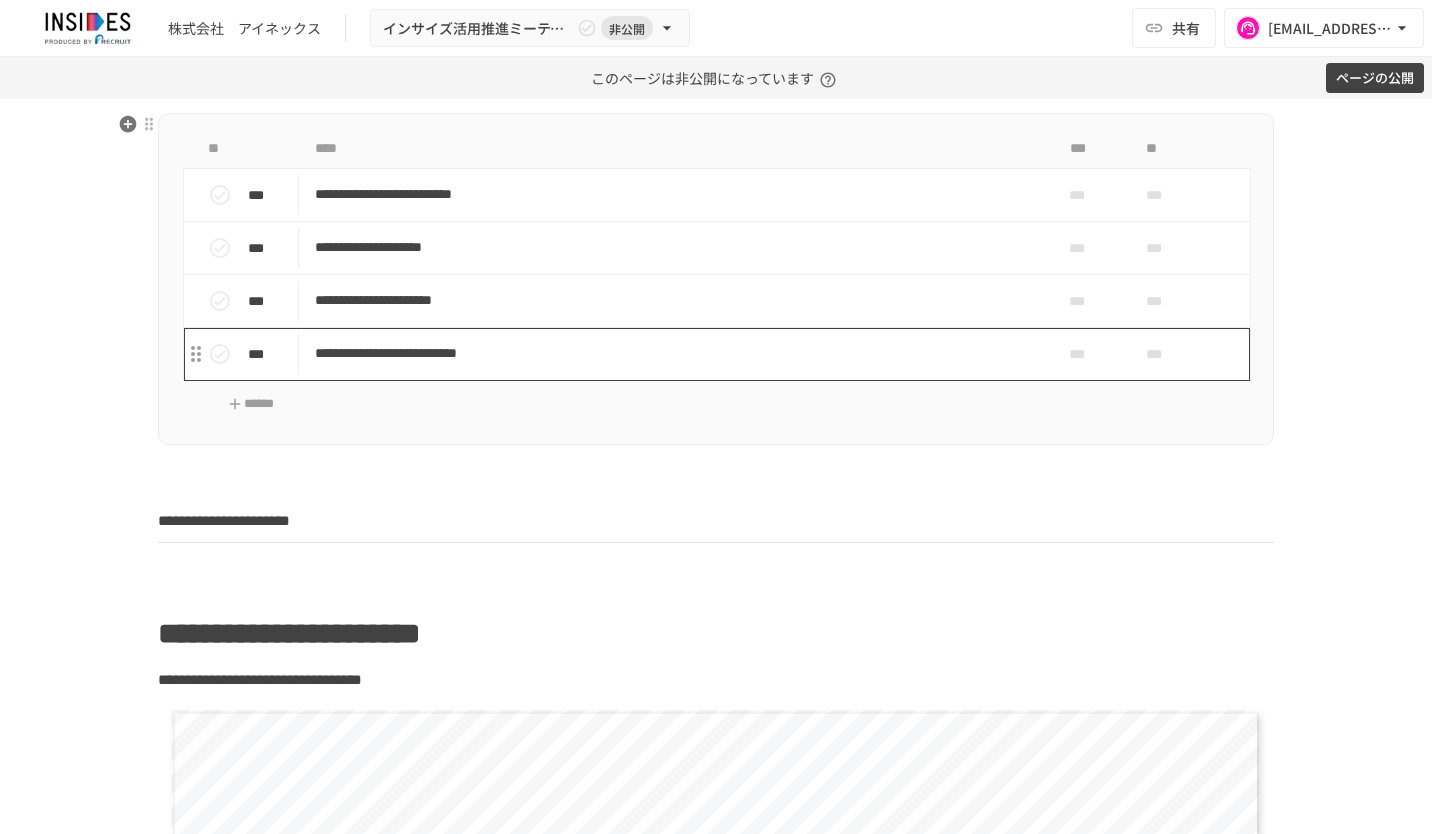 scroll, scrollTop: 600, scrollLeft: 0, axis: vertical 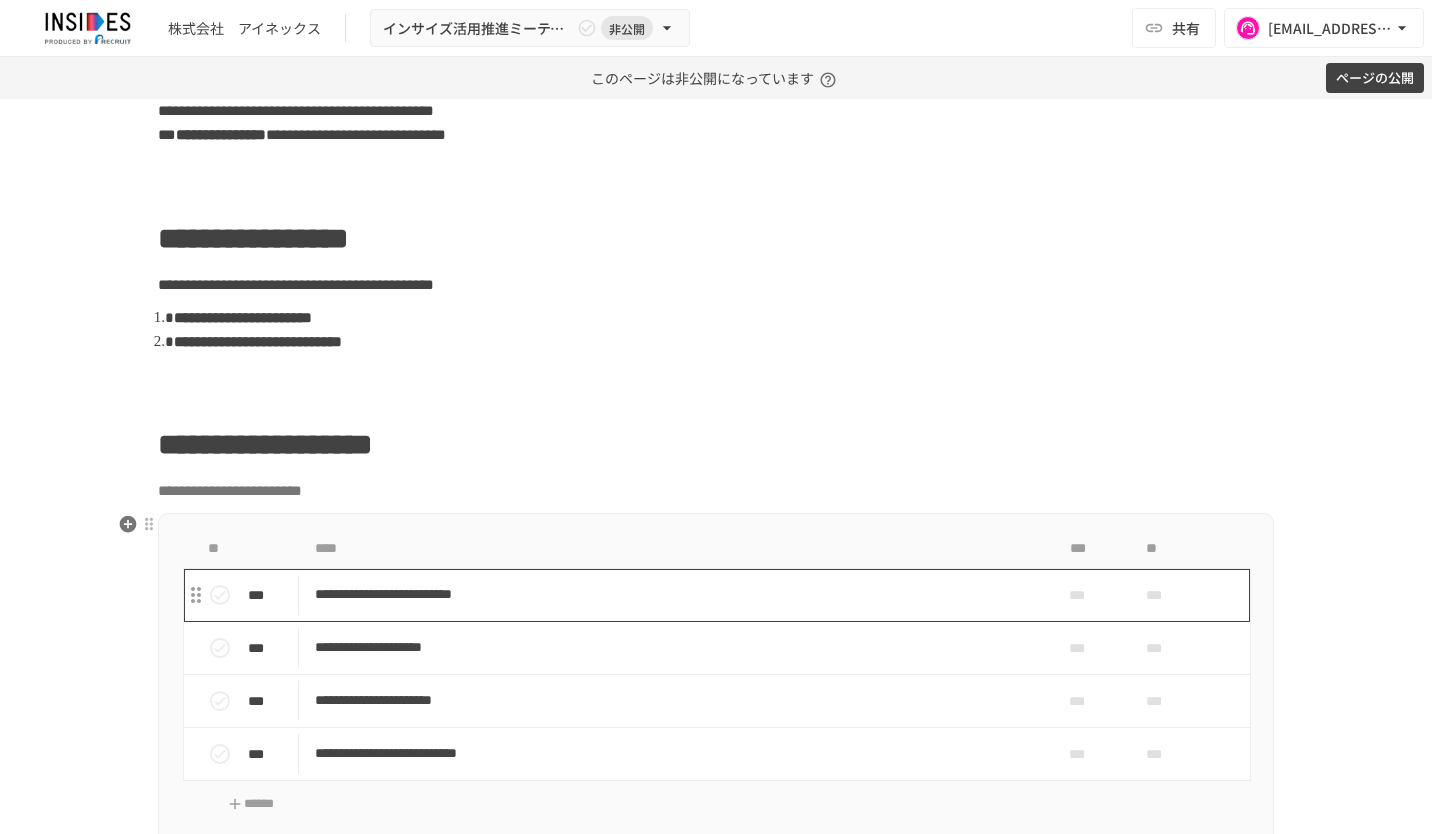 click on "**********" at bounding box center (674, 594) 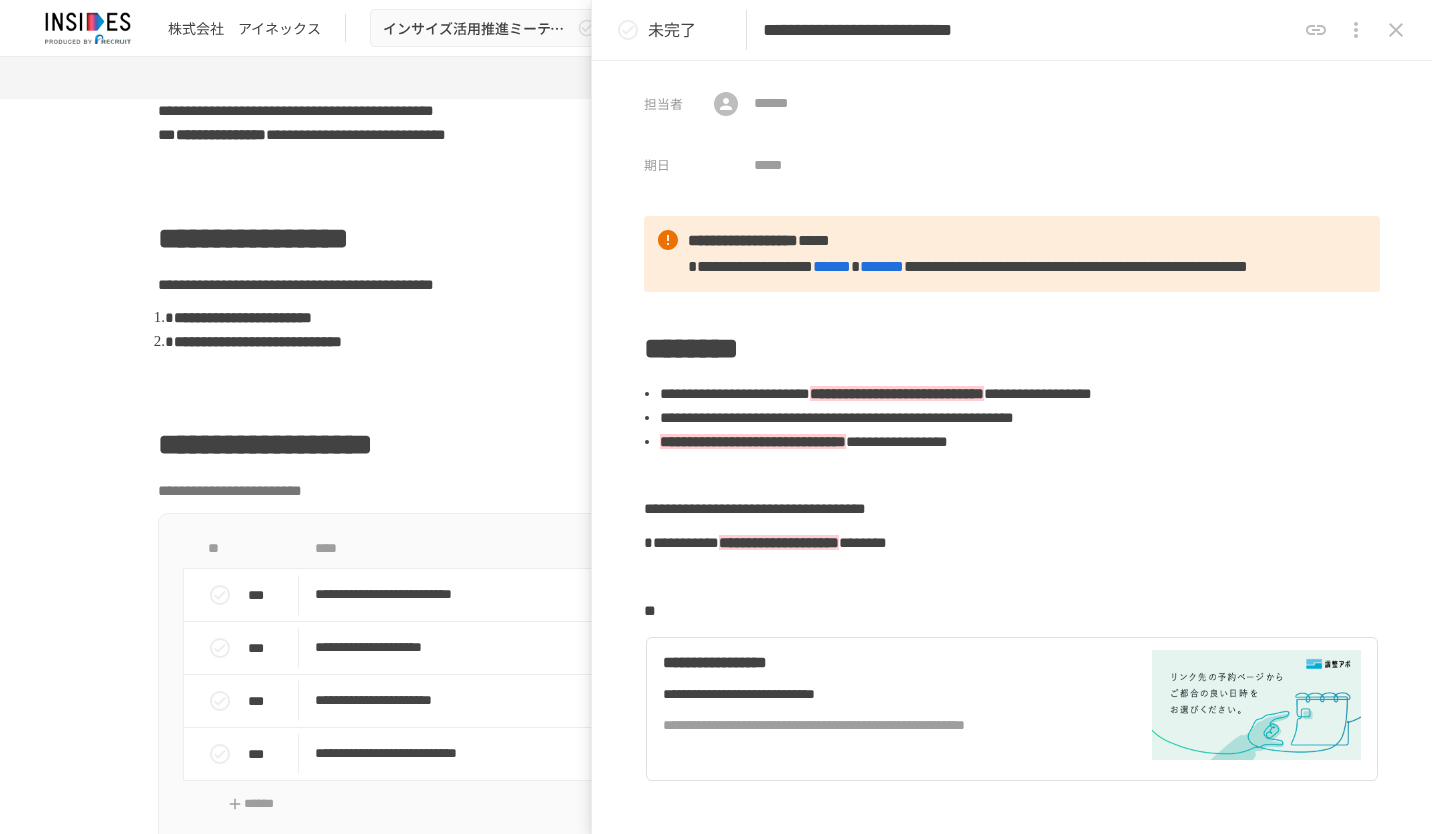 click on "**********" at bounding box center [1029, 30] 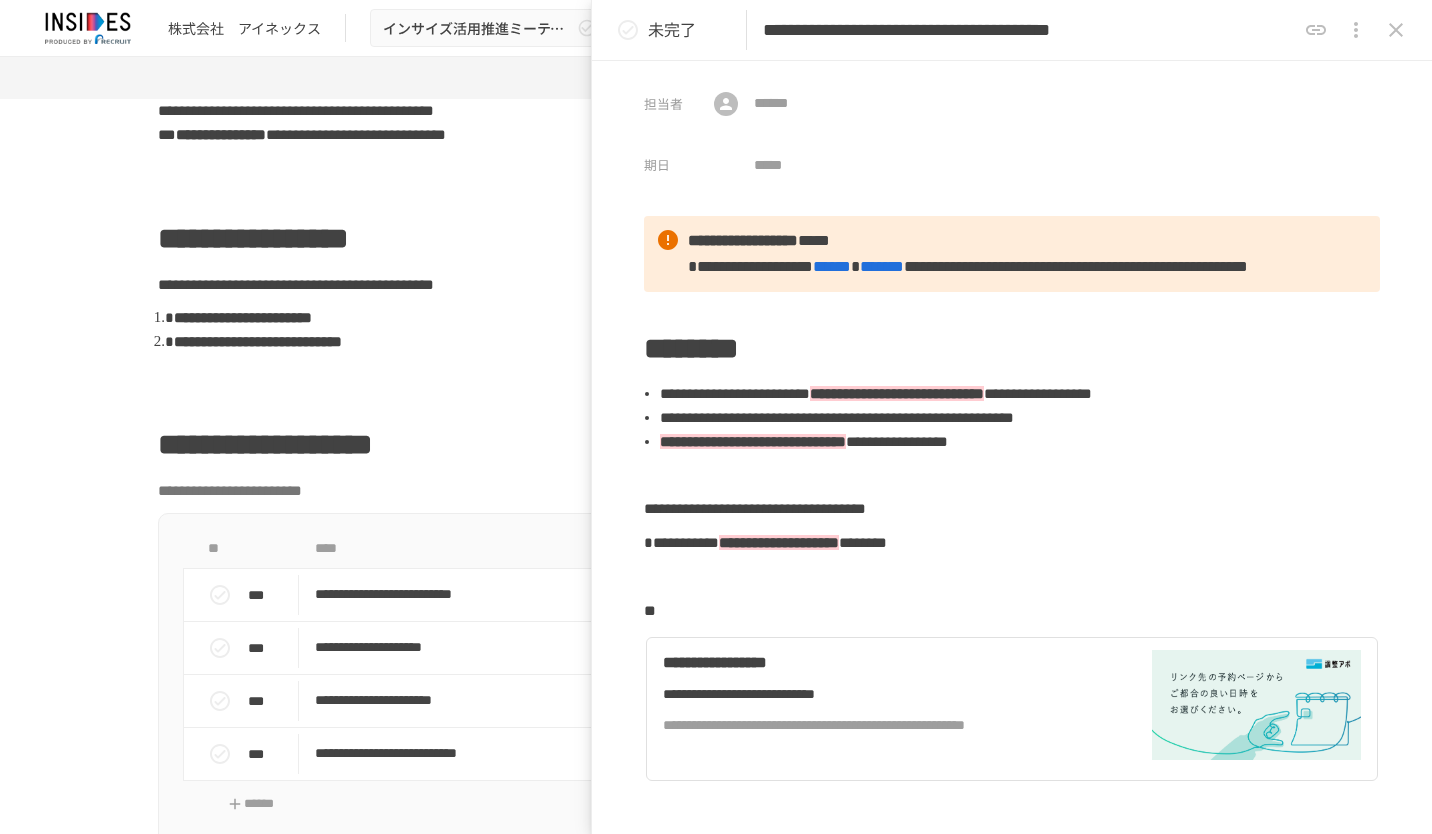 scroll, scrollTop: 0, scrollLeft: 136, axis: horizontal 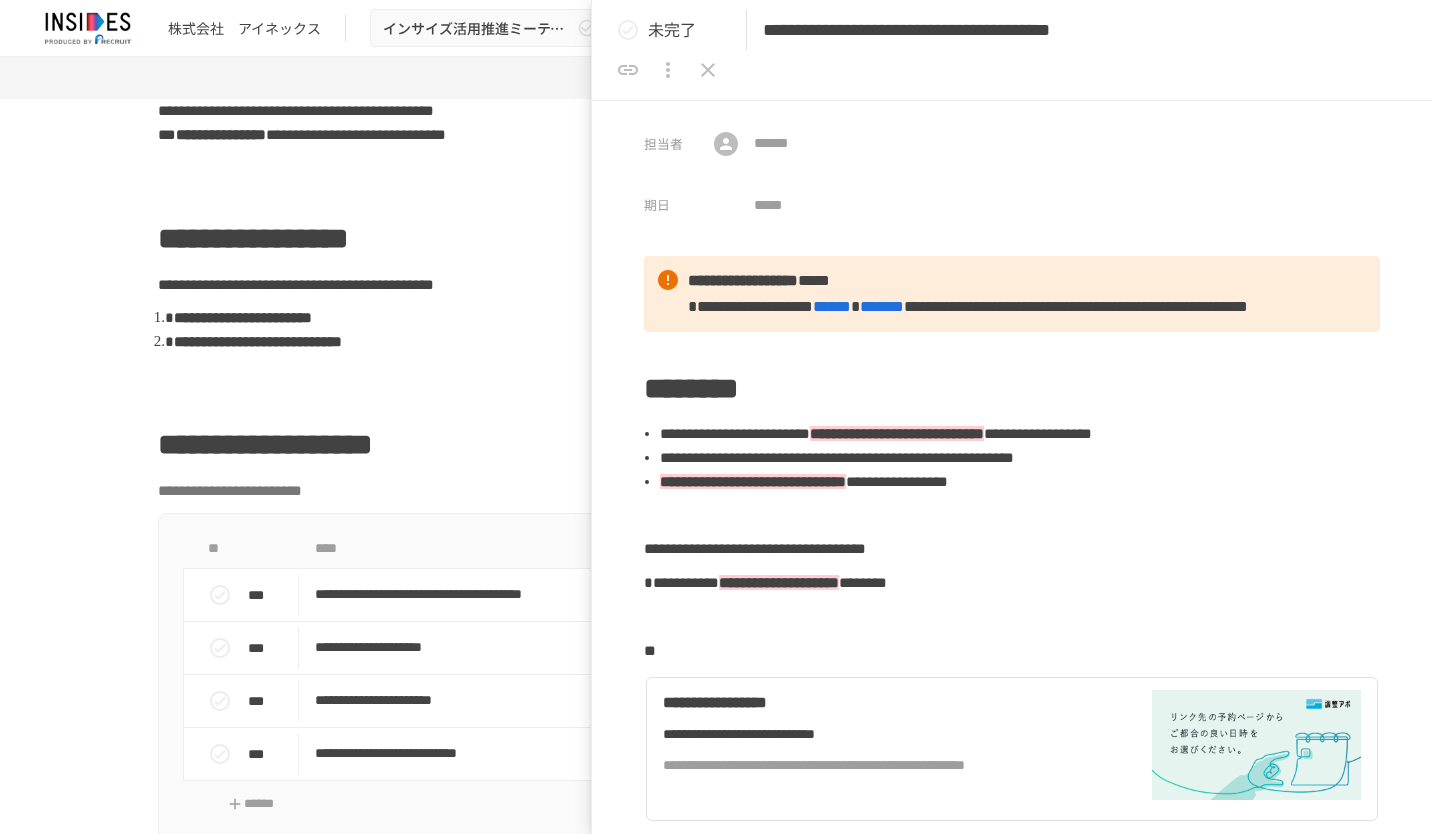 click on "**********" at bounding box center (1029, 30) 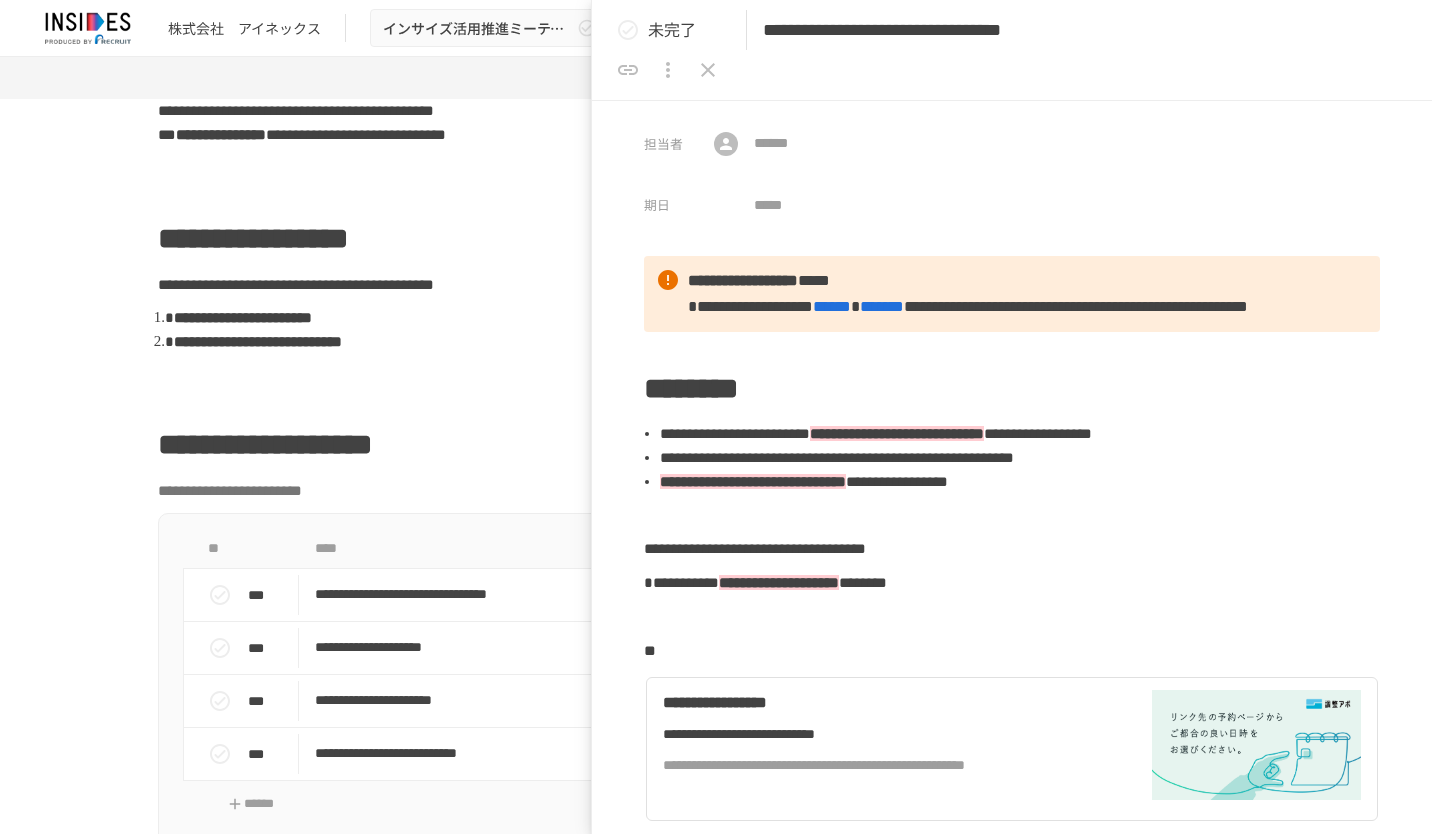 scroll, scrollTop: 0, scrollLeft: 24, axis: horizontal 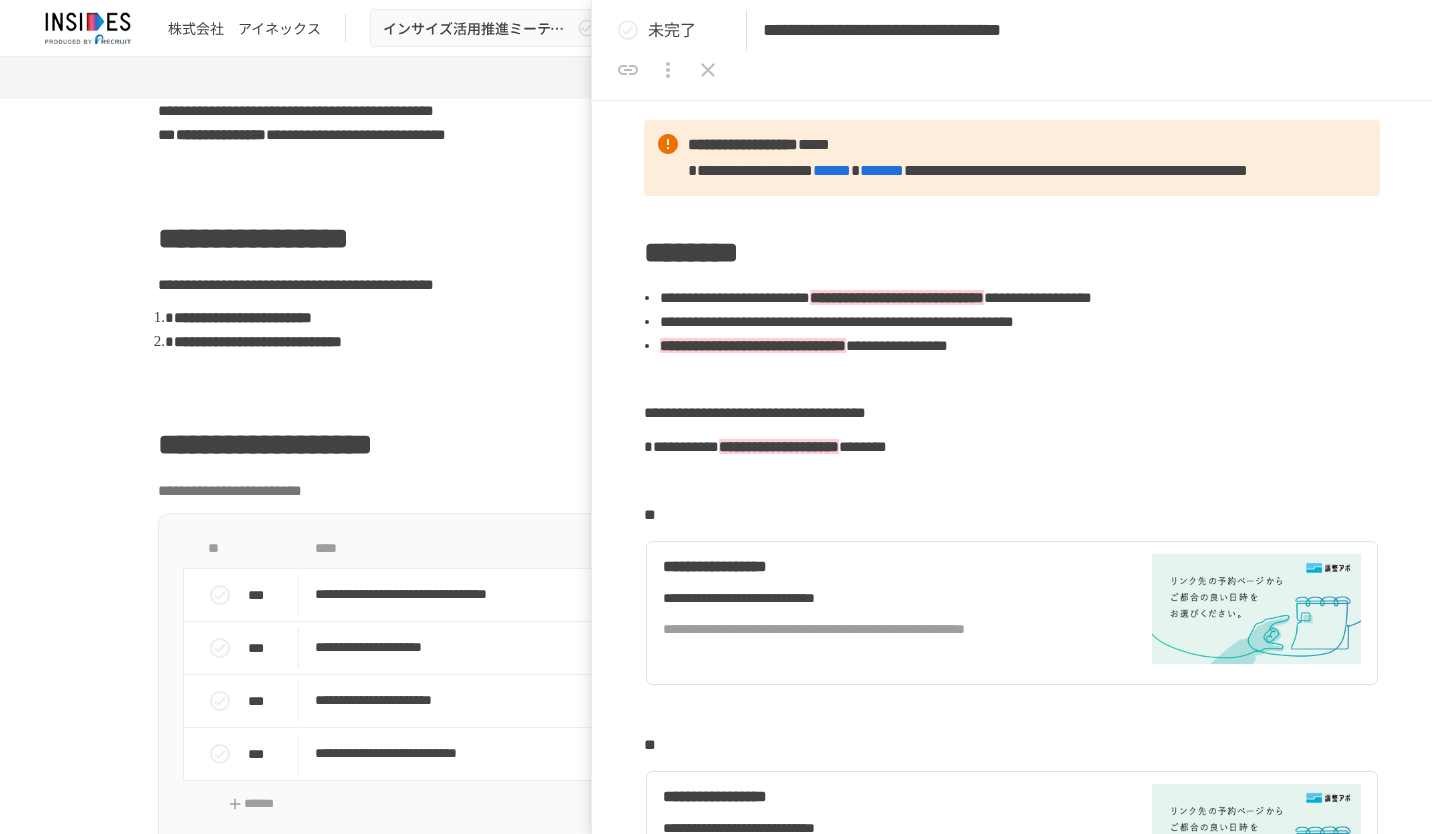 type on "**********" 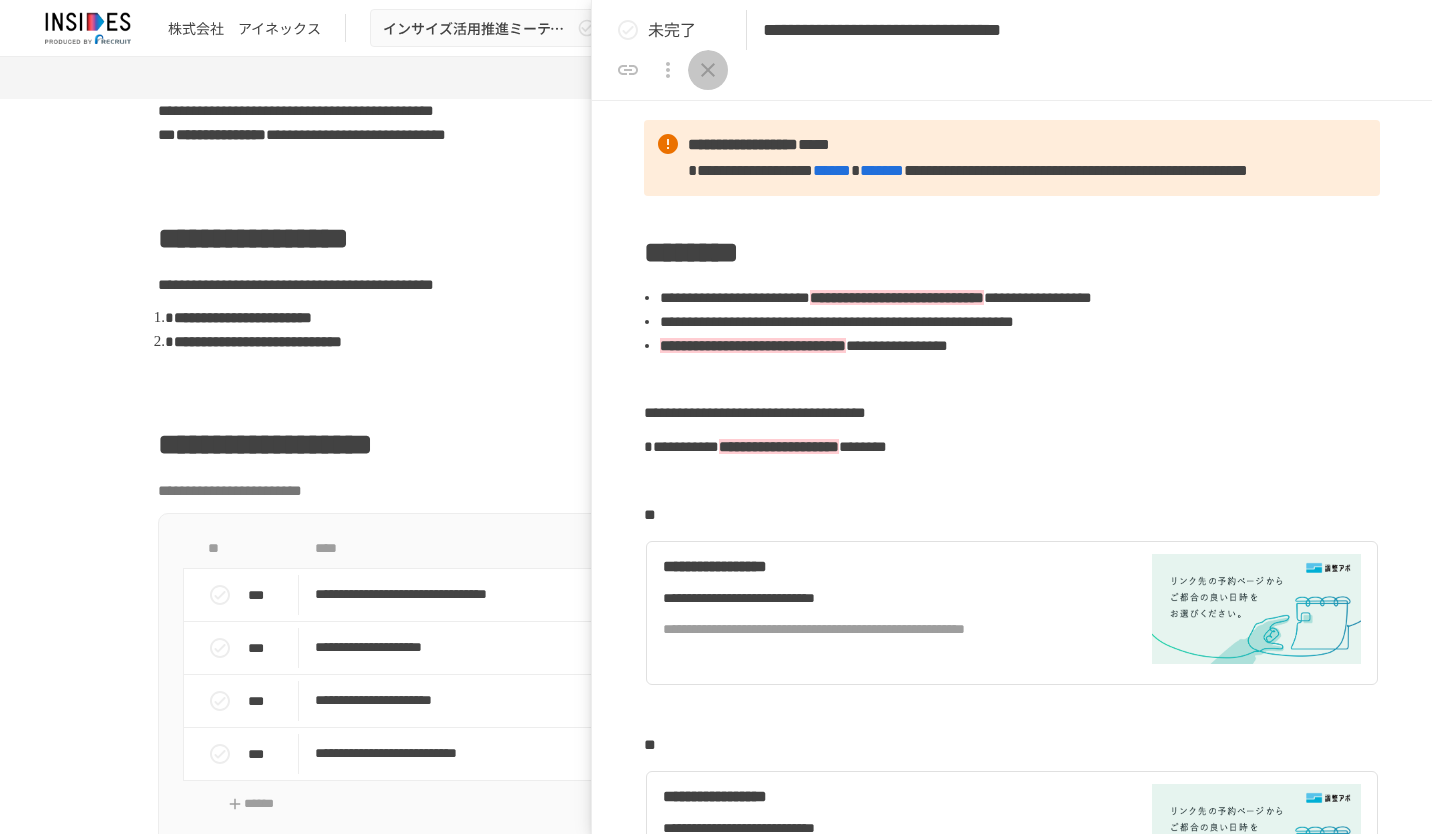 scroll, scrollTop: 0, scrollLeft: 0, axis: both 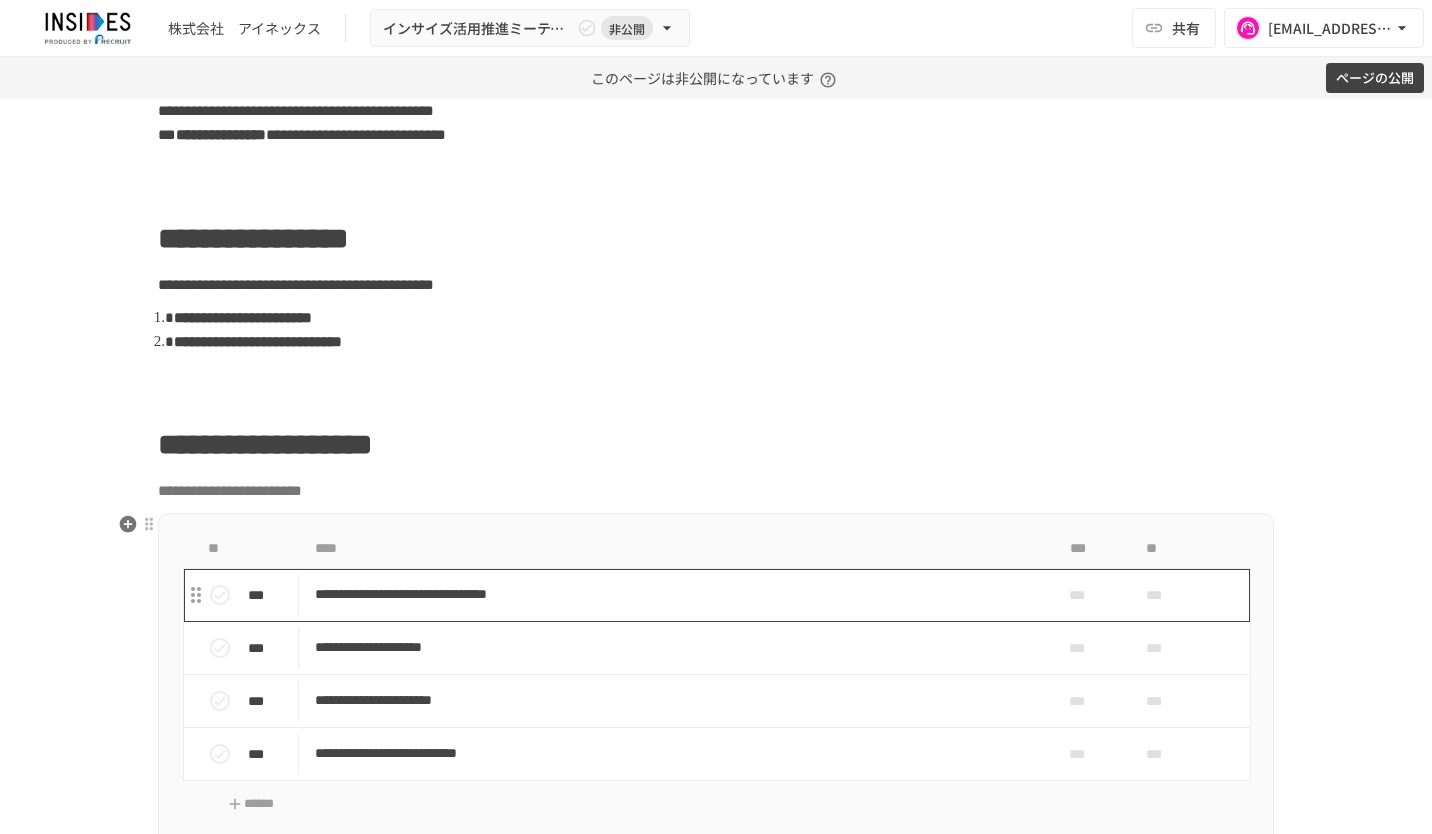 click on "**********" at bounding box center [674, 594] 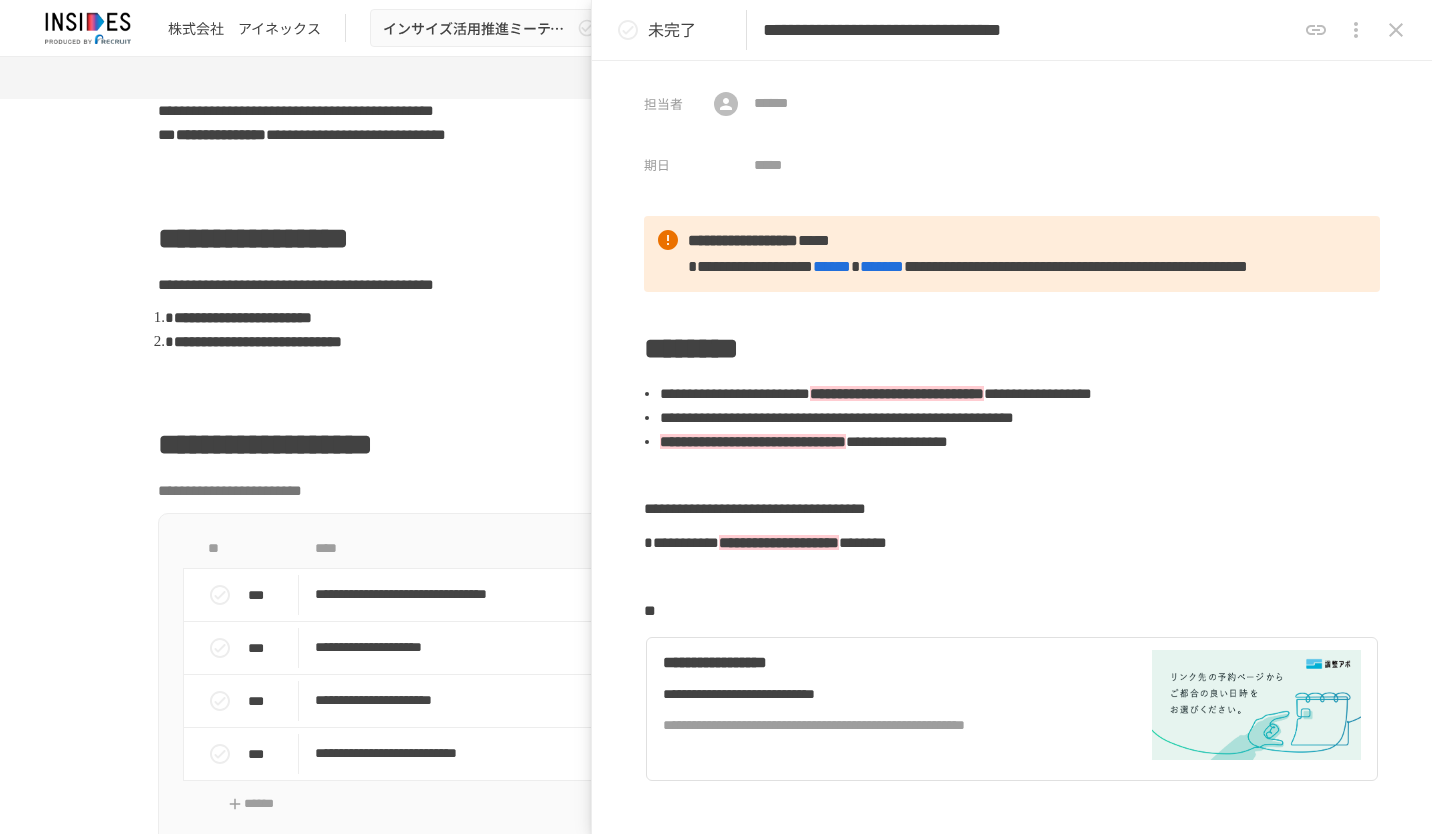click on "**********" at bounding box center (1029, 30) 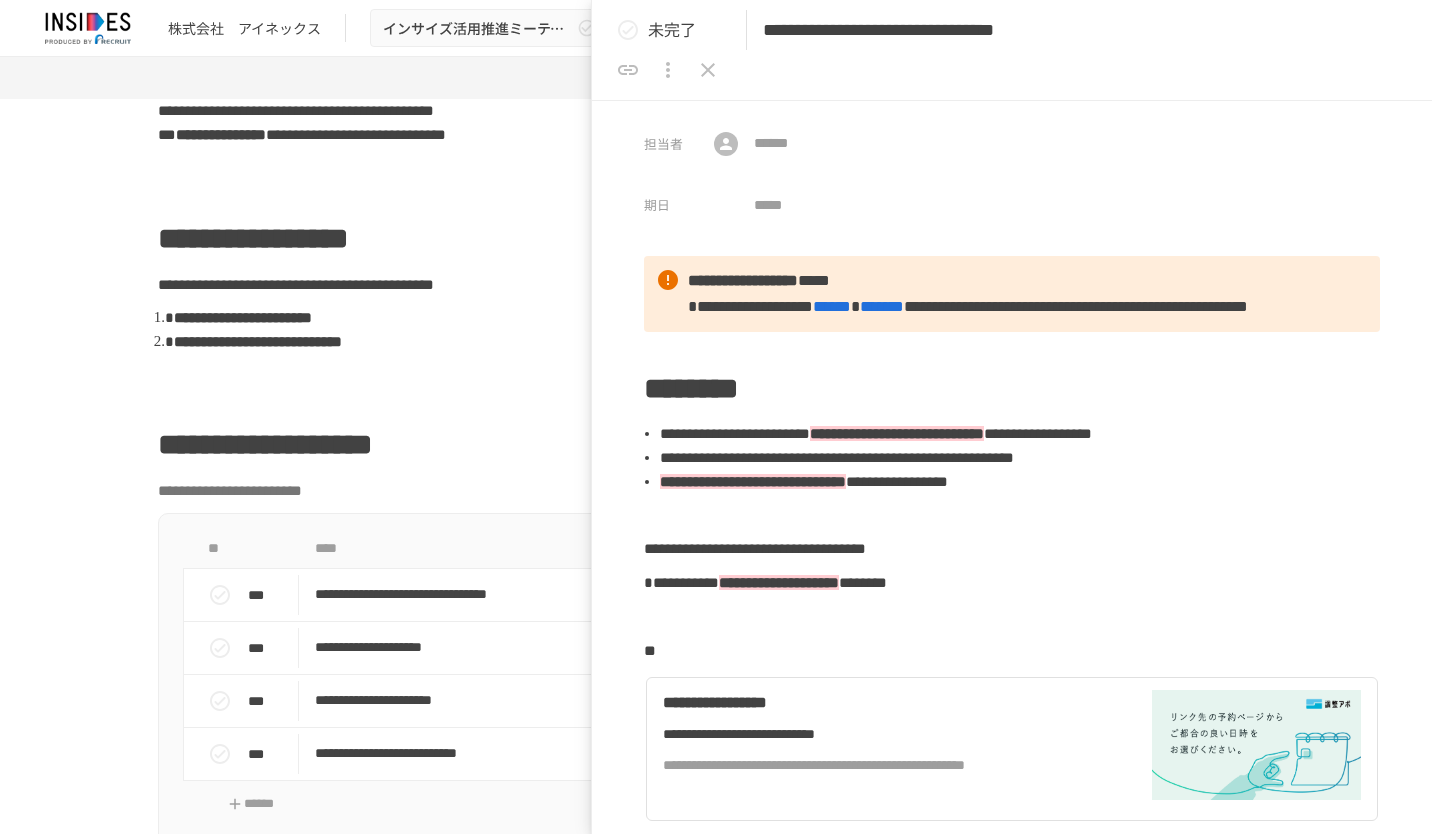 scroll, scrollTop: 0, scrollLeft: 32, axis: horizontal 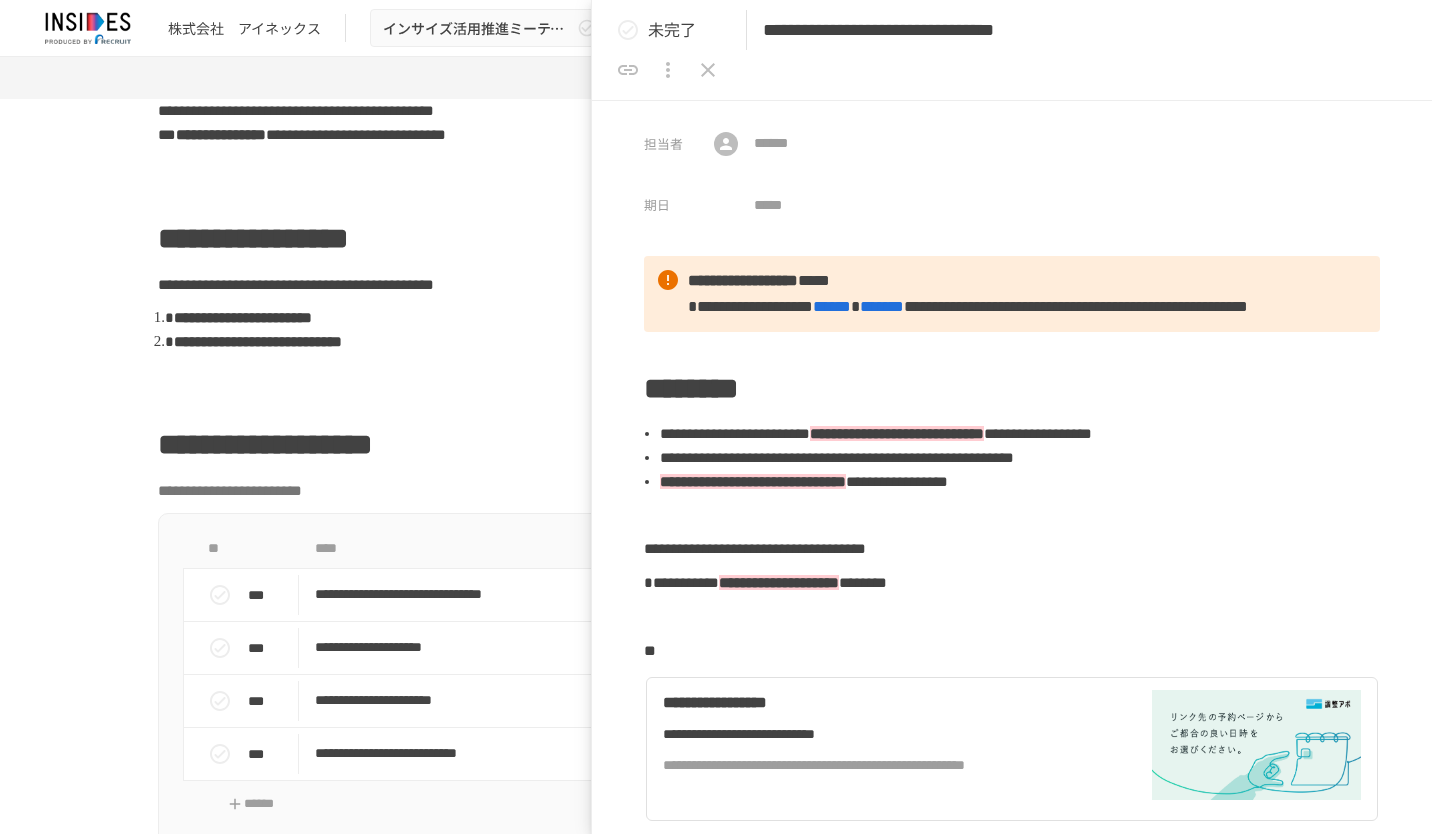 click on "**********" at bounding box center [1029, 30] 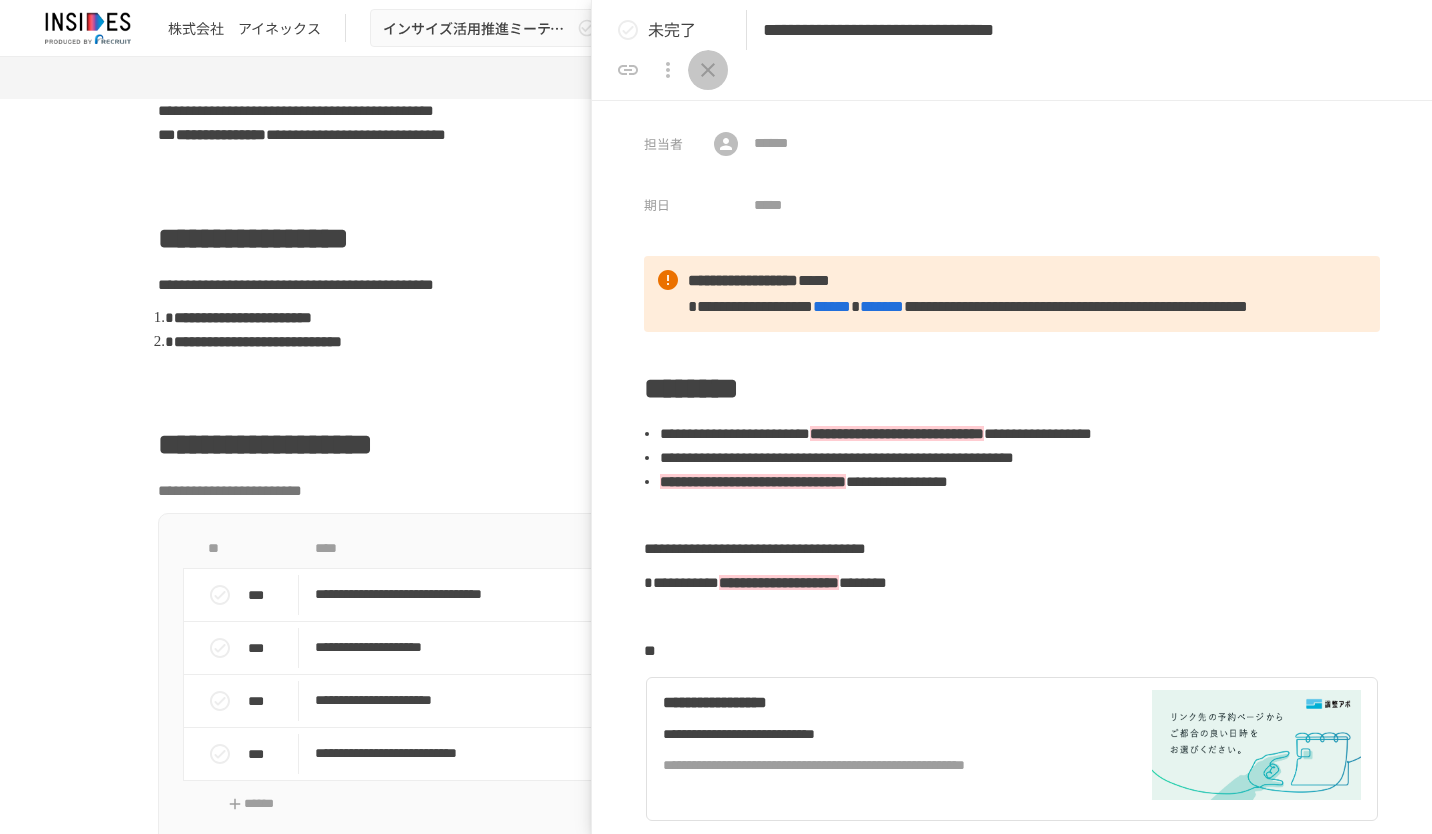 scroll, scrollTop: 0, scrollLeft: 0, axis: both 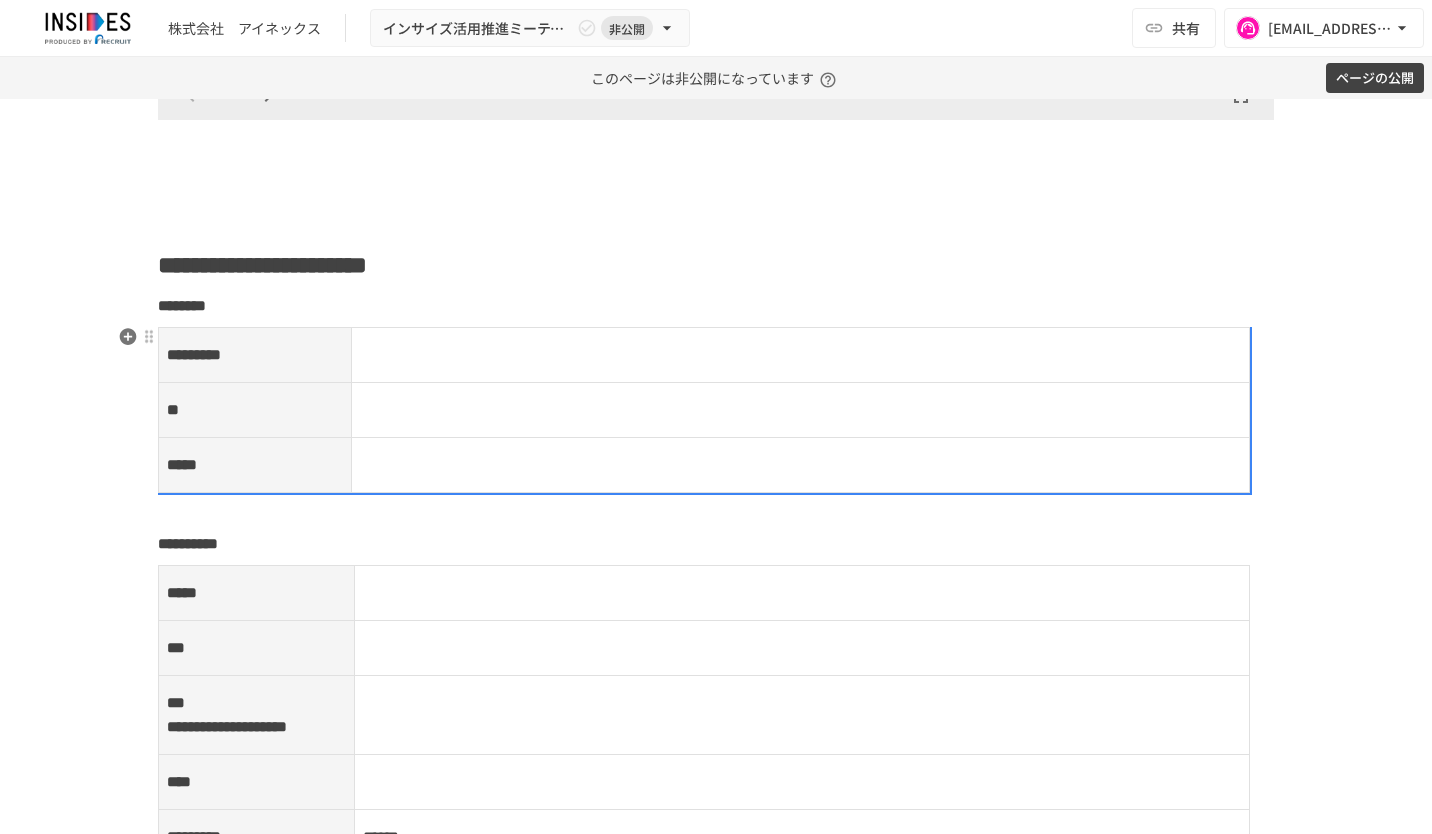 click at bounding box center (801, 355) 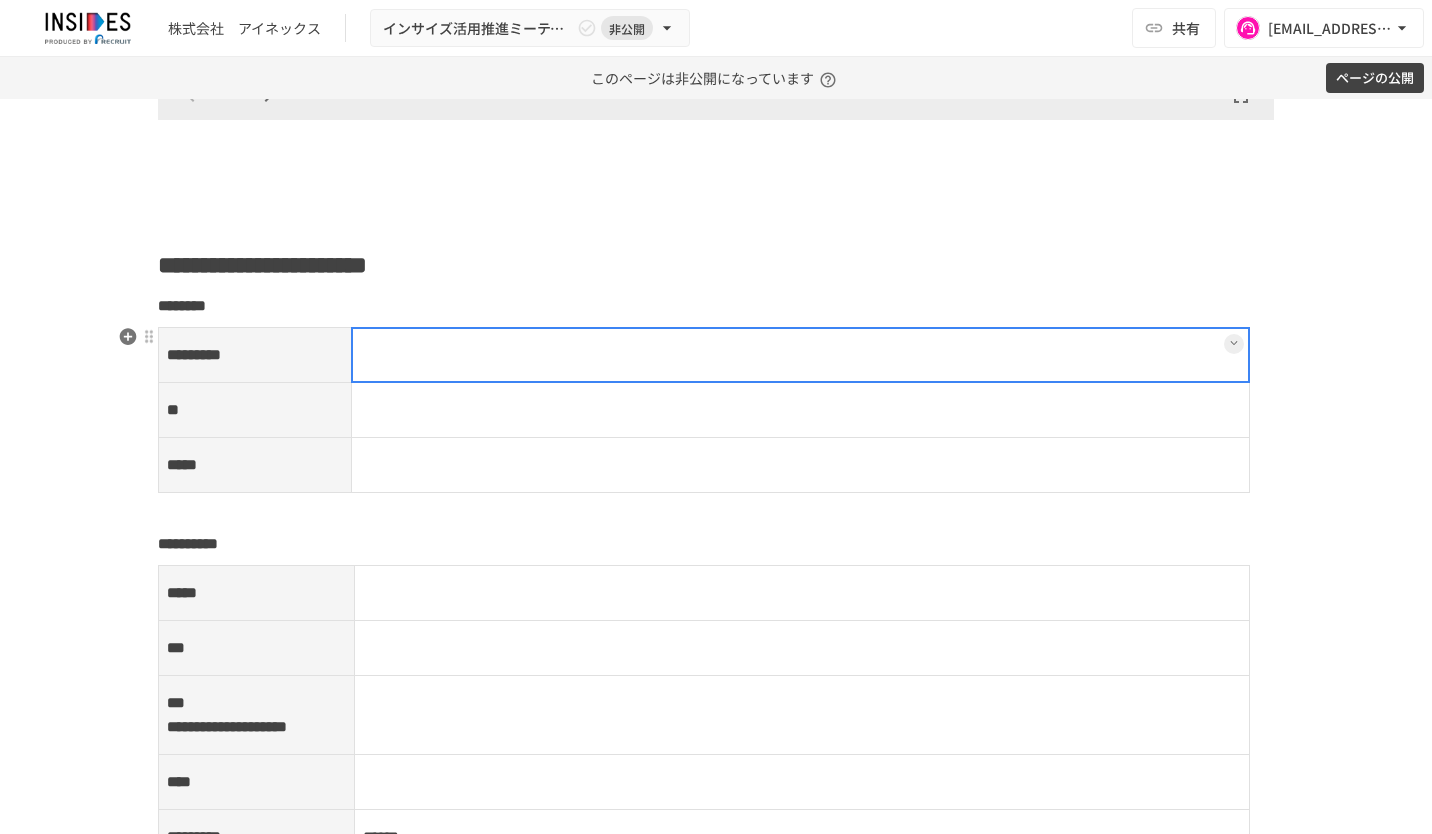 click at bounding box center (800, 355) 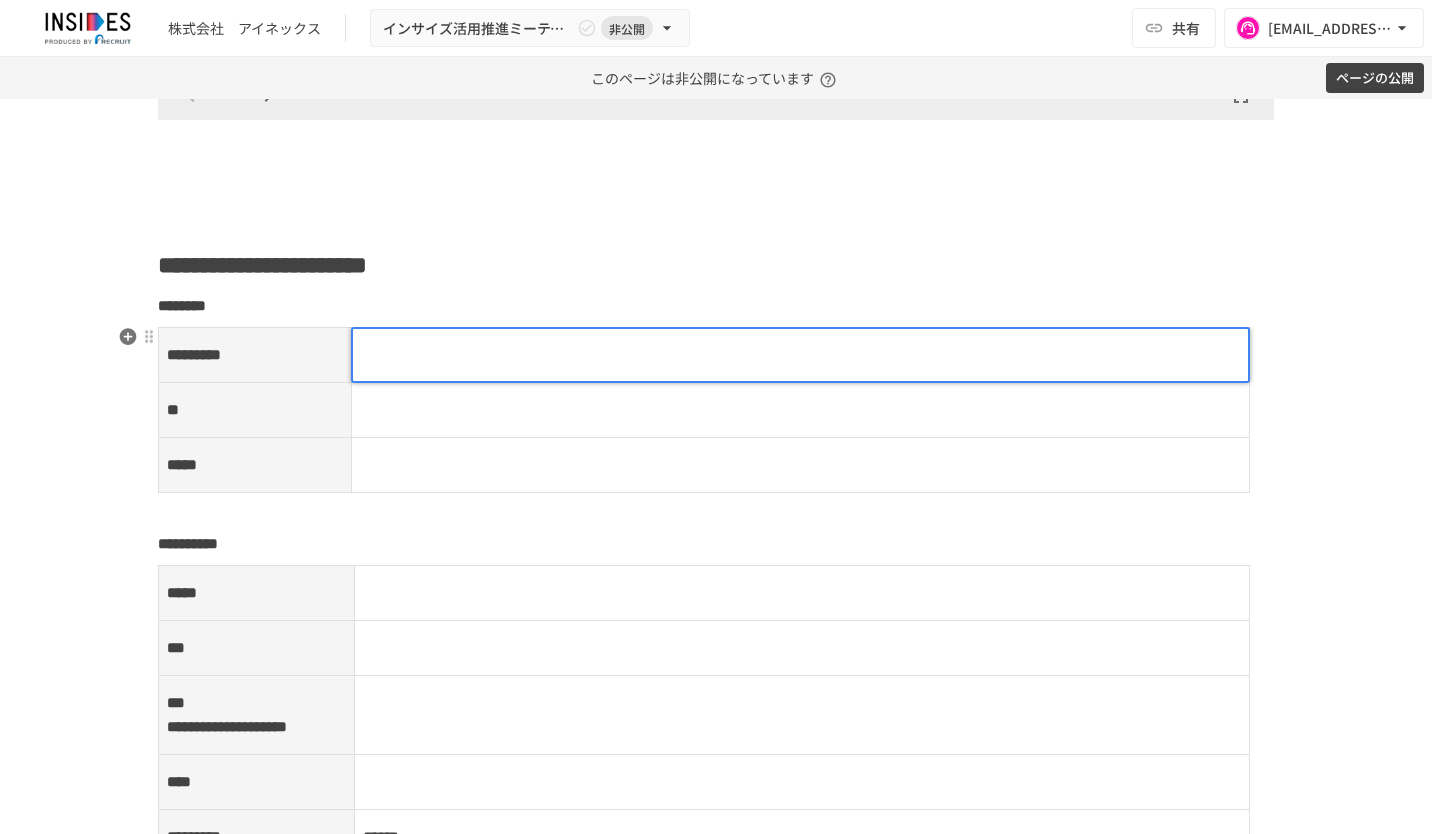 click at bounding box center (801, 355) 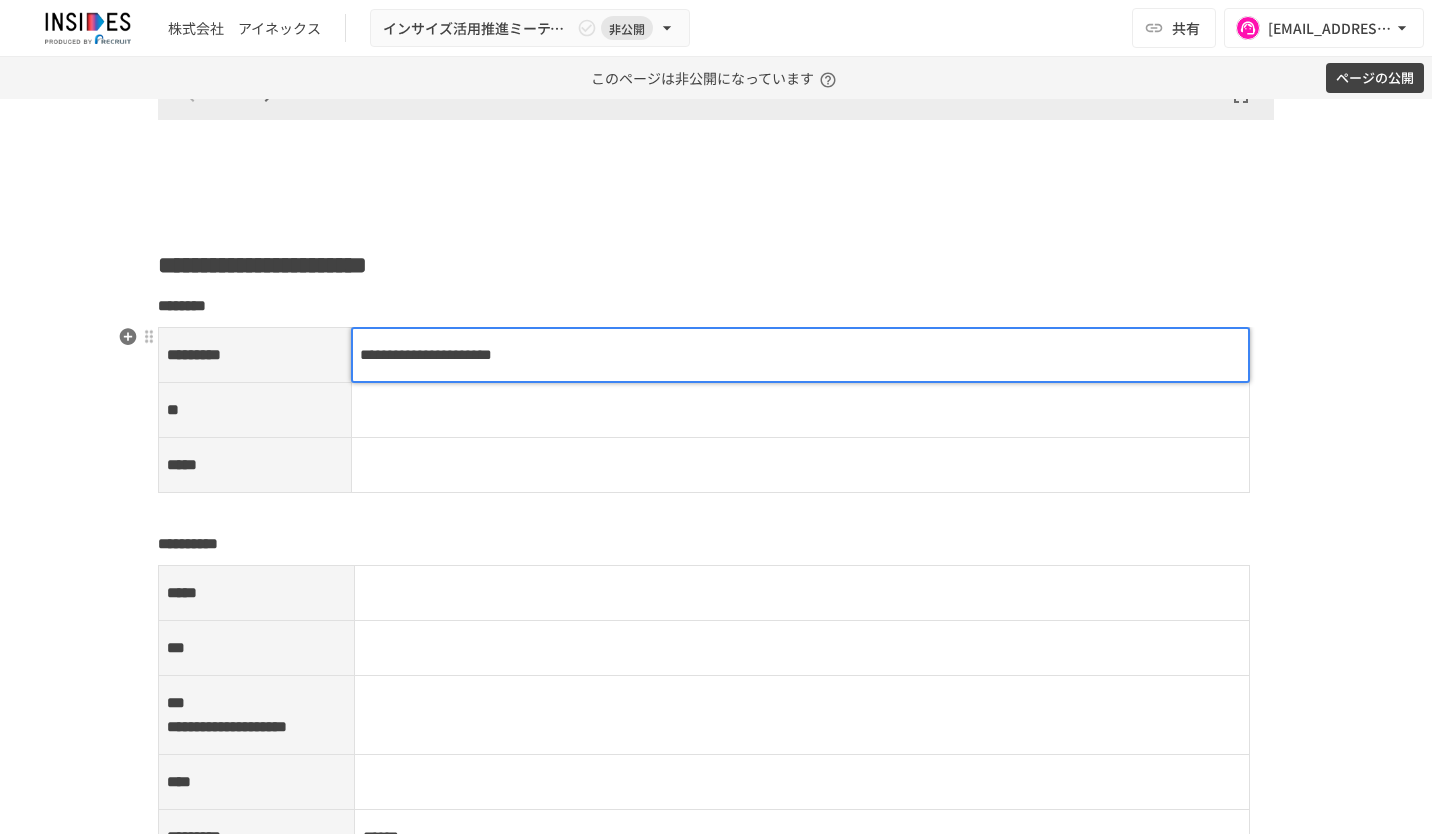 click at bounding box center [800, 410] 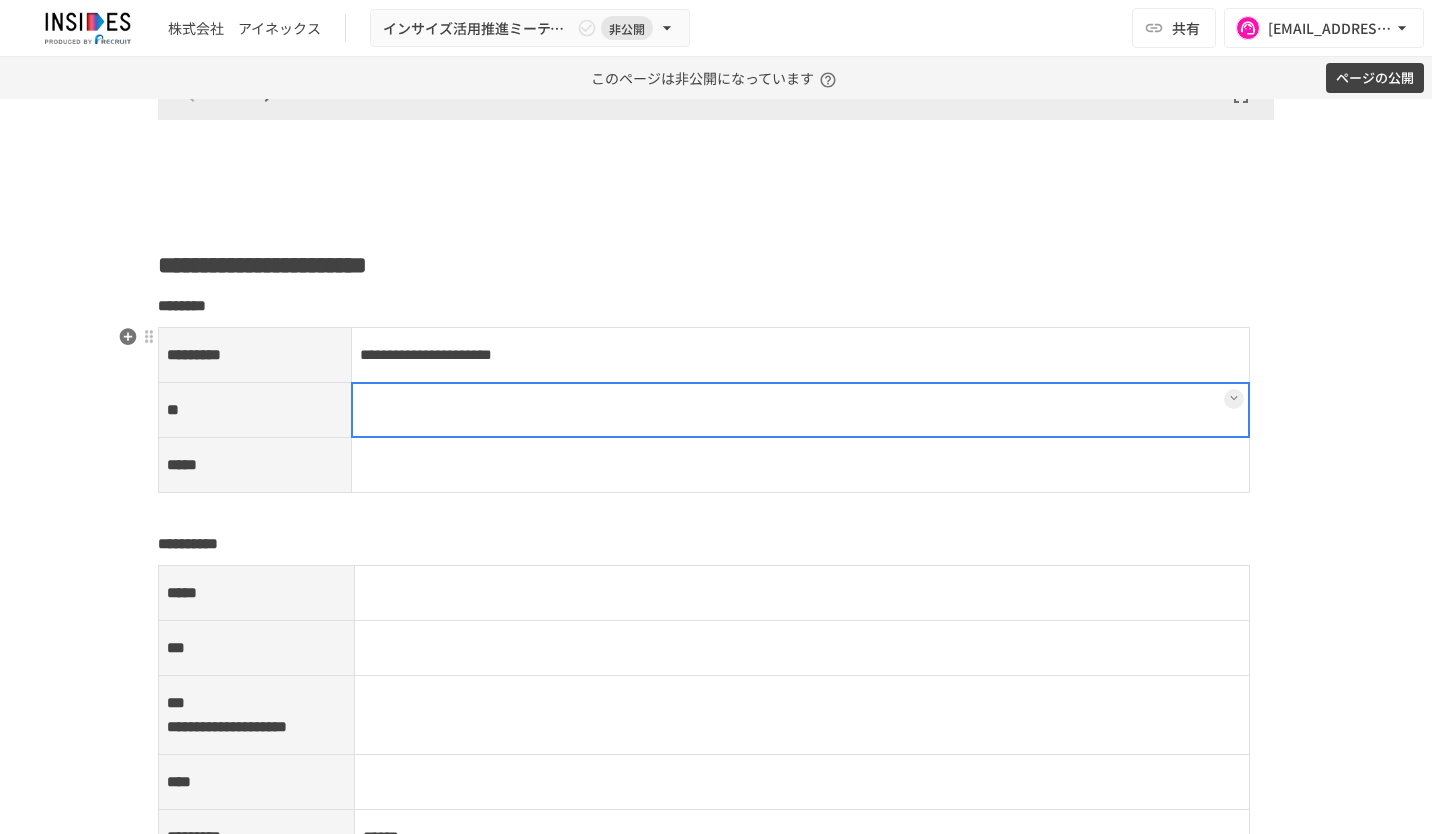 click at bounding box center [801, 410] 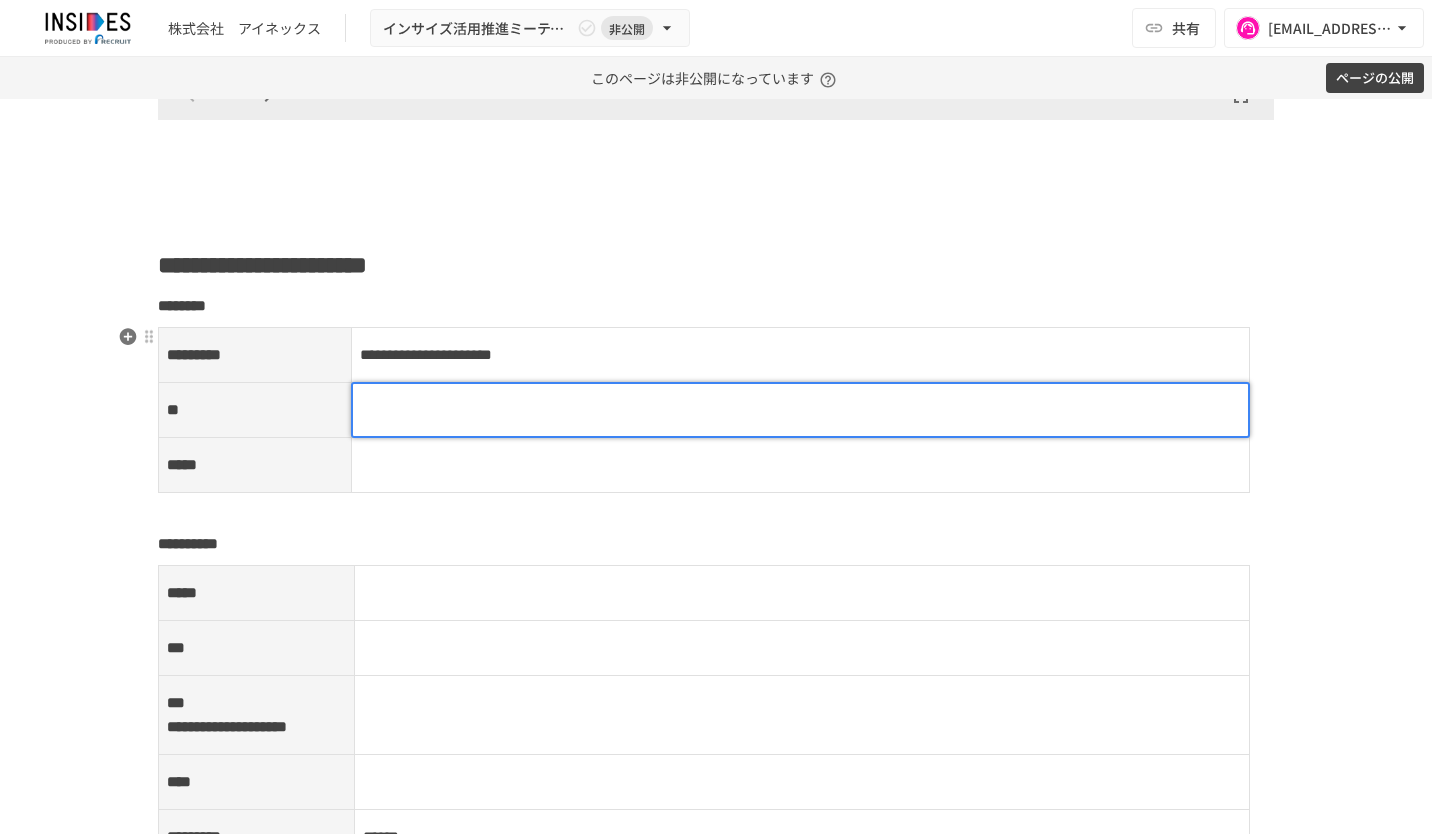 click at bounding box center [801, 410] 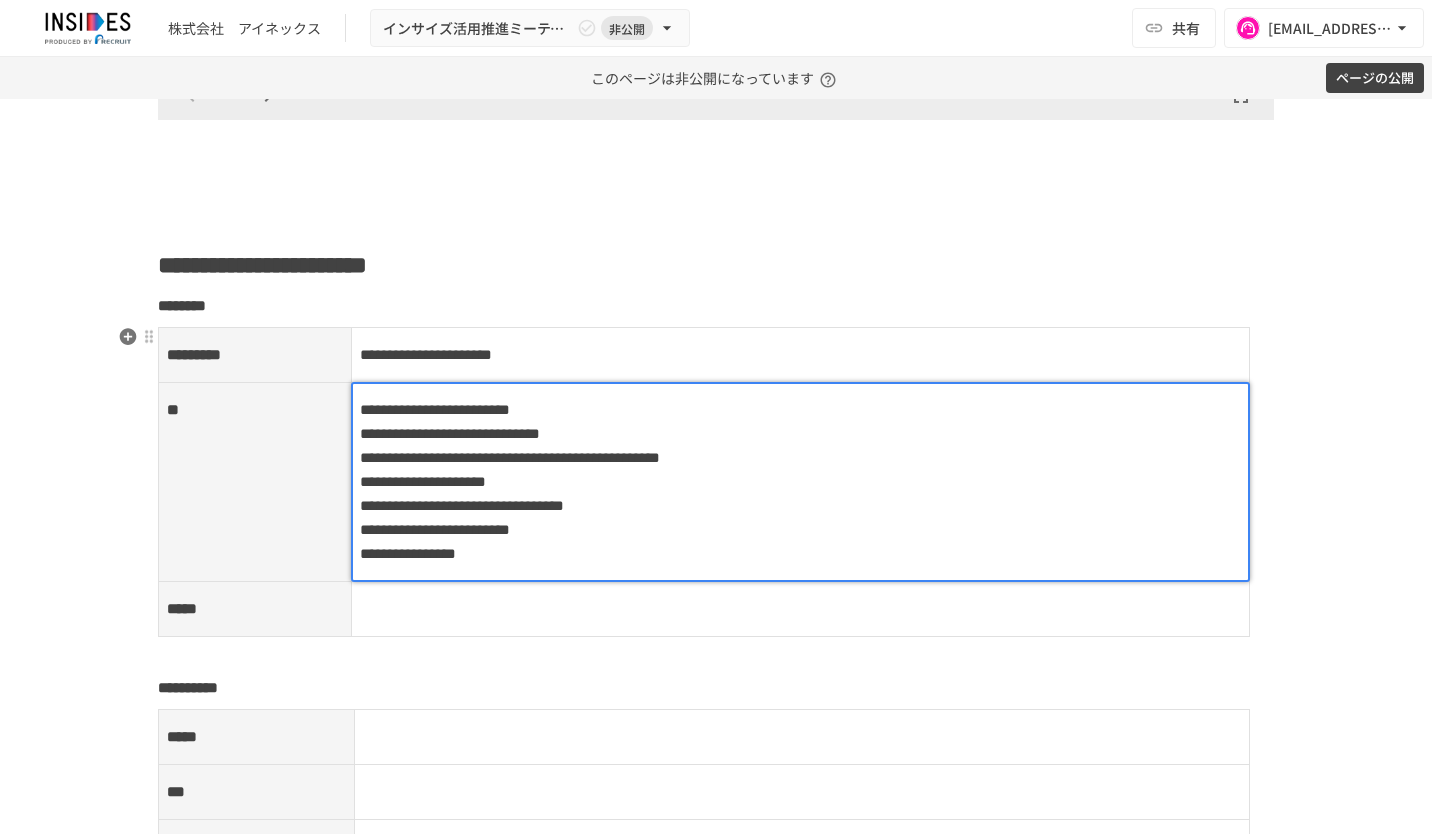 click on "**********" at bounding box center (435, 409) 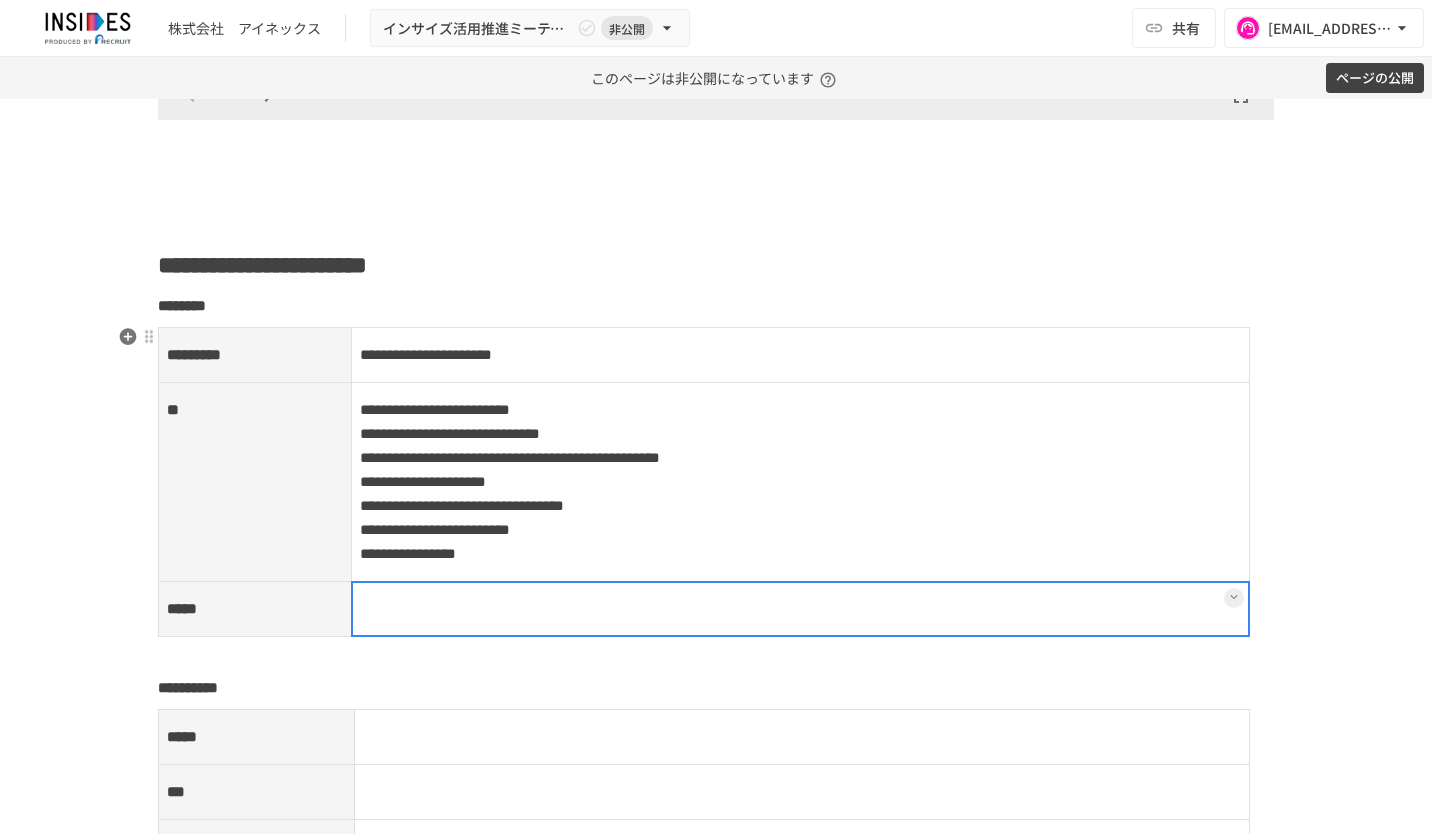 click at bounding box center (800, 609) 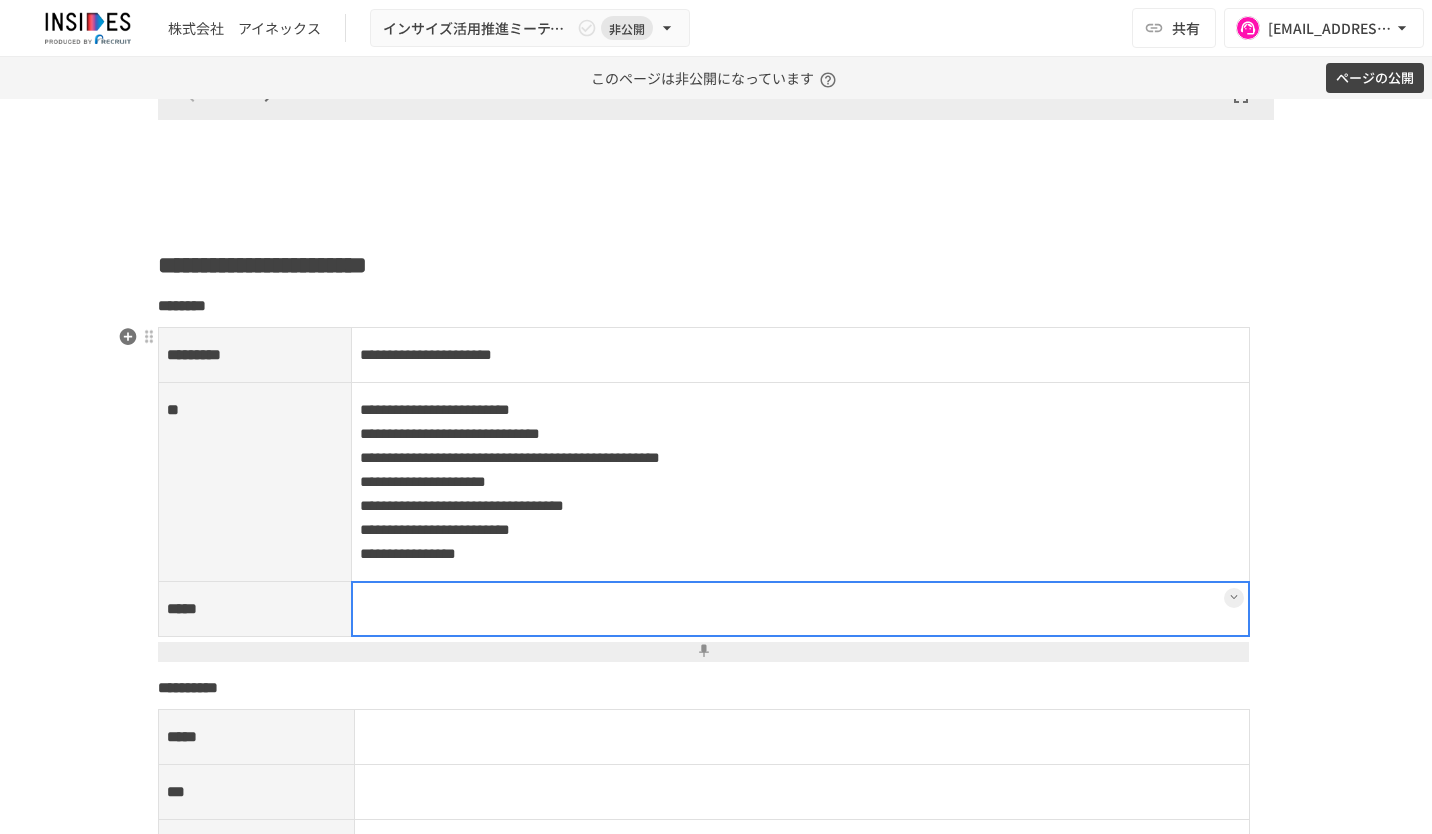 click at bounding box center (801, 609) 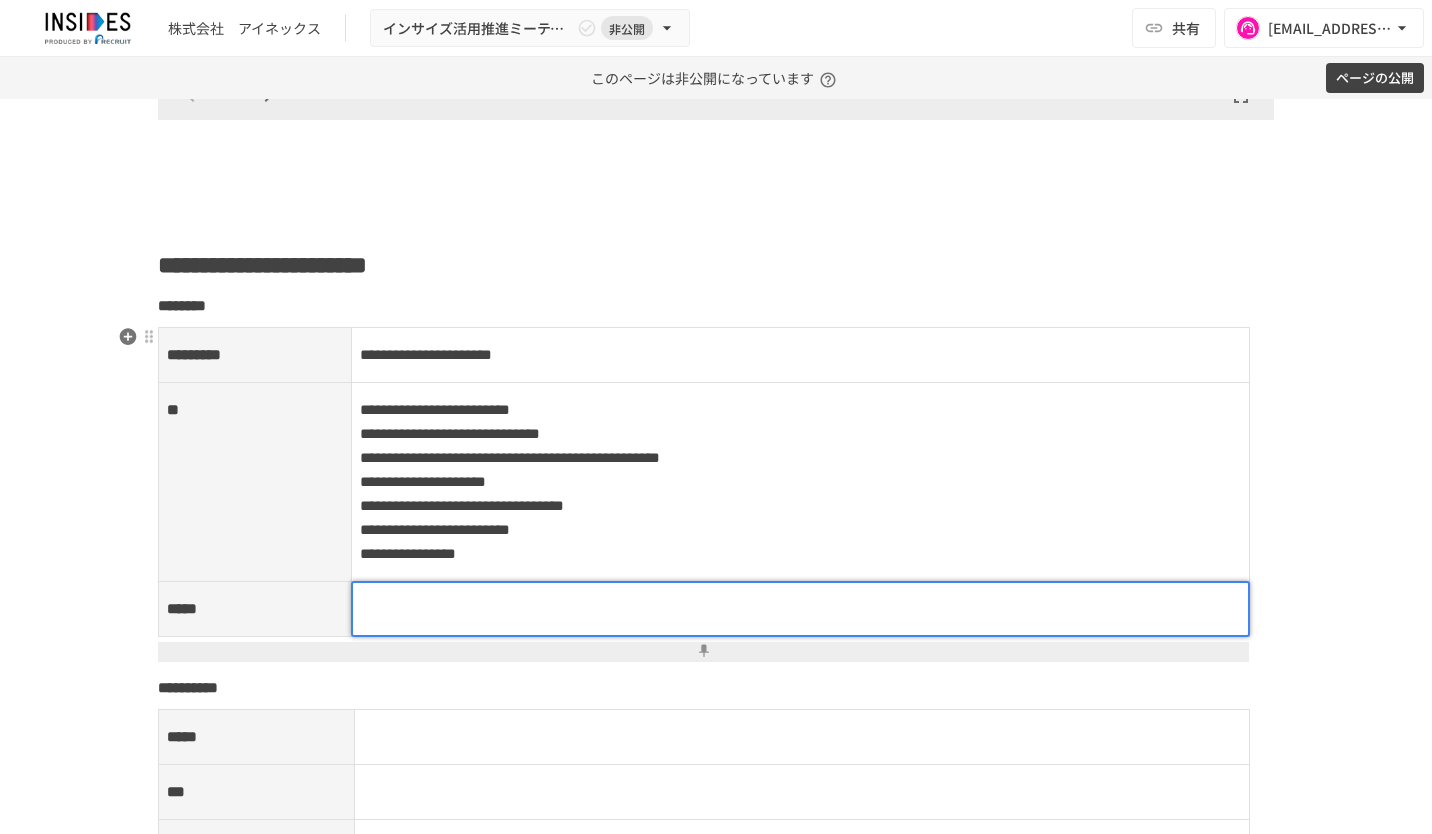 click at bounding box center [801, 609] 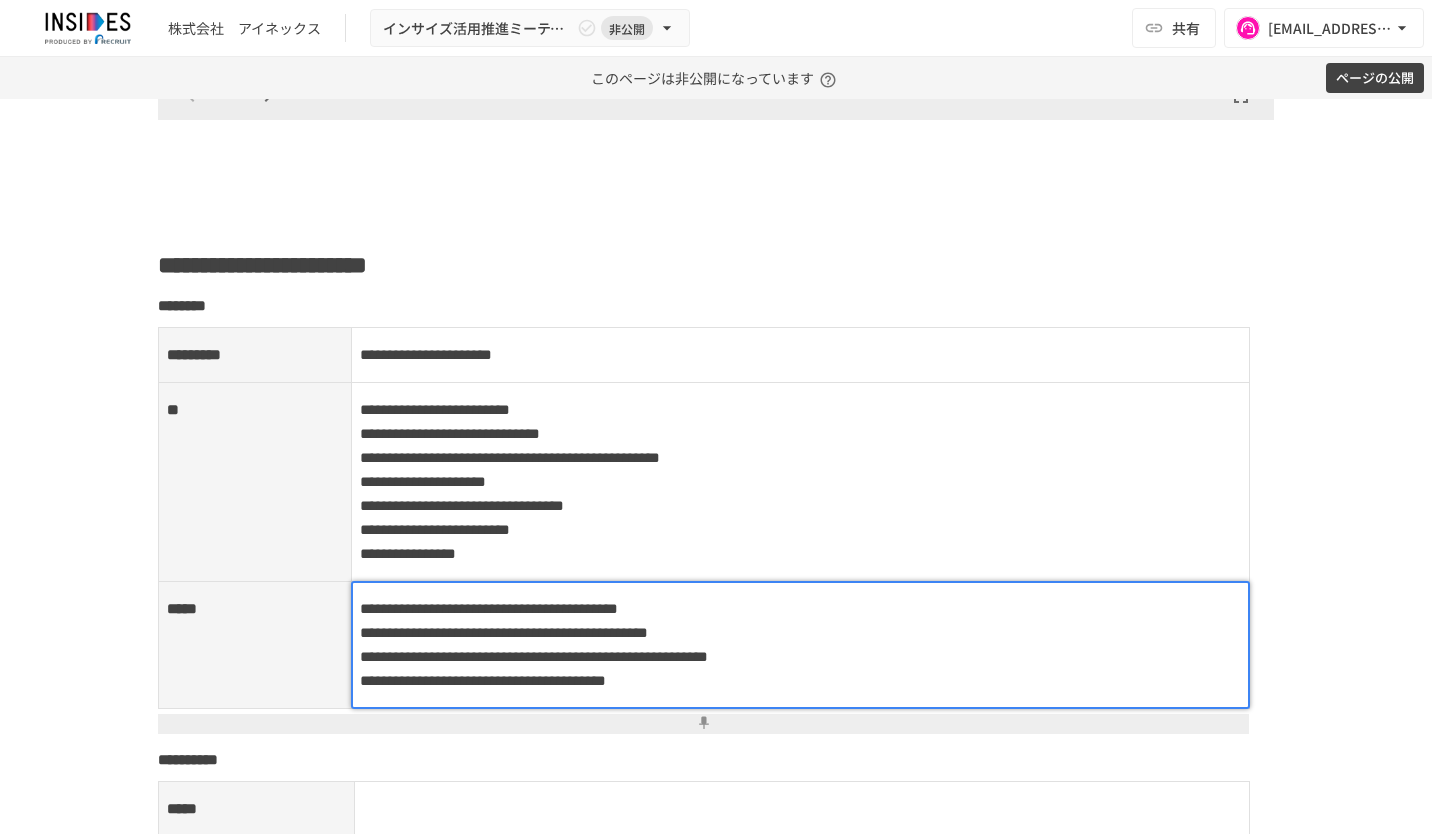 scroll, scrollTop: 2600, scrollLeft: 0, axis: vertical 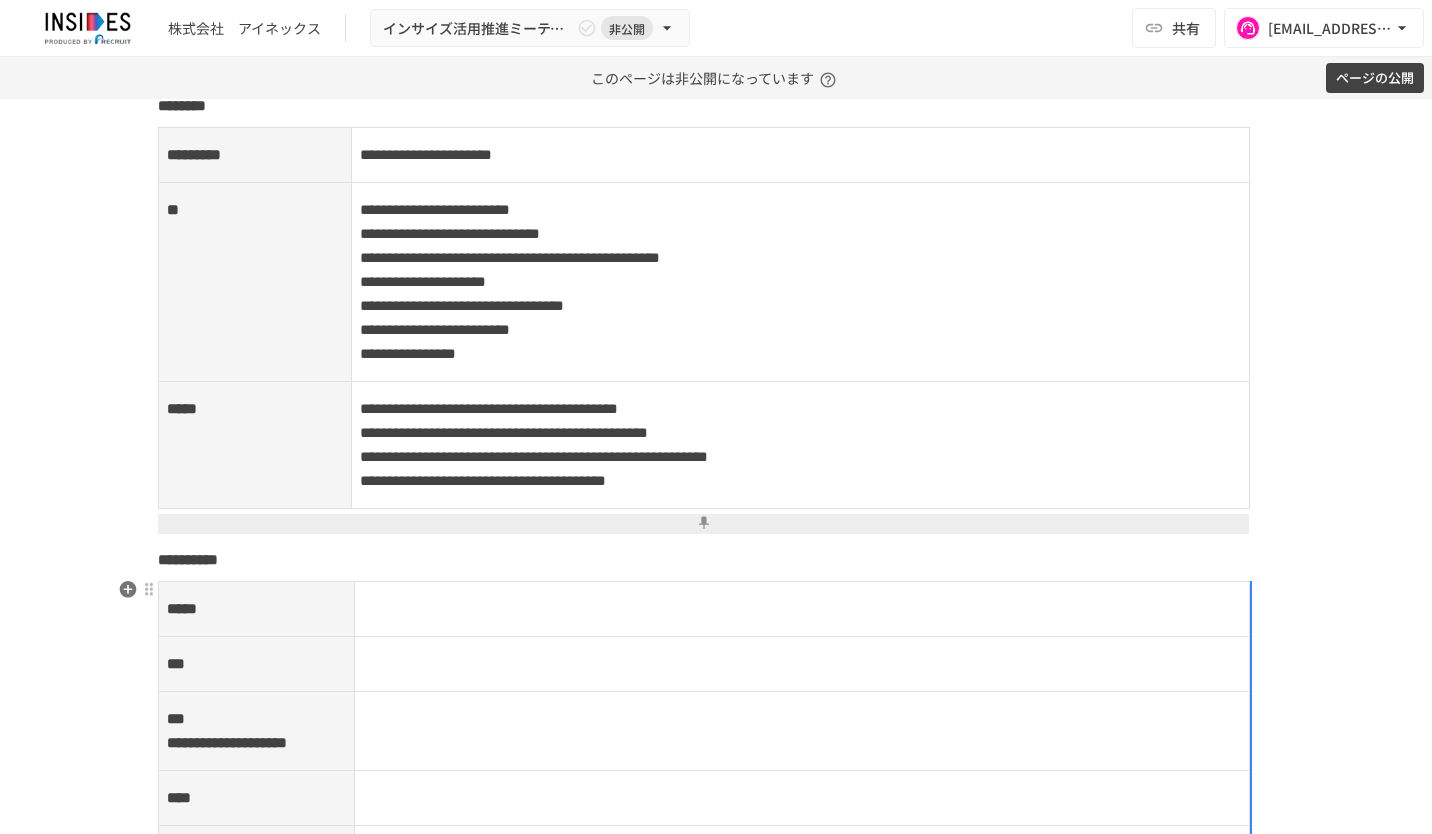 click at bounding box center (802, 609) 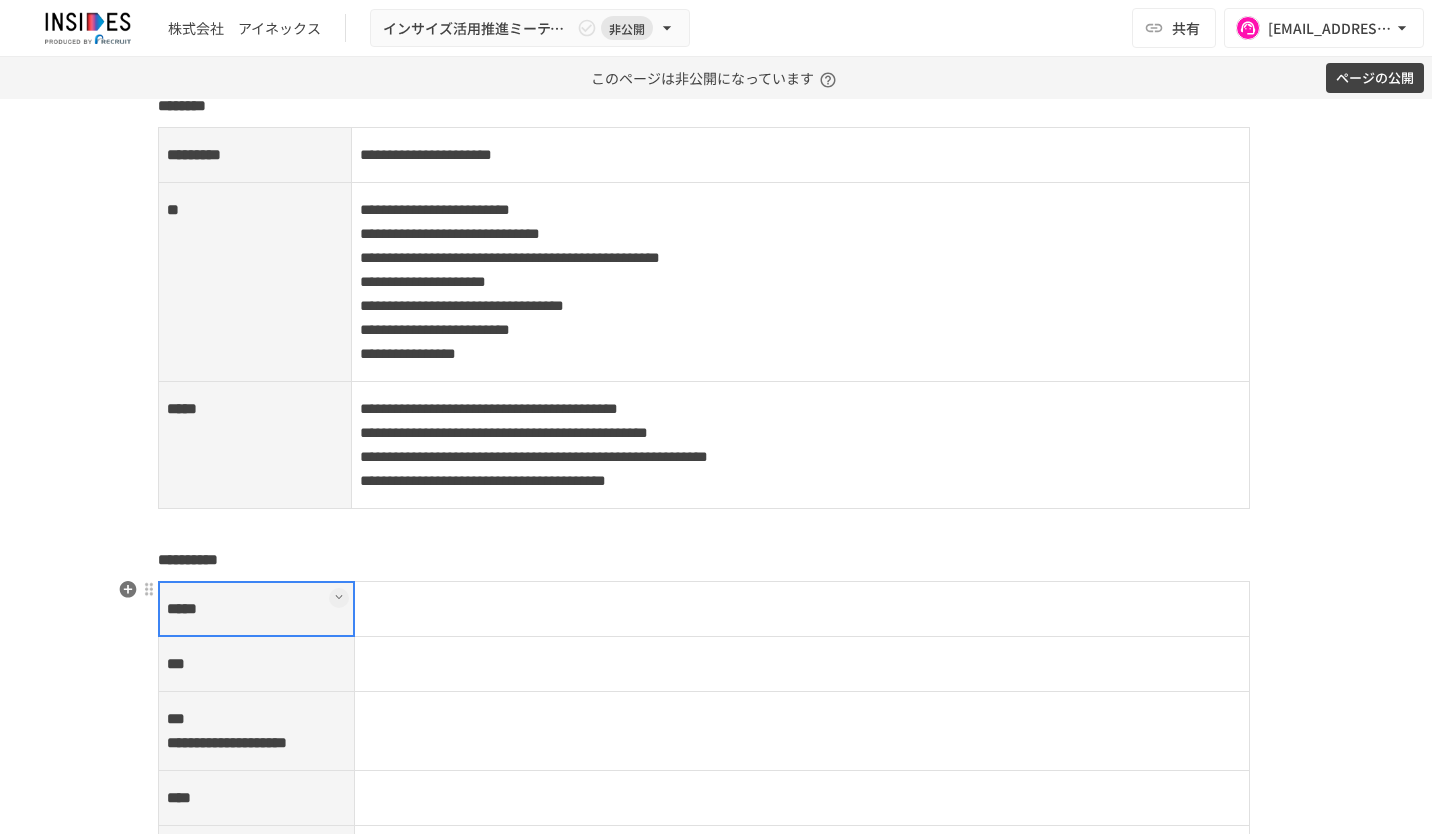 click at bounding box center (802, 609) 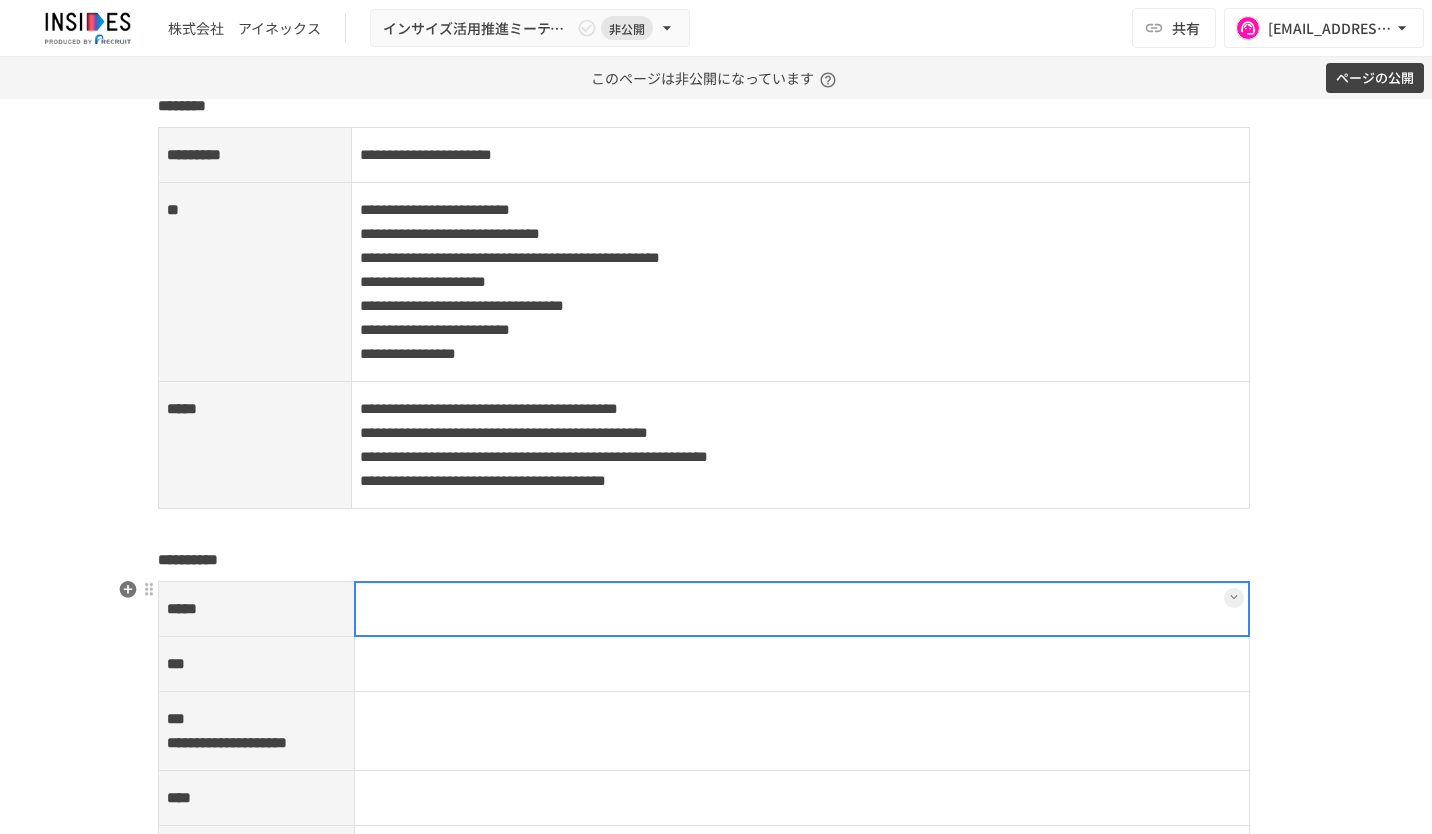 click at bounding box center [802, 609] 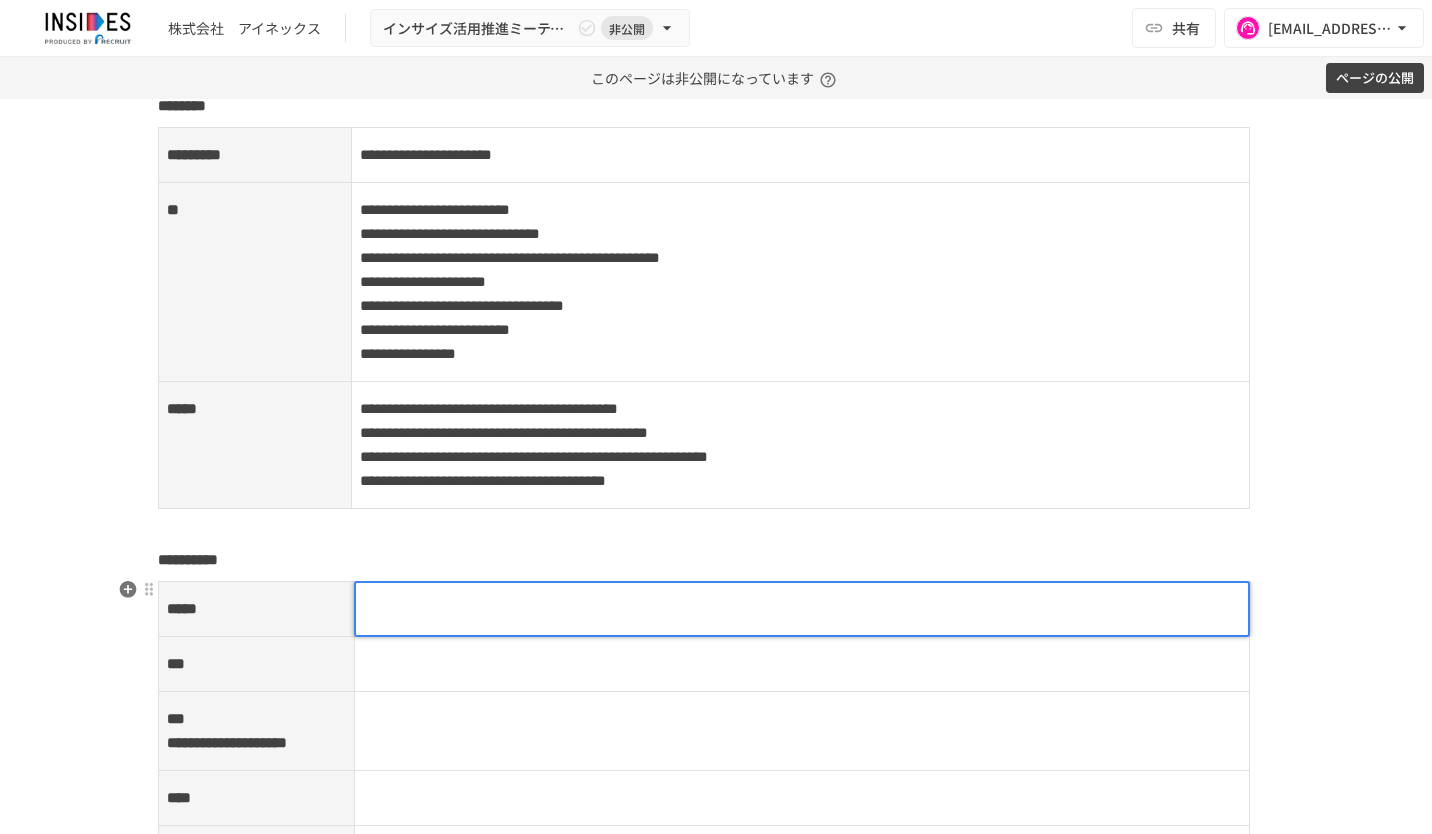 click at bounding box center [802, 609] 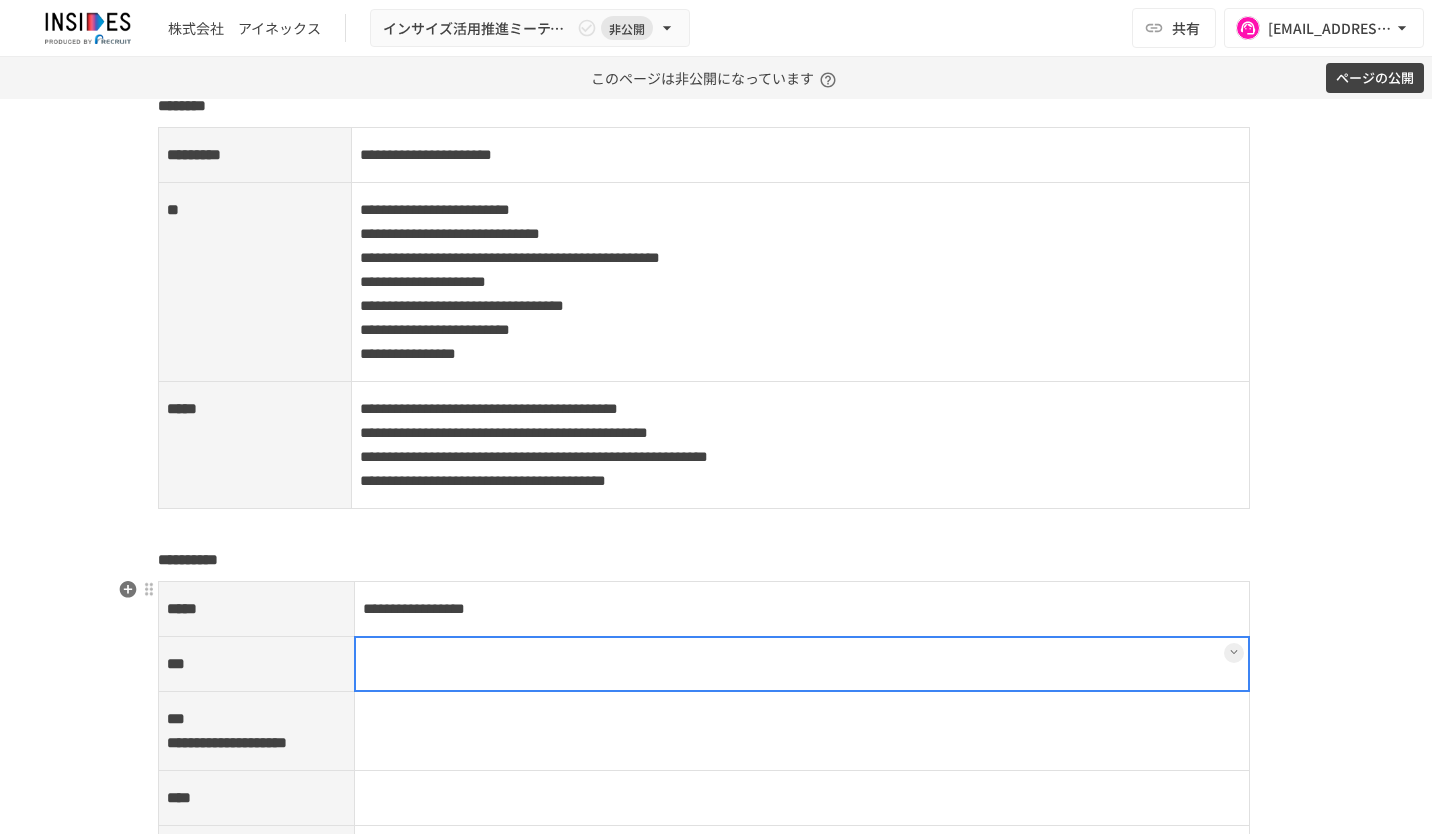 click at bounding box center [802, 664] 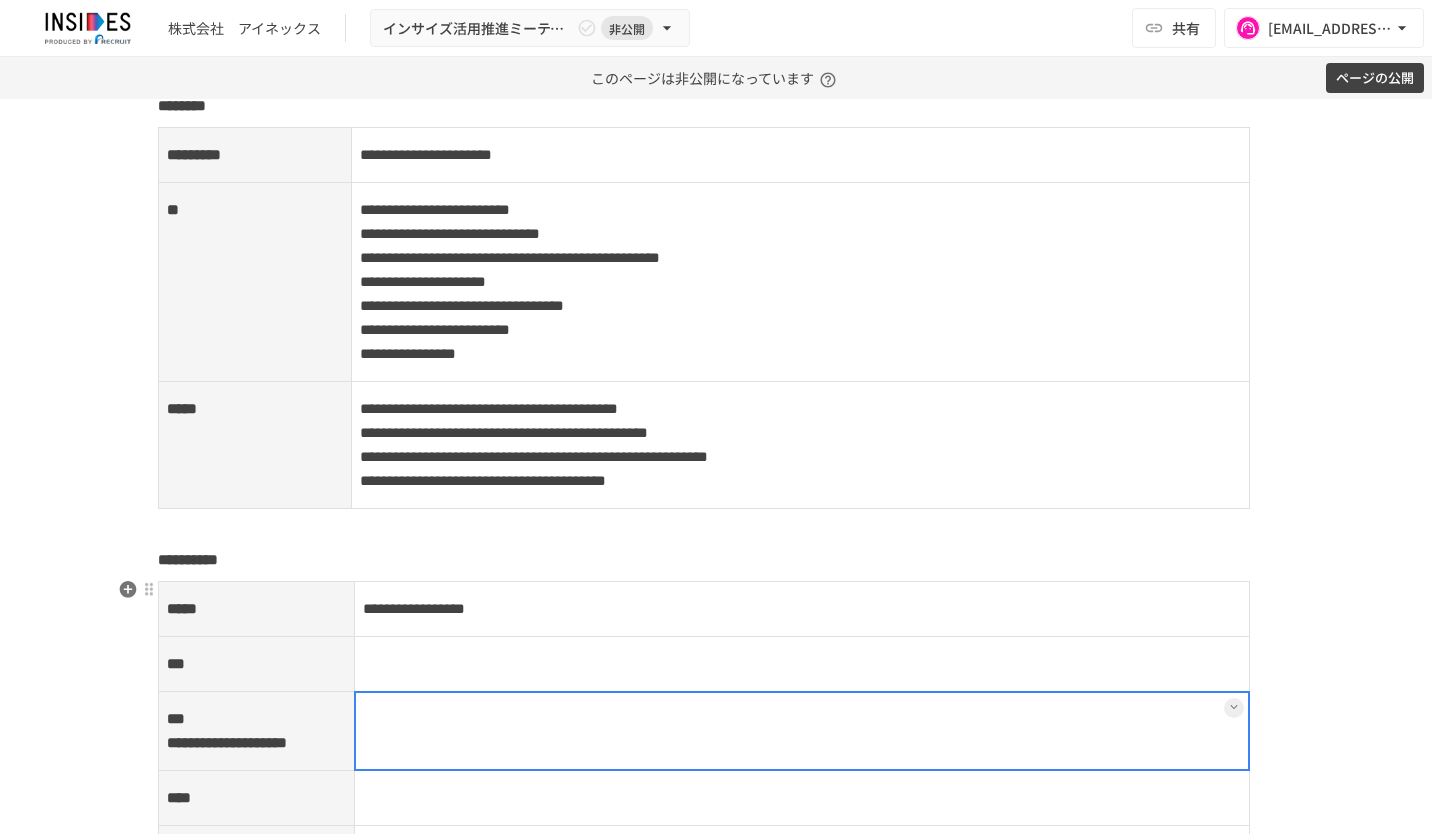 click at bounding box center [802, 731] 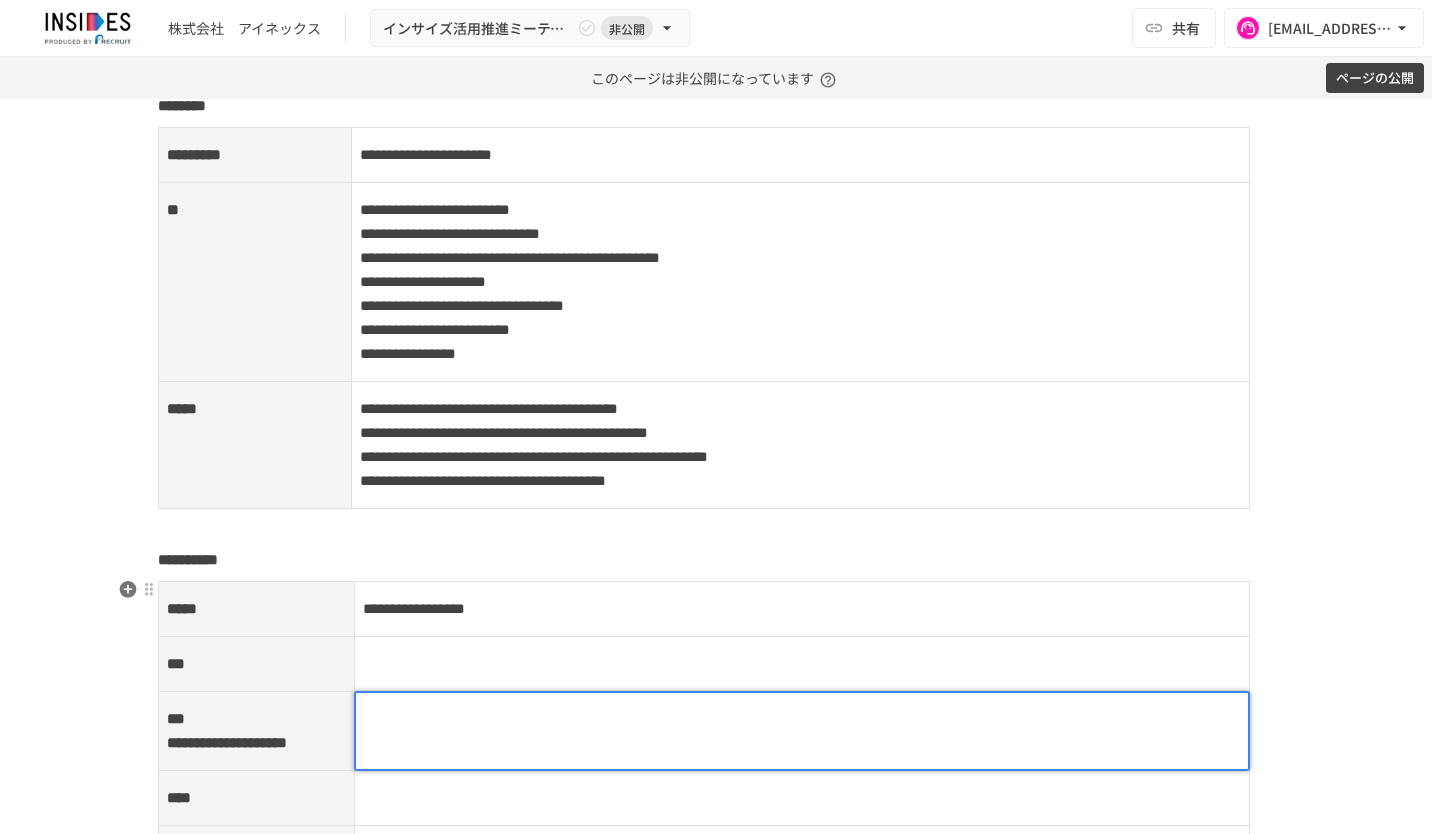 click at bounding box center (802, 731) 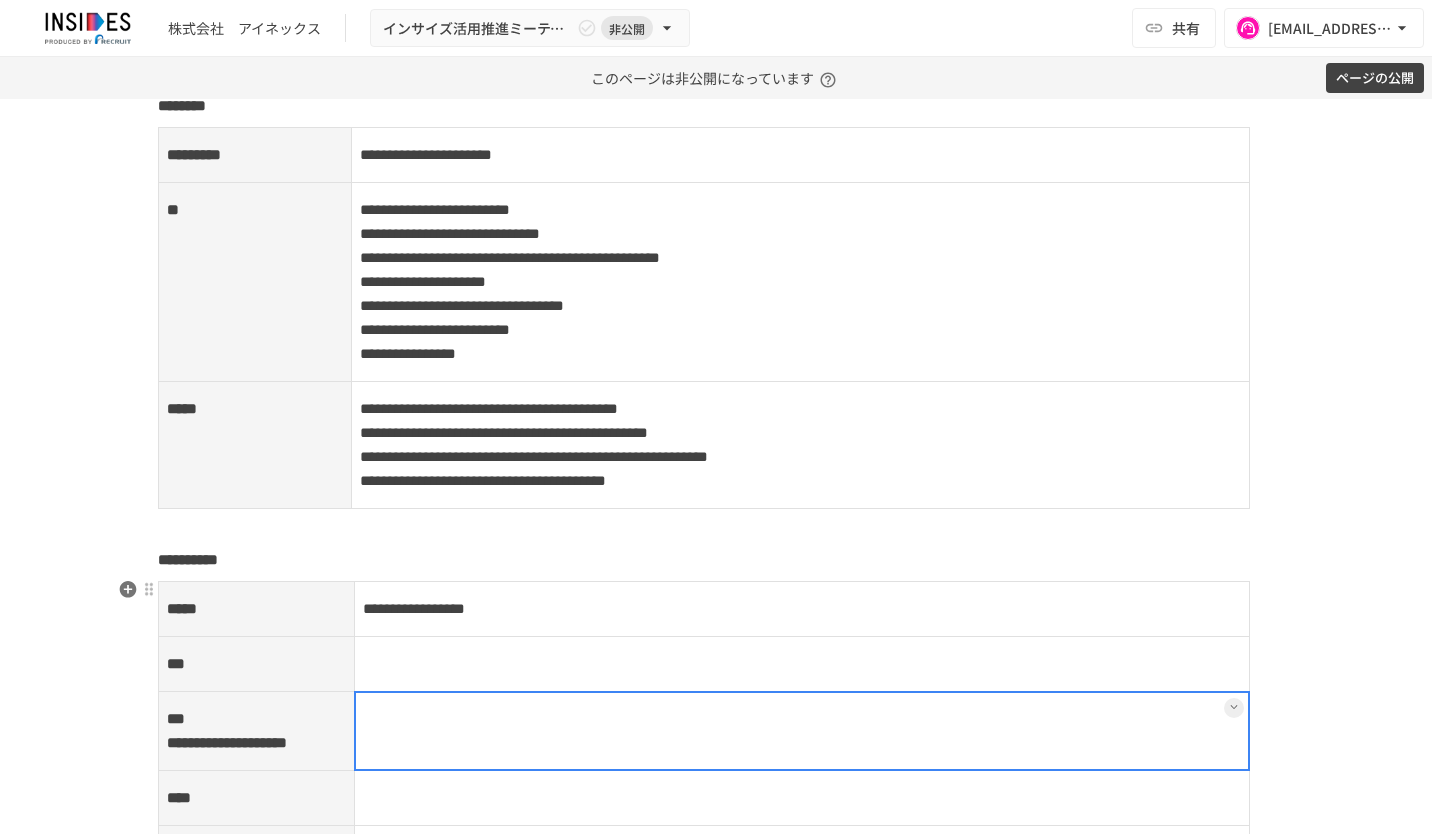 click at bounding box center (802, 731) 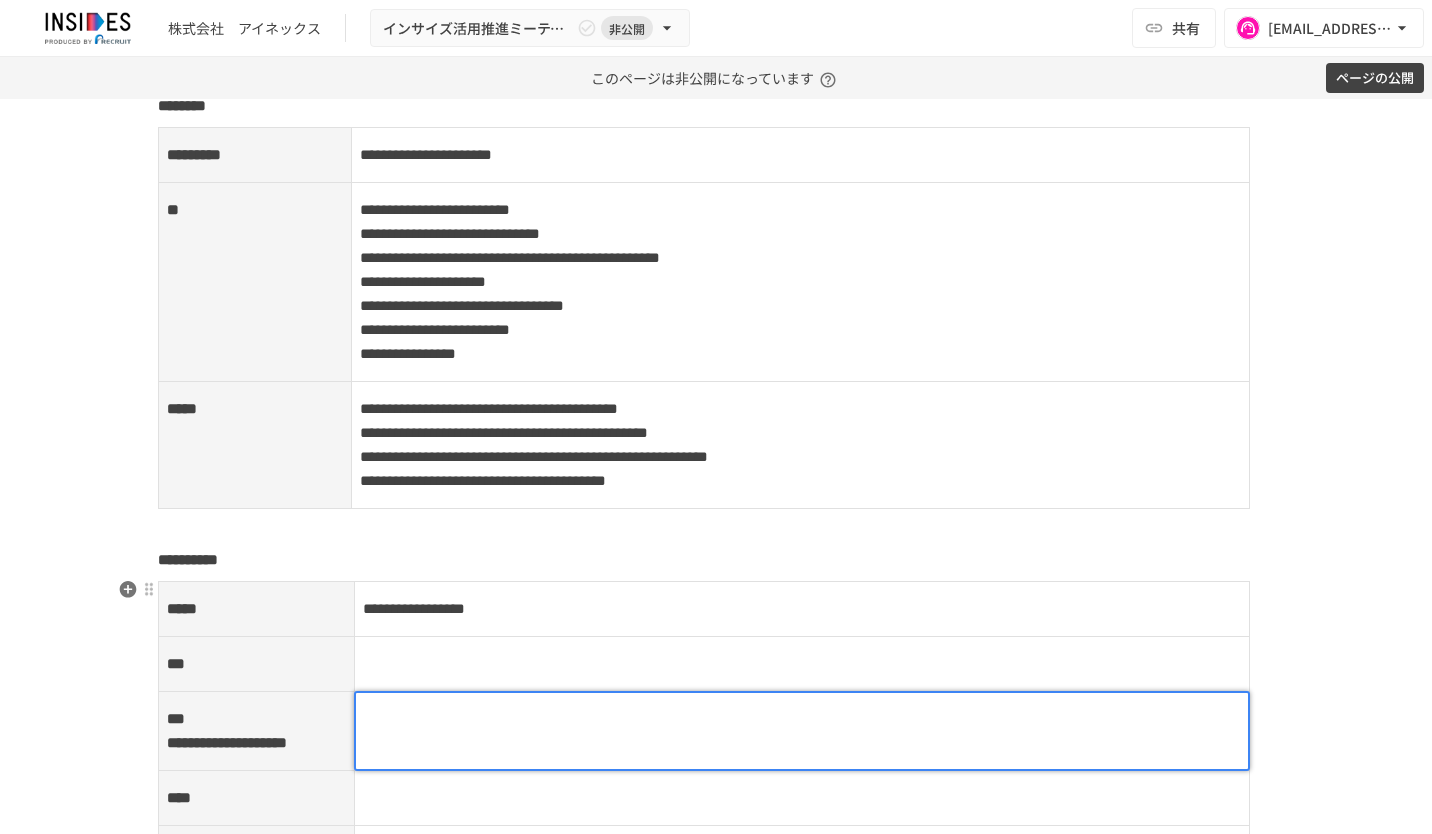 click at bounding box center [802, 719] 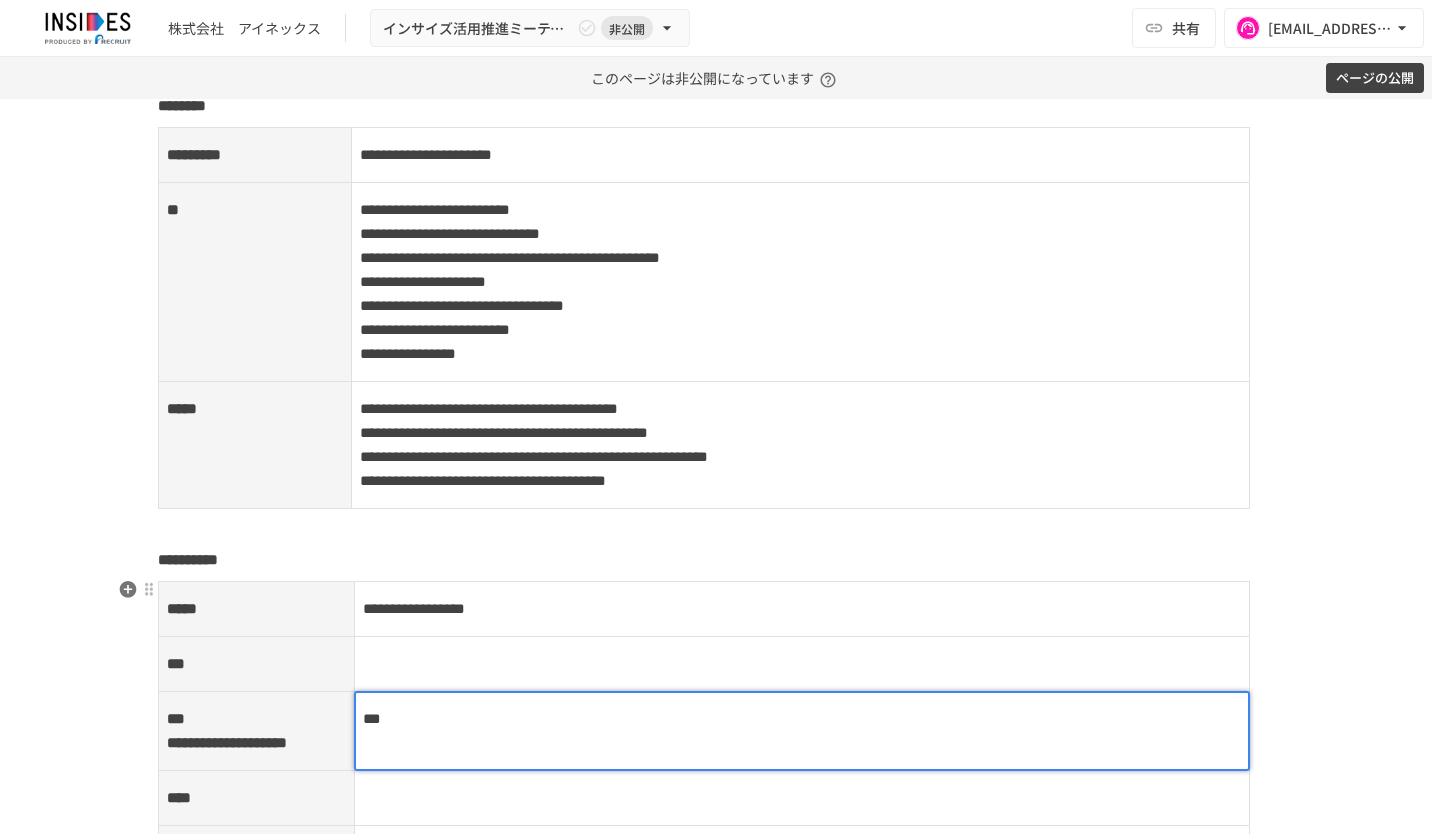 click at bounding box center (802, 664) 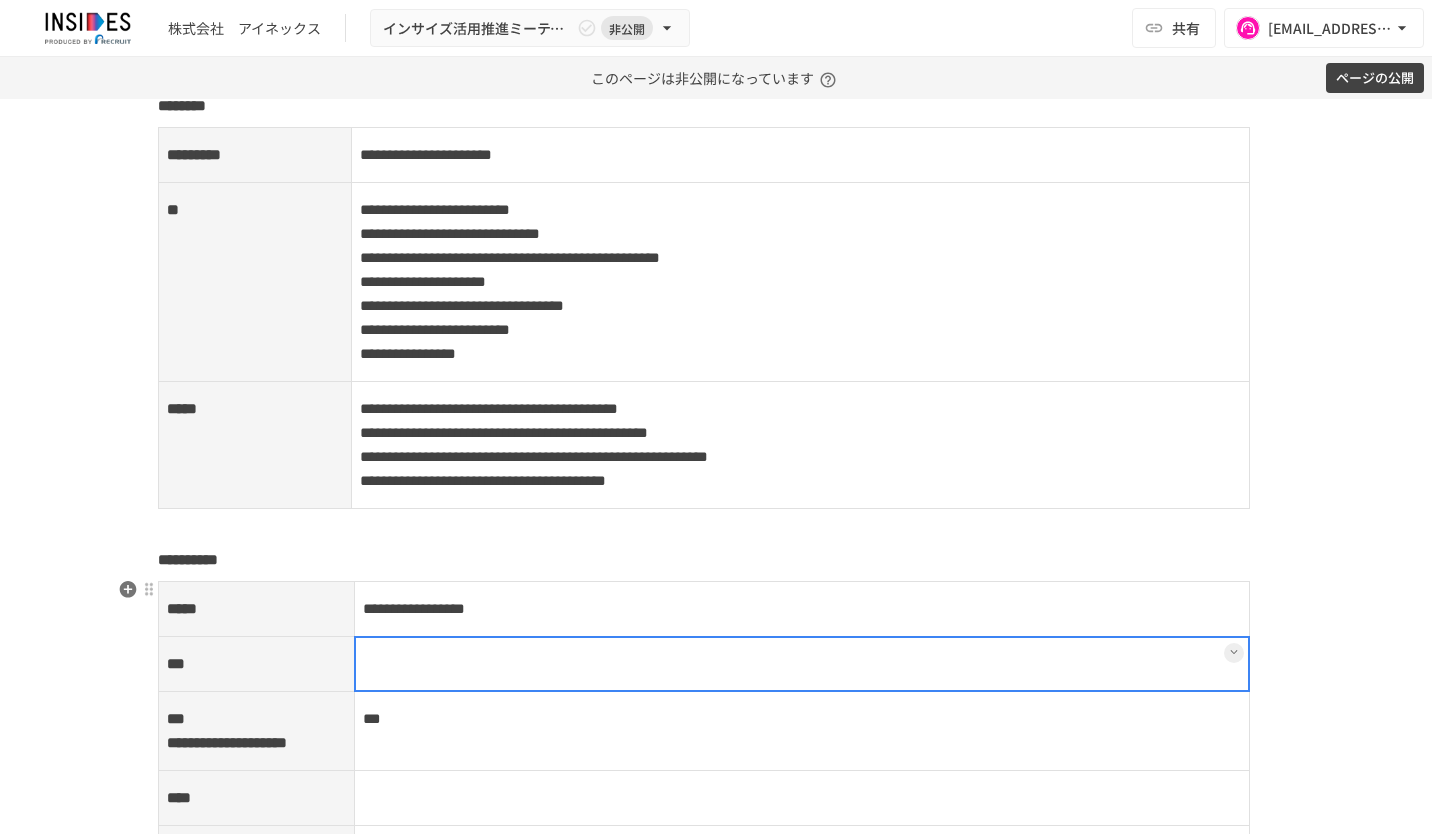 click at bounding box center [802, 664] 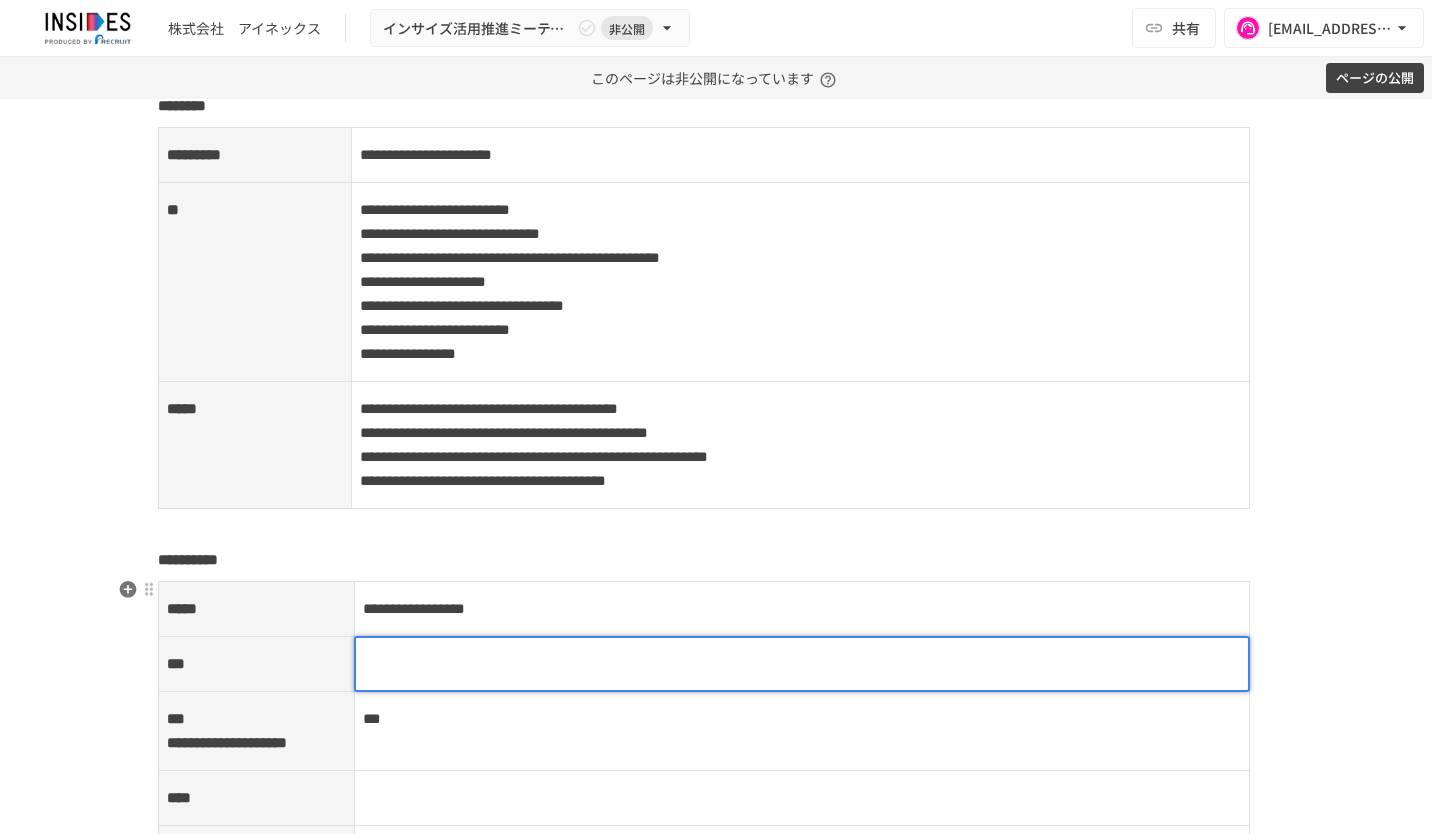 click at bounding box center (802, 664) 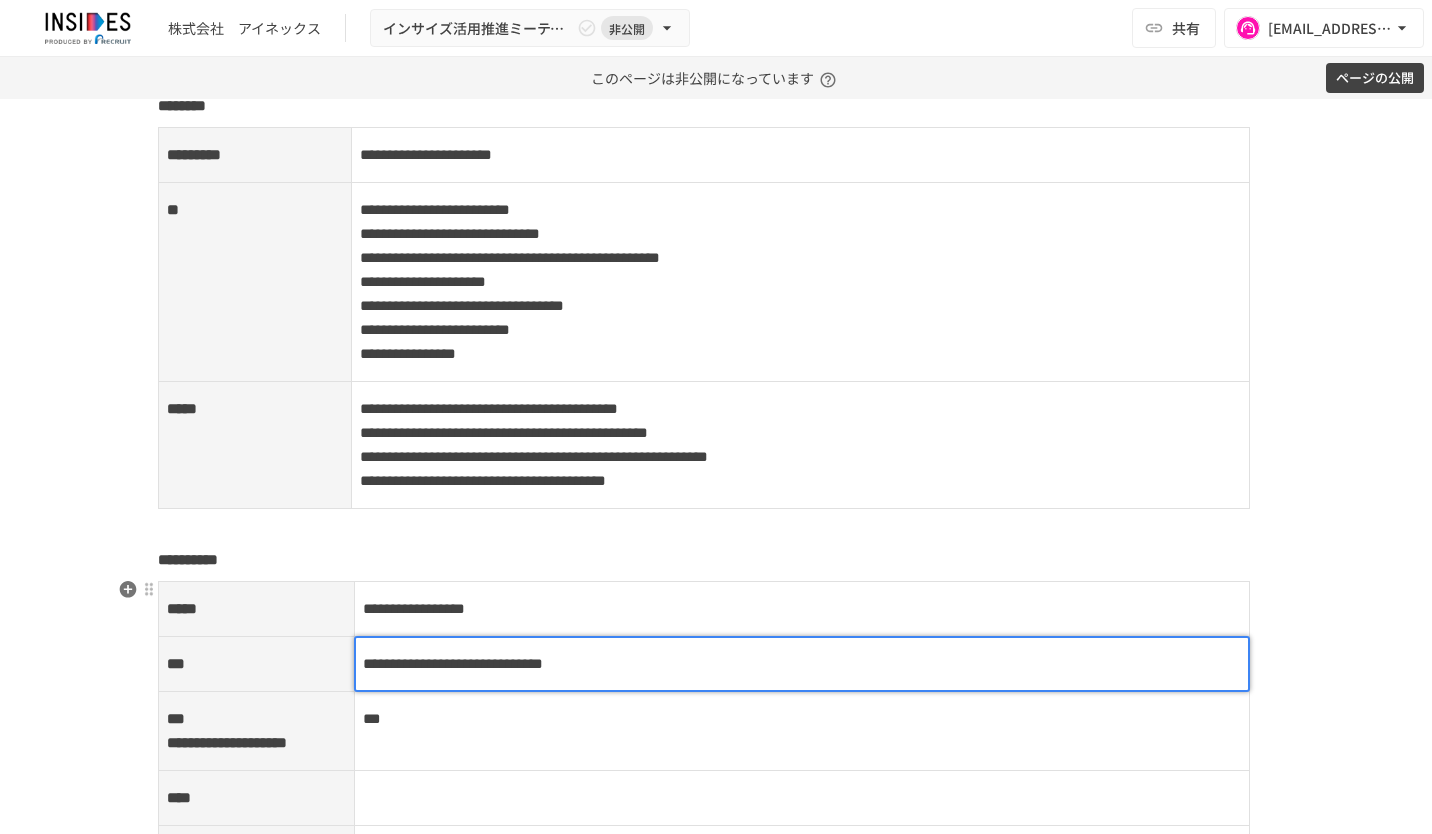 scroll, scrollTop: 2800, scrollLeft: 0, axis: vertical 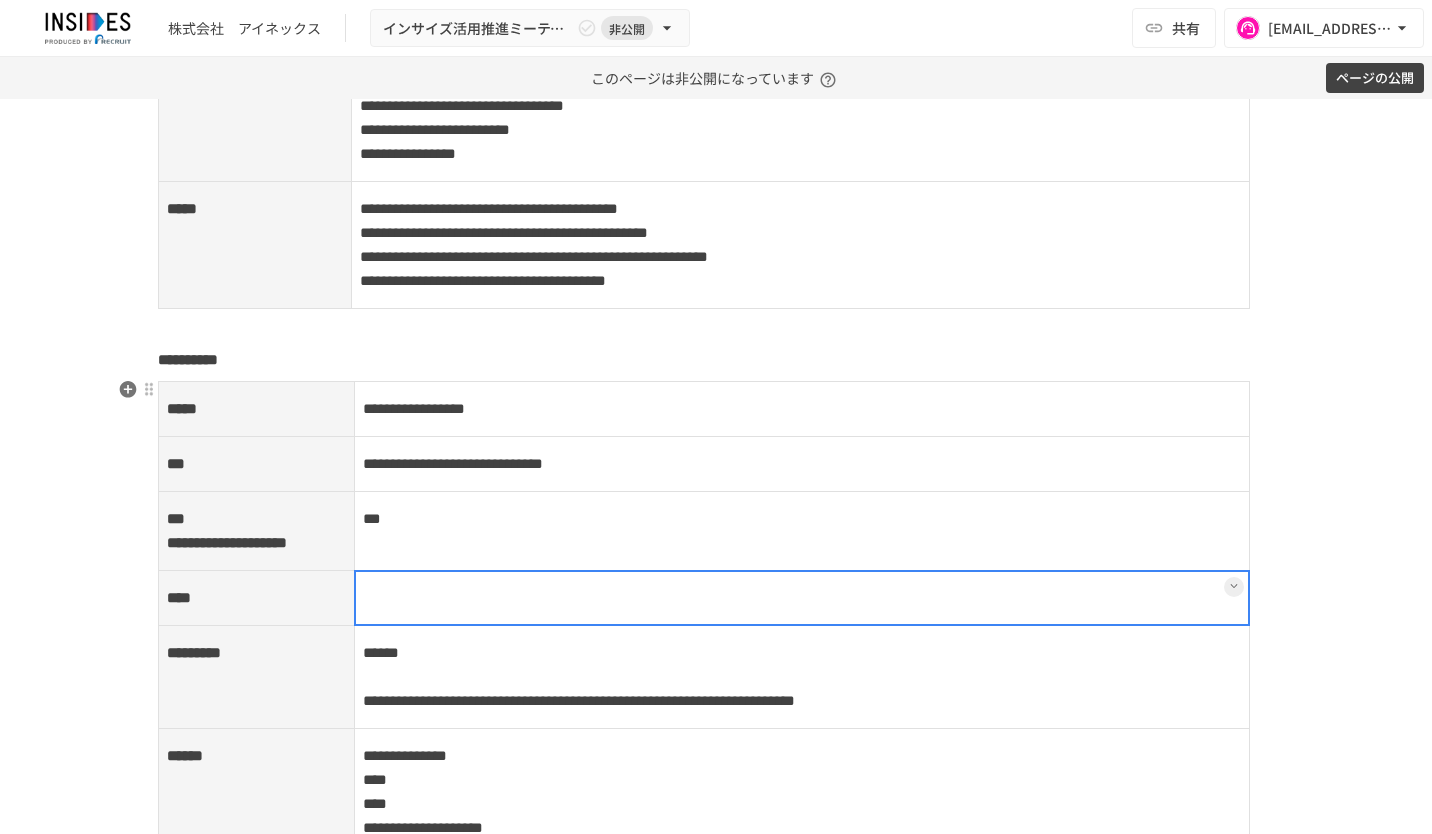 click at bounding box center (802, 598) 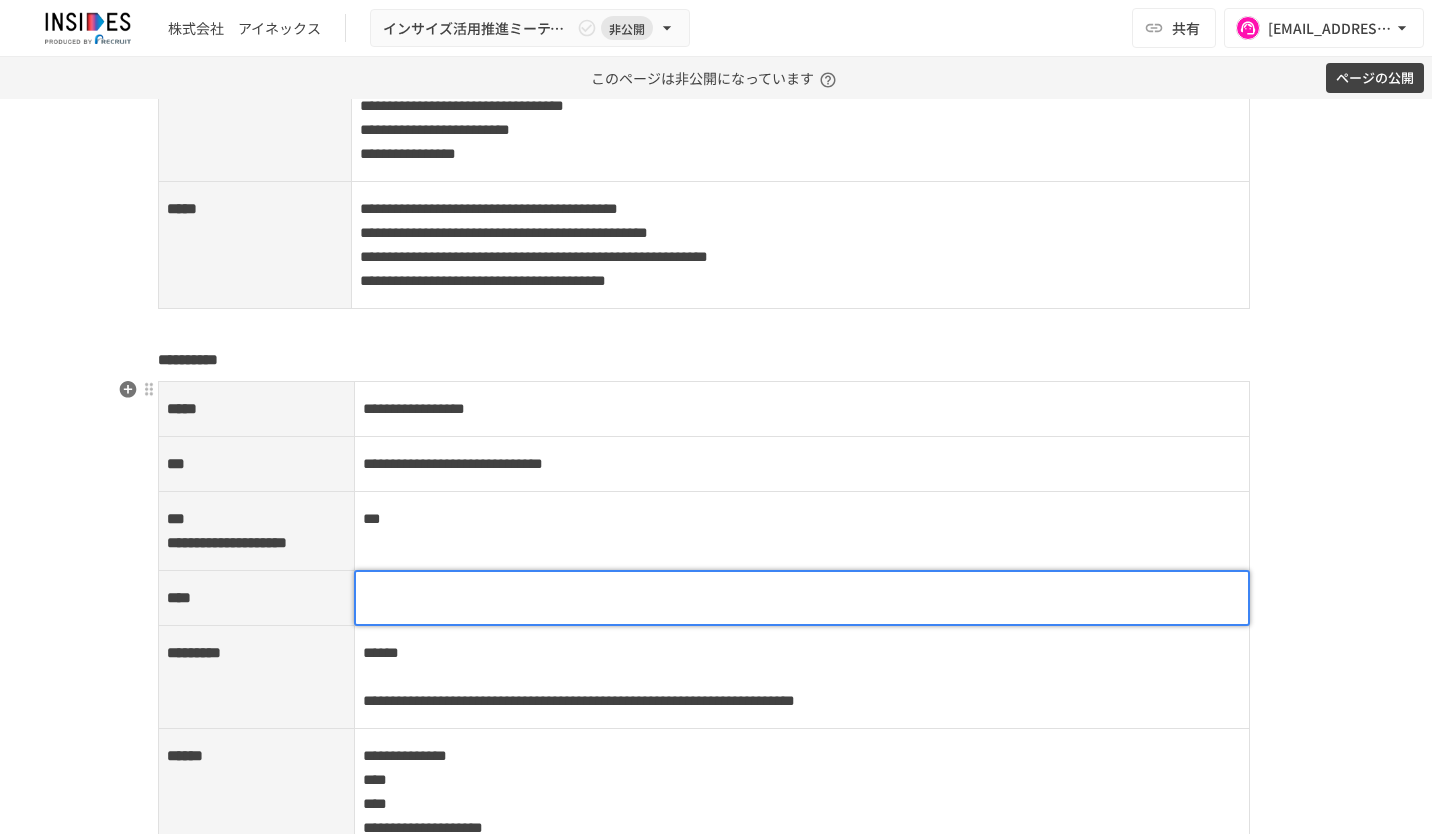 click at bounding box center [802, 598] 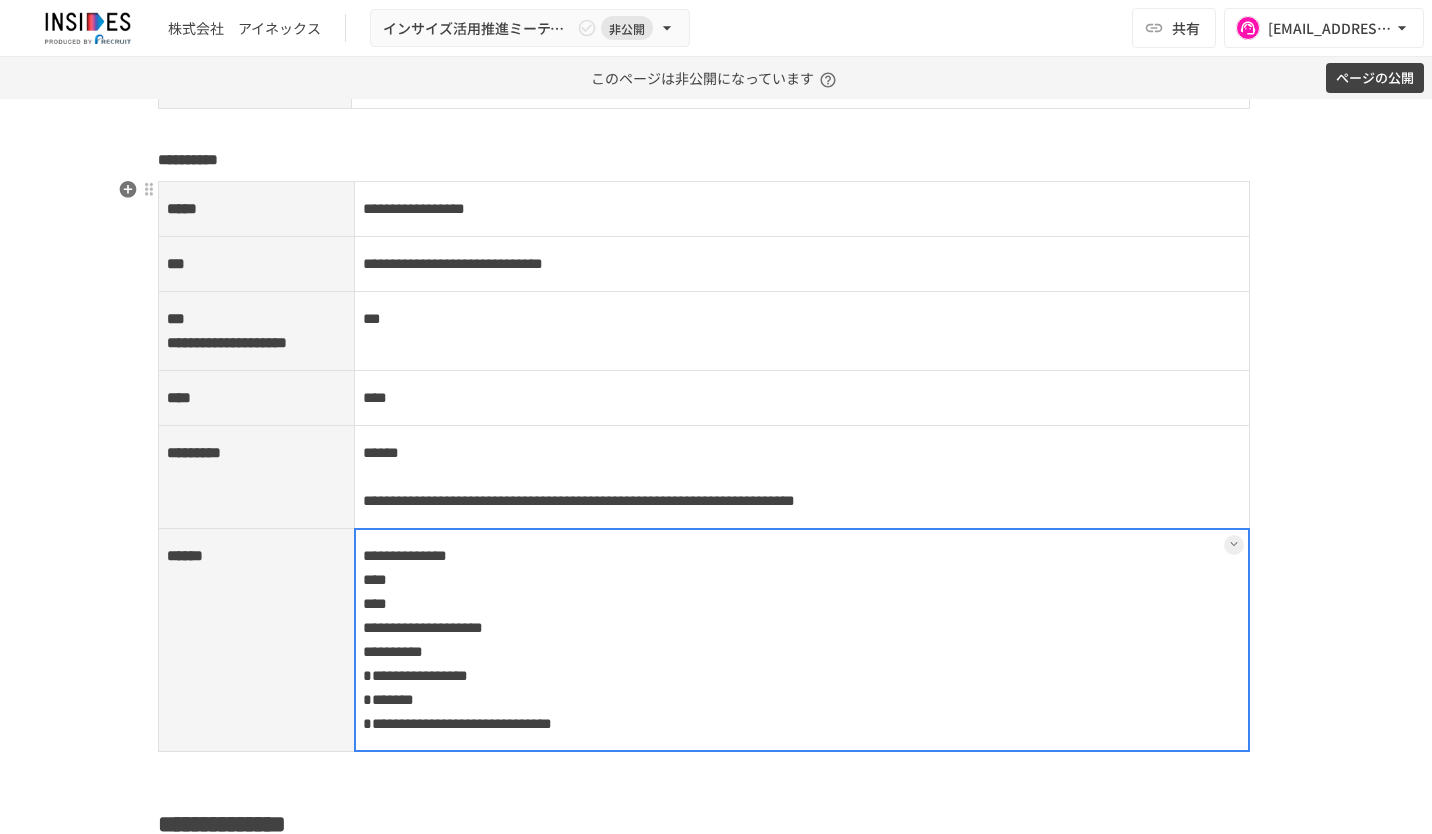 click on "**********" at bounding box center [802, 640] 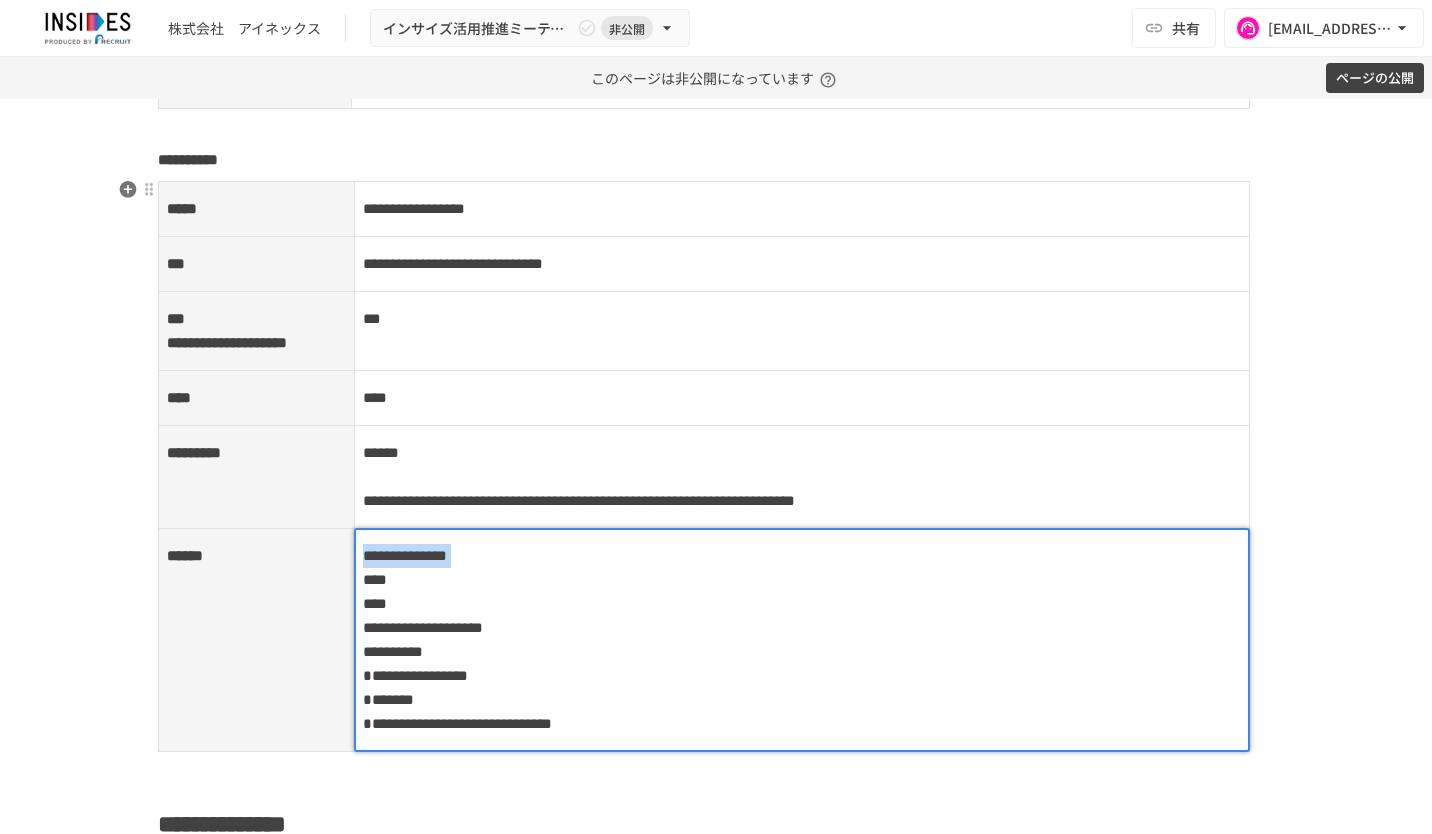 click on "**********" at bounding box center (405, 555) 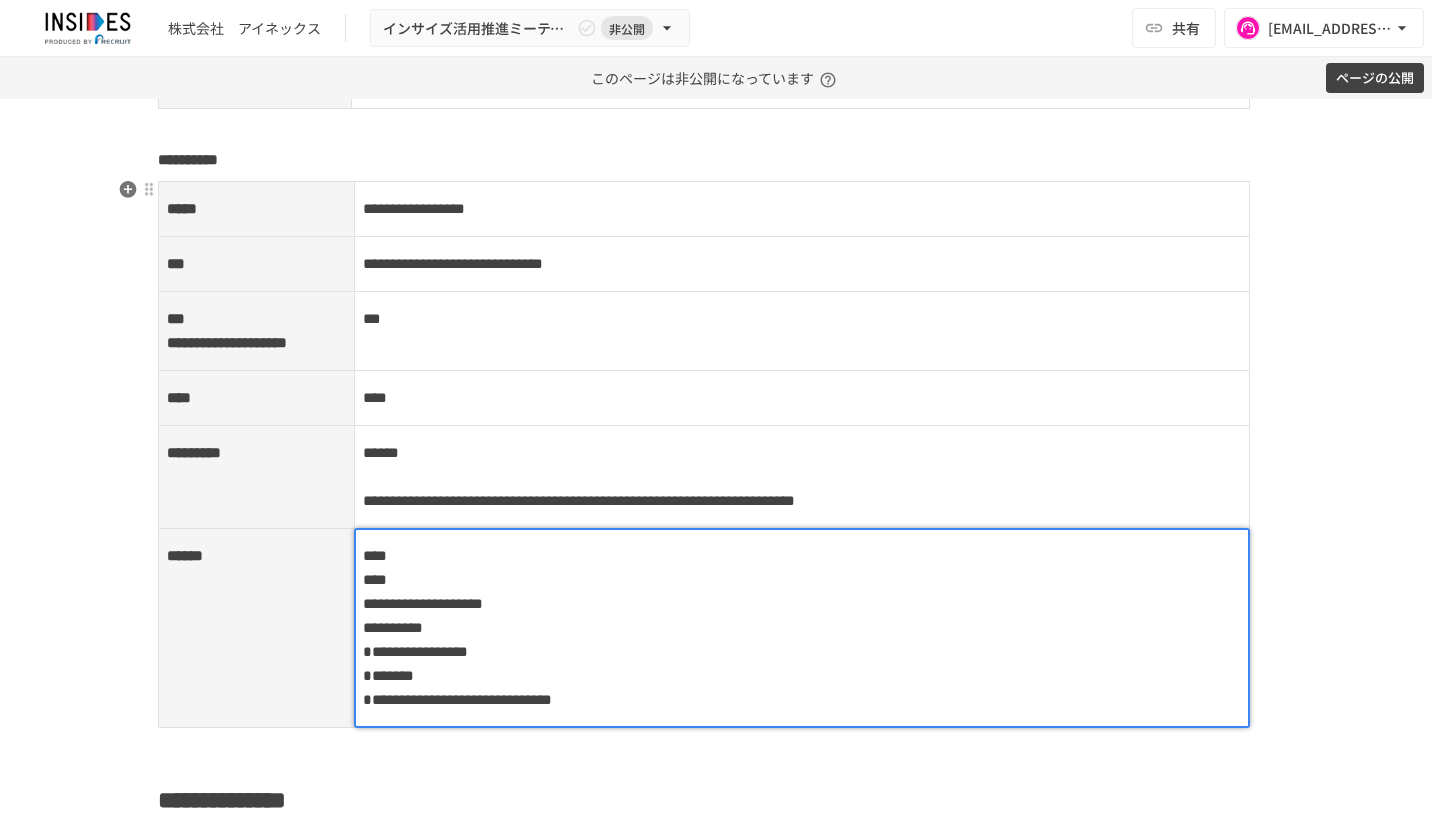 scroll, scrollTop: 3100, scrollLeft: 0, axis: vertical 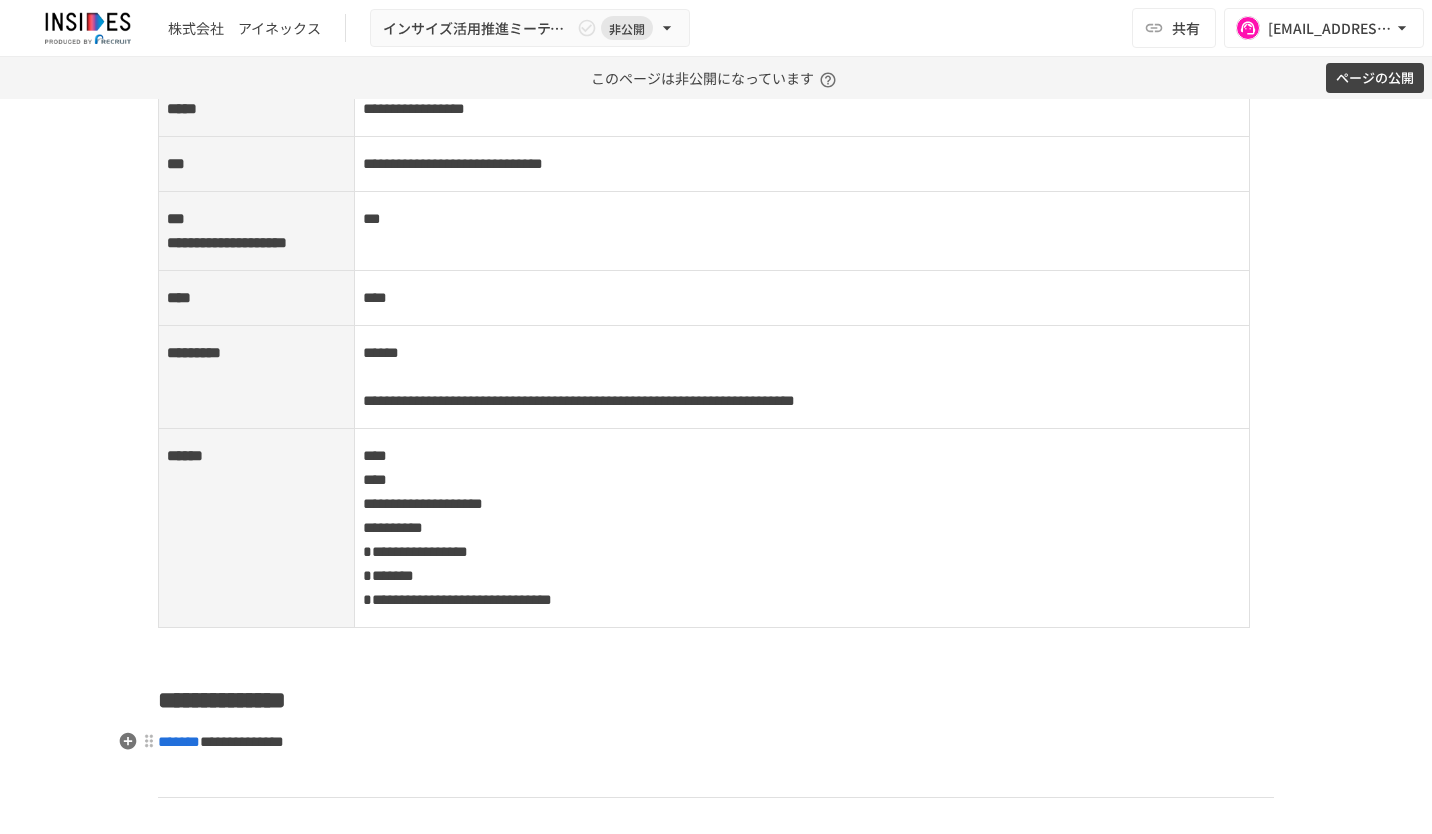 click on "**********" at bounding box center (716, 87) 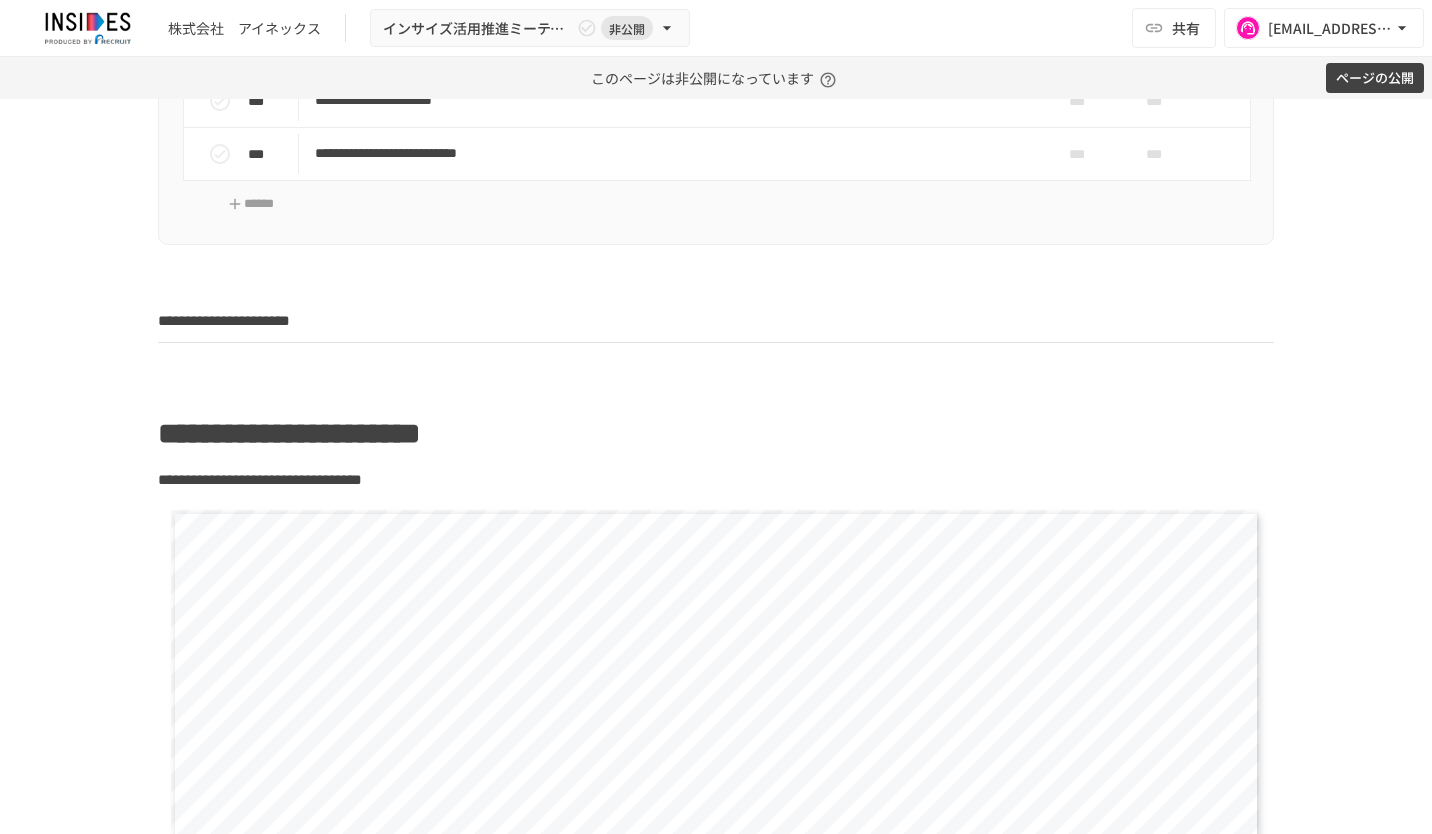scroll, scrollTop: 700, scrollLeft: 0, axis: vertical 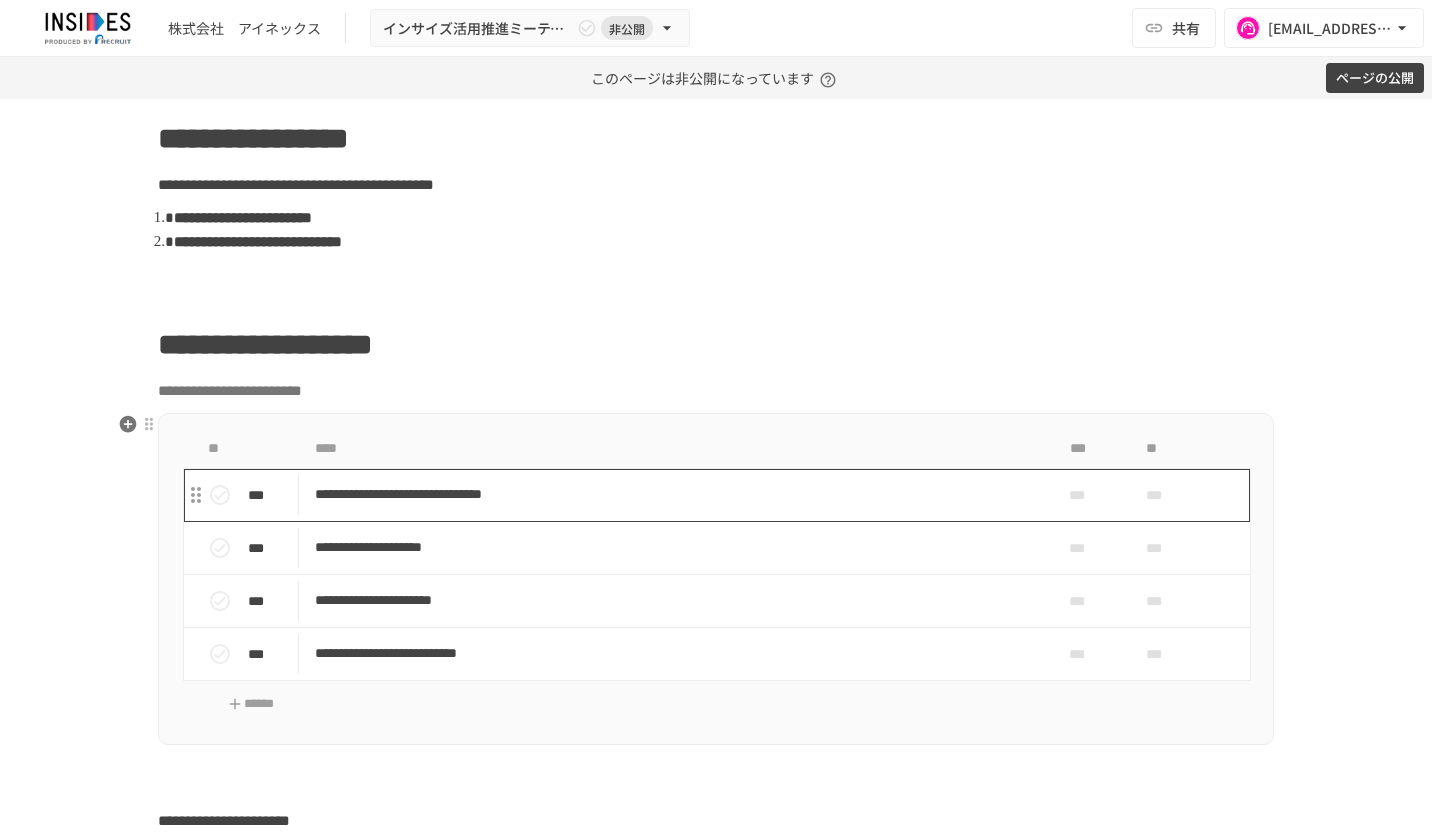 click on "**********" at bounding box center [674, 494] 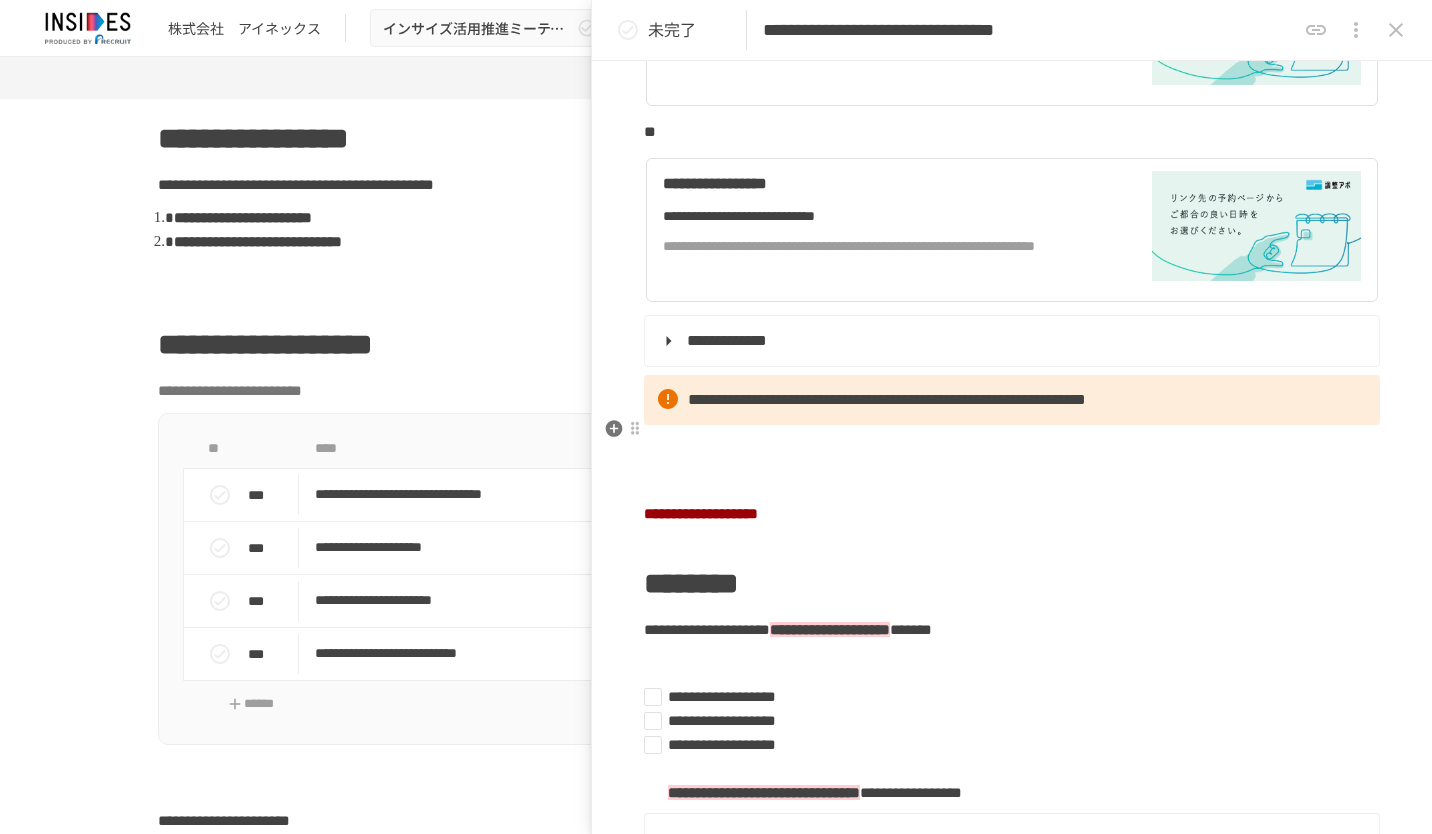 scroll, scrollTop: 900, scrollLeft: 0, axis: vertical 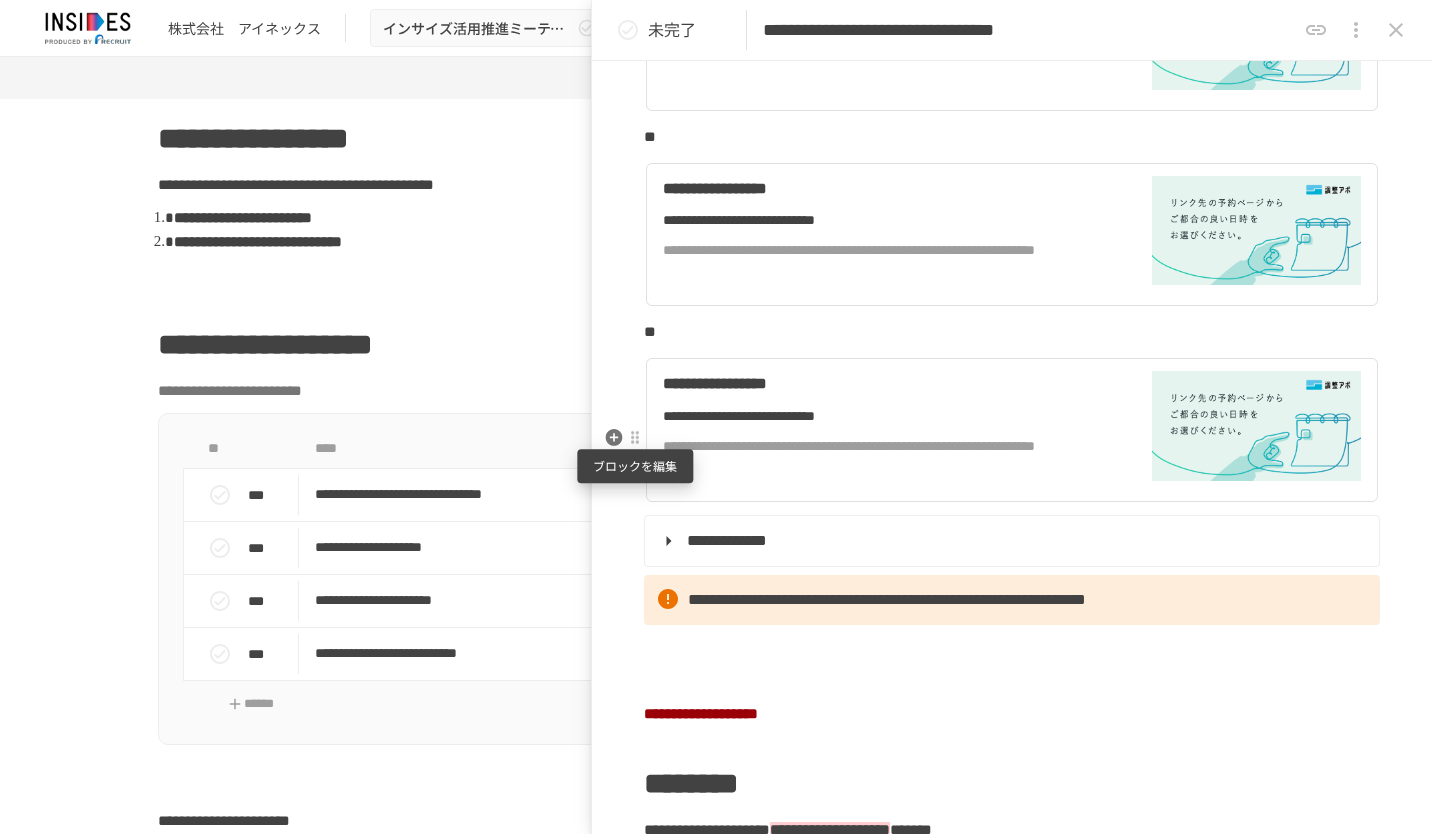 click at bounding box center (635, 438) 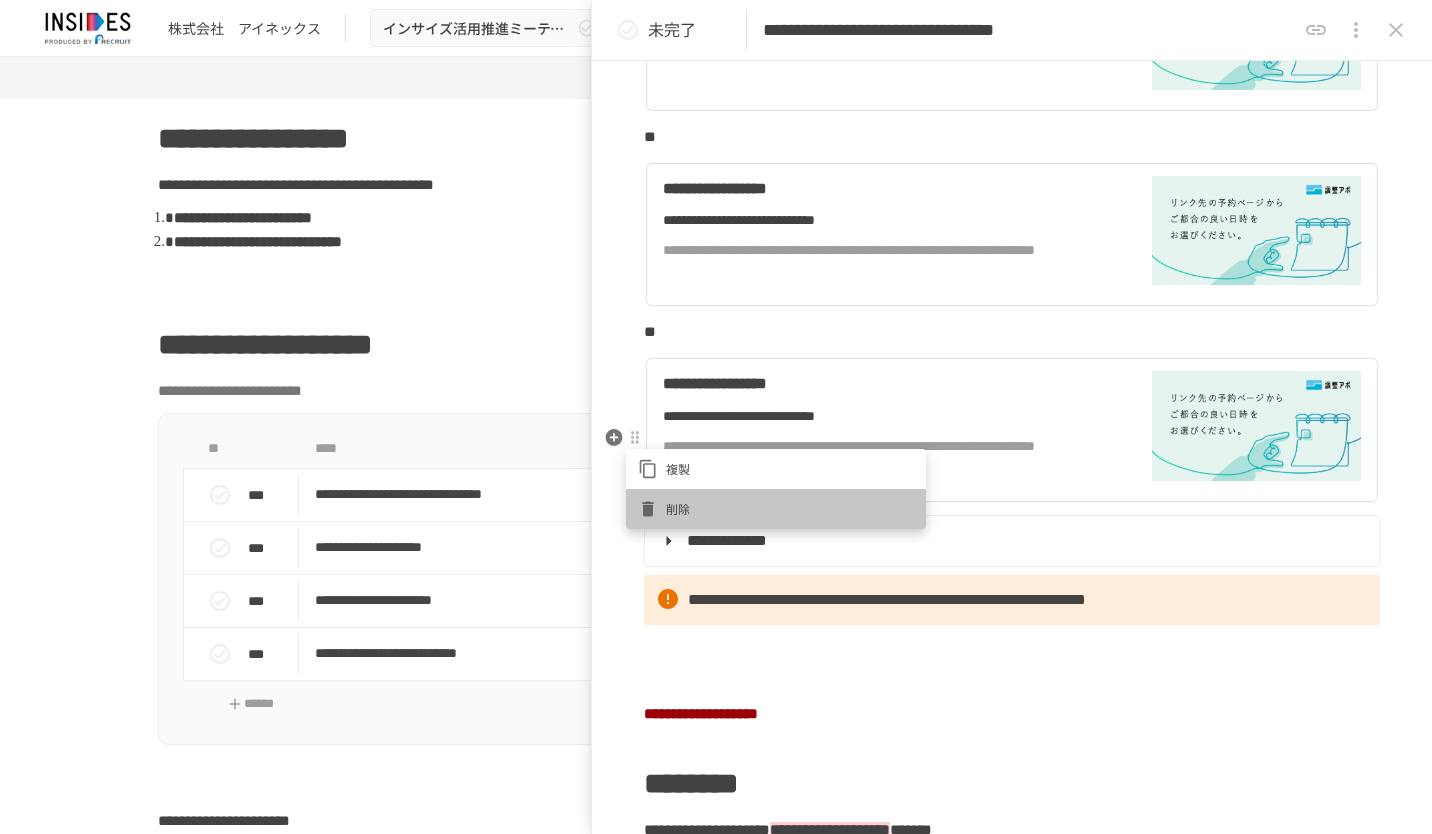 click on "削除" at bounding box center [790, 508] 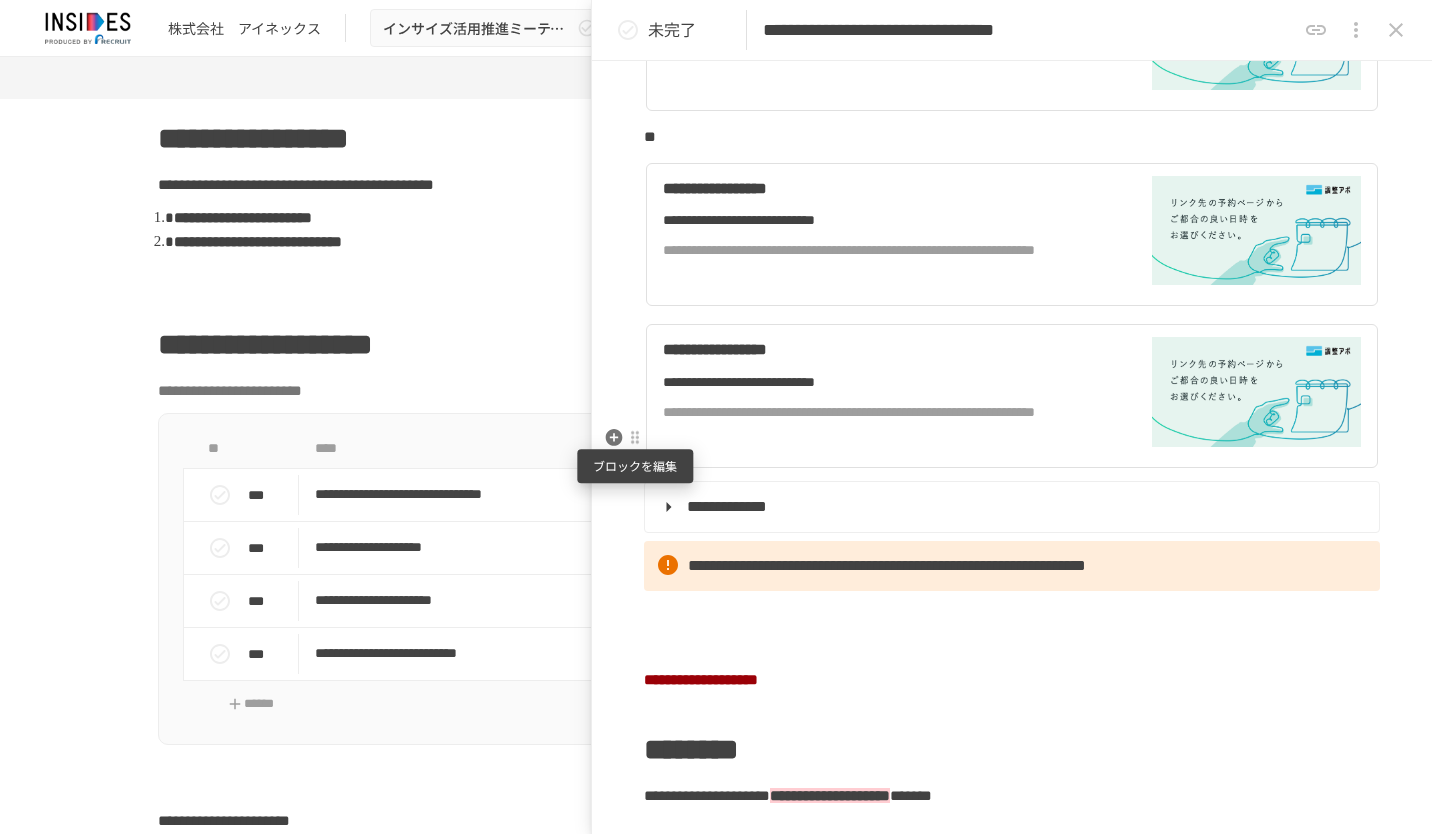 click at bounding box center (635, 438) 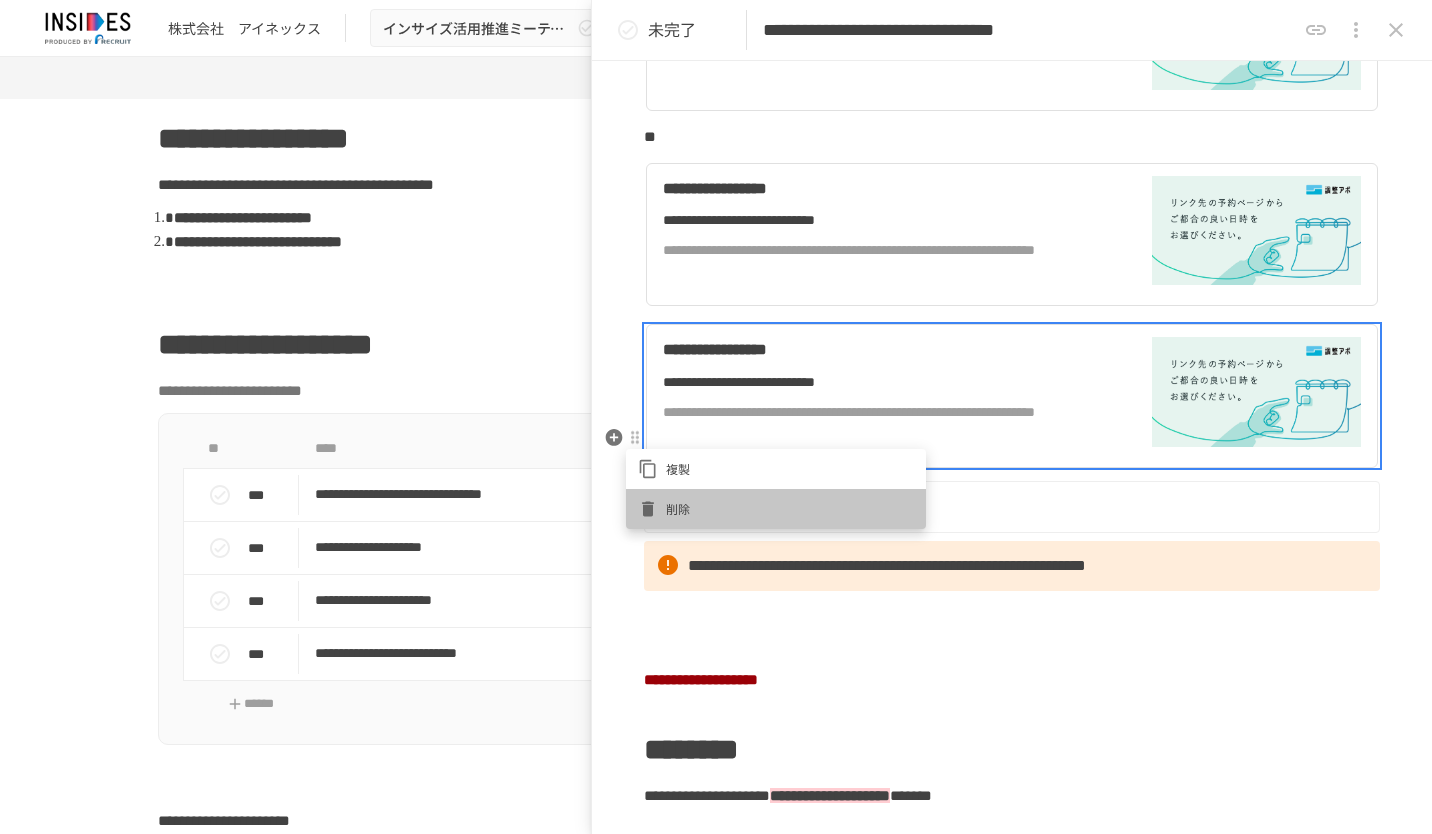 click on "削除" at bounding box center [790, 508] 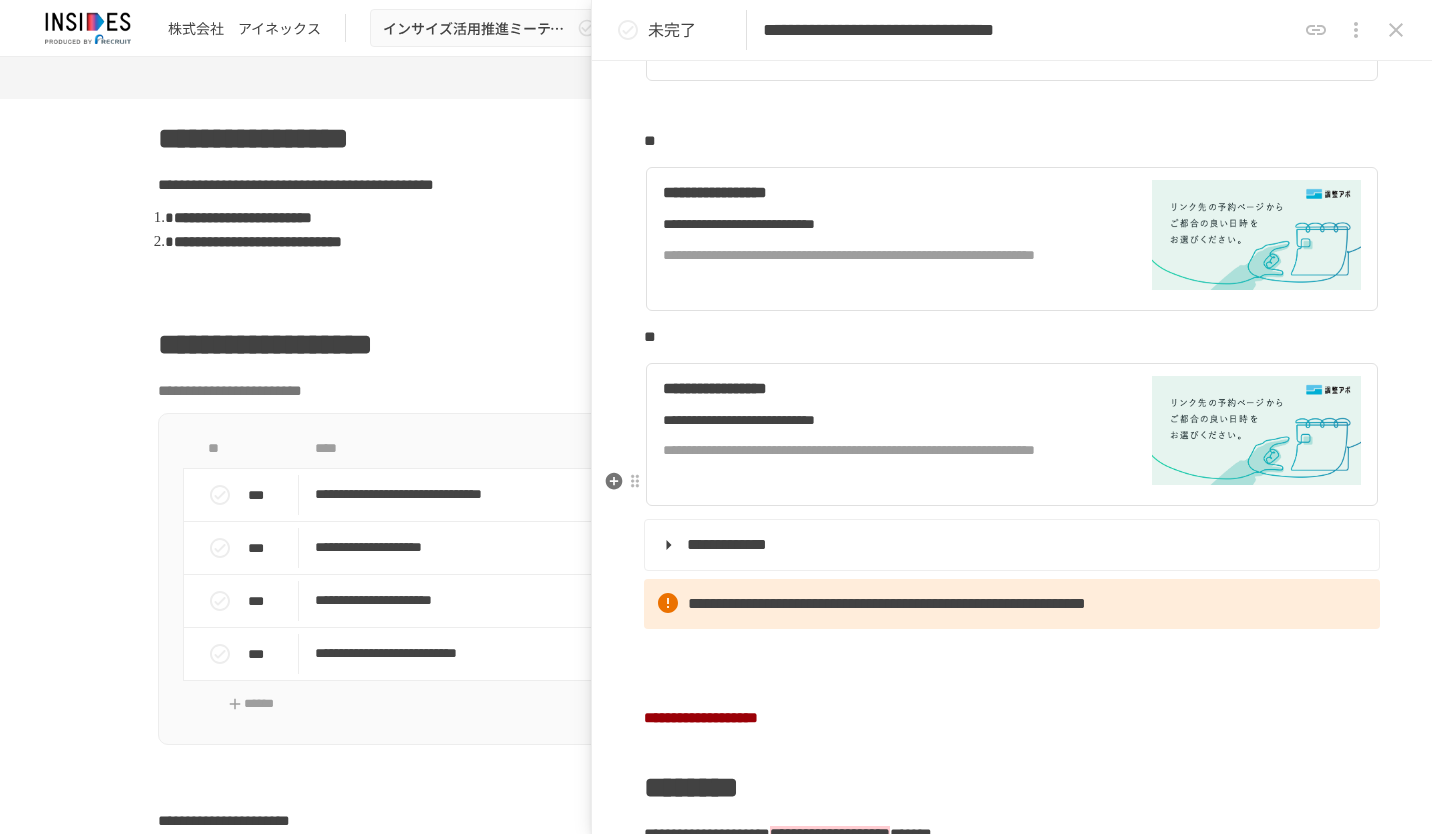 scroll, scrollTop: 400, scrollLeft: 0, axis: vertical 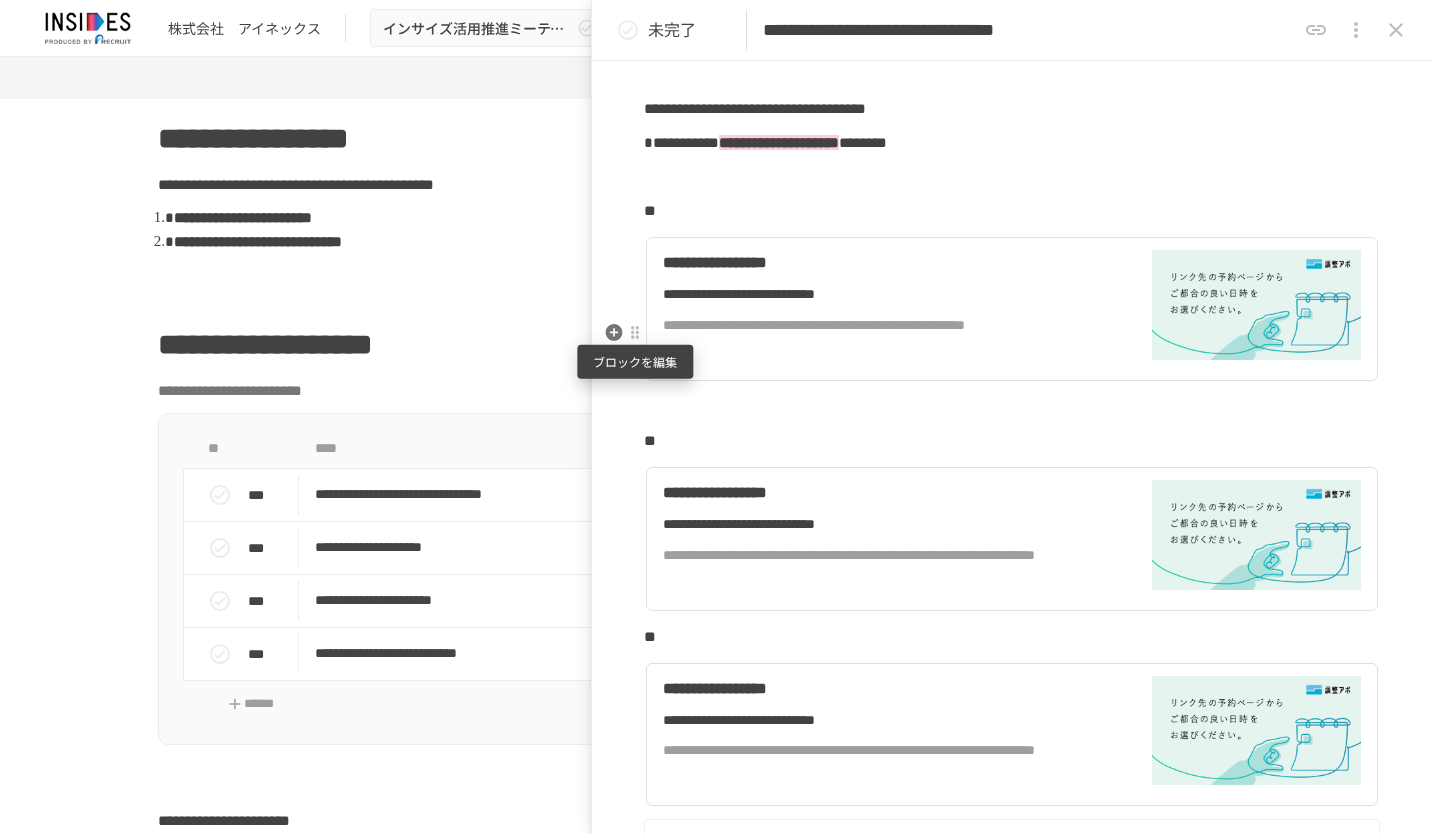 click at bounding box center (635, 333) 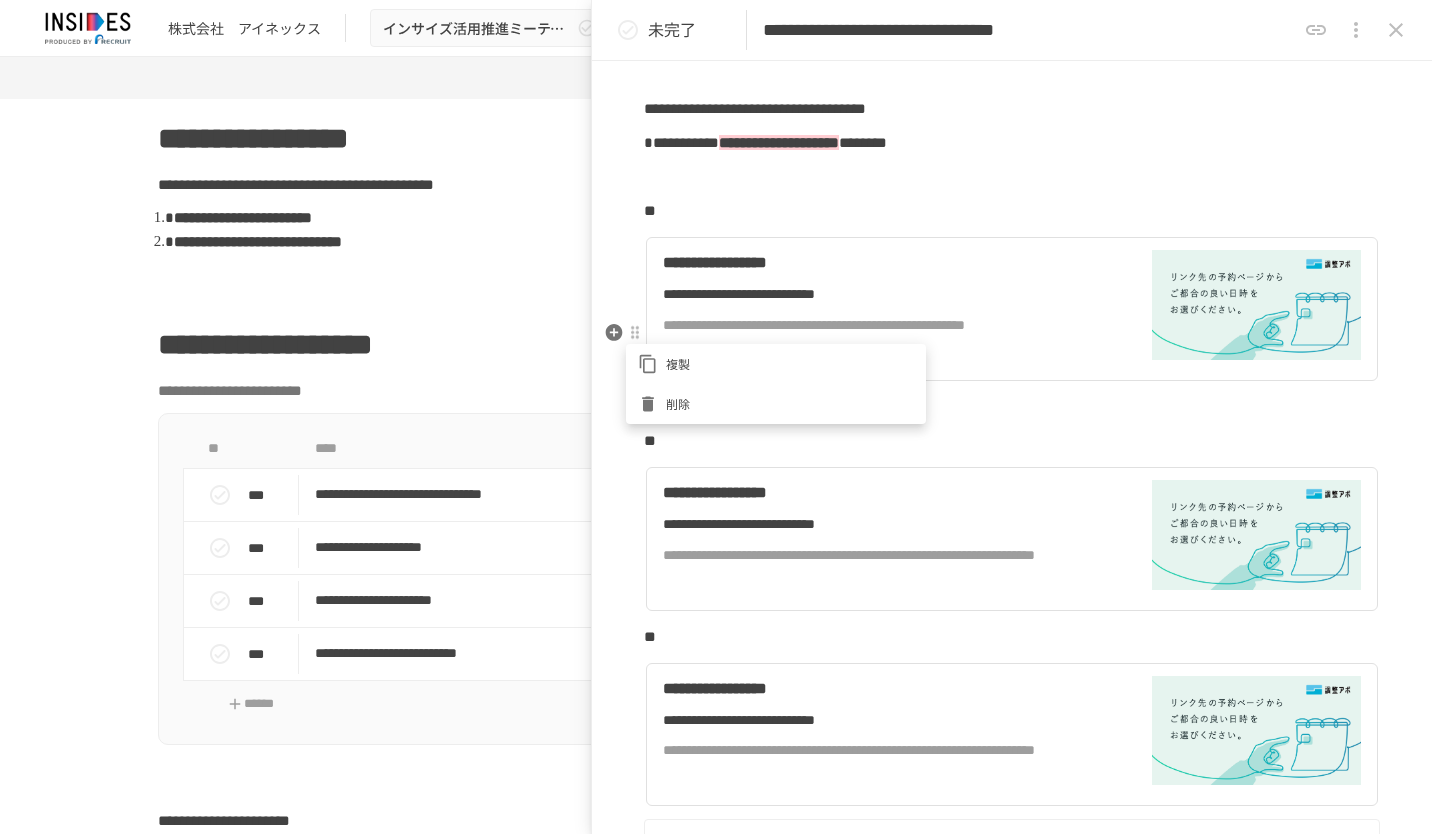 click 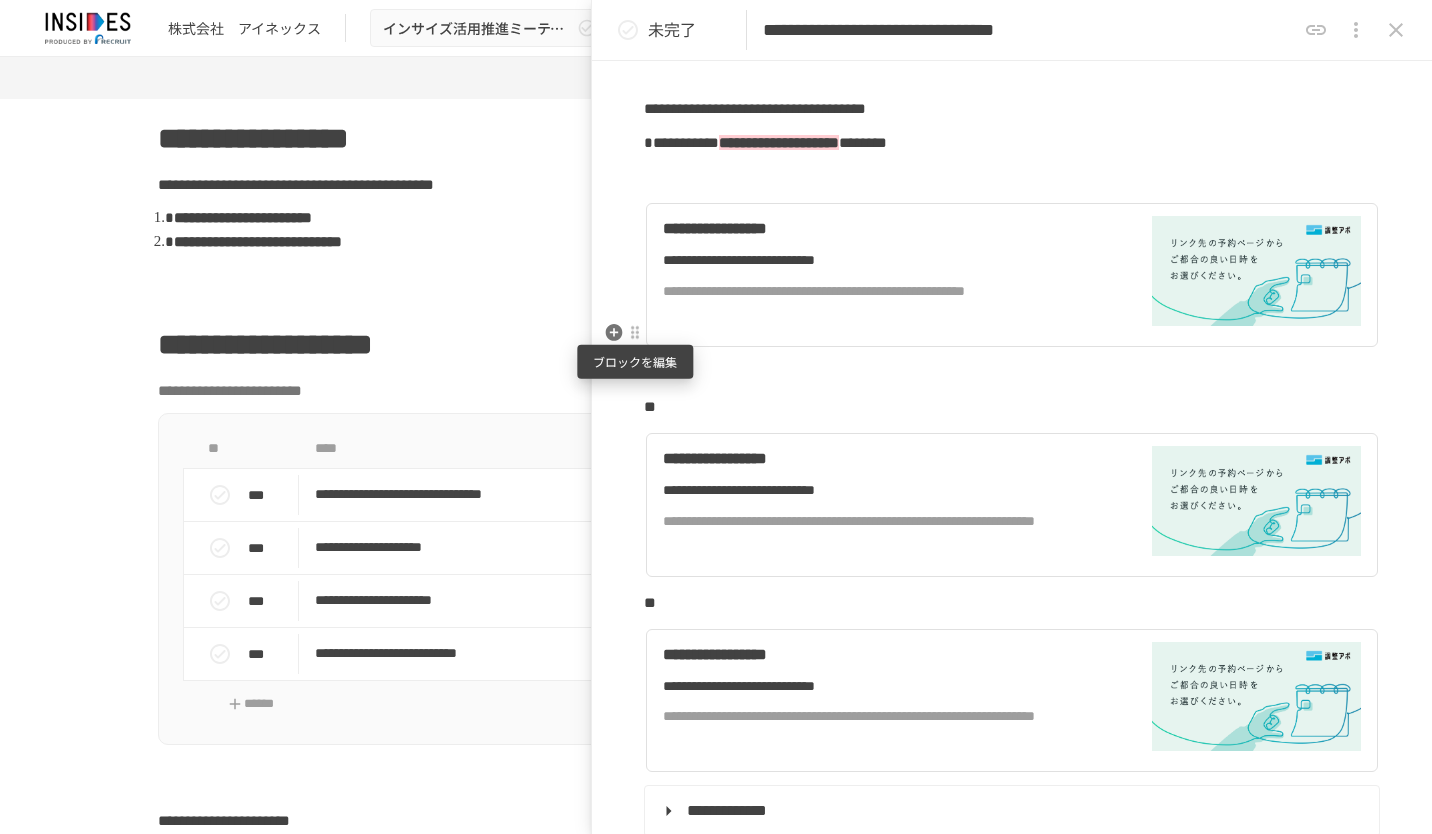 click at bounding box center (635, 333) 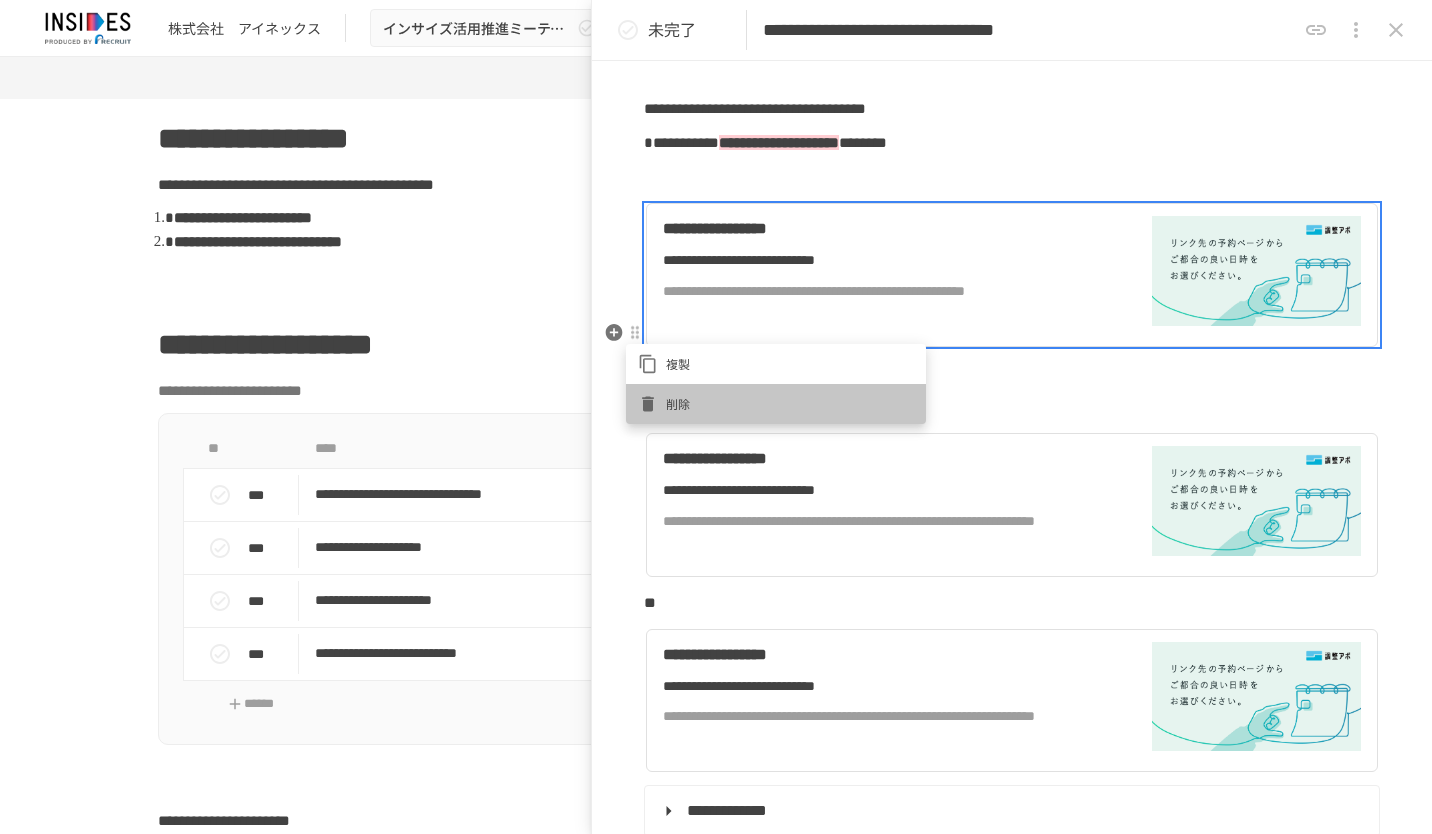 click at bounding box center (652, 404) 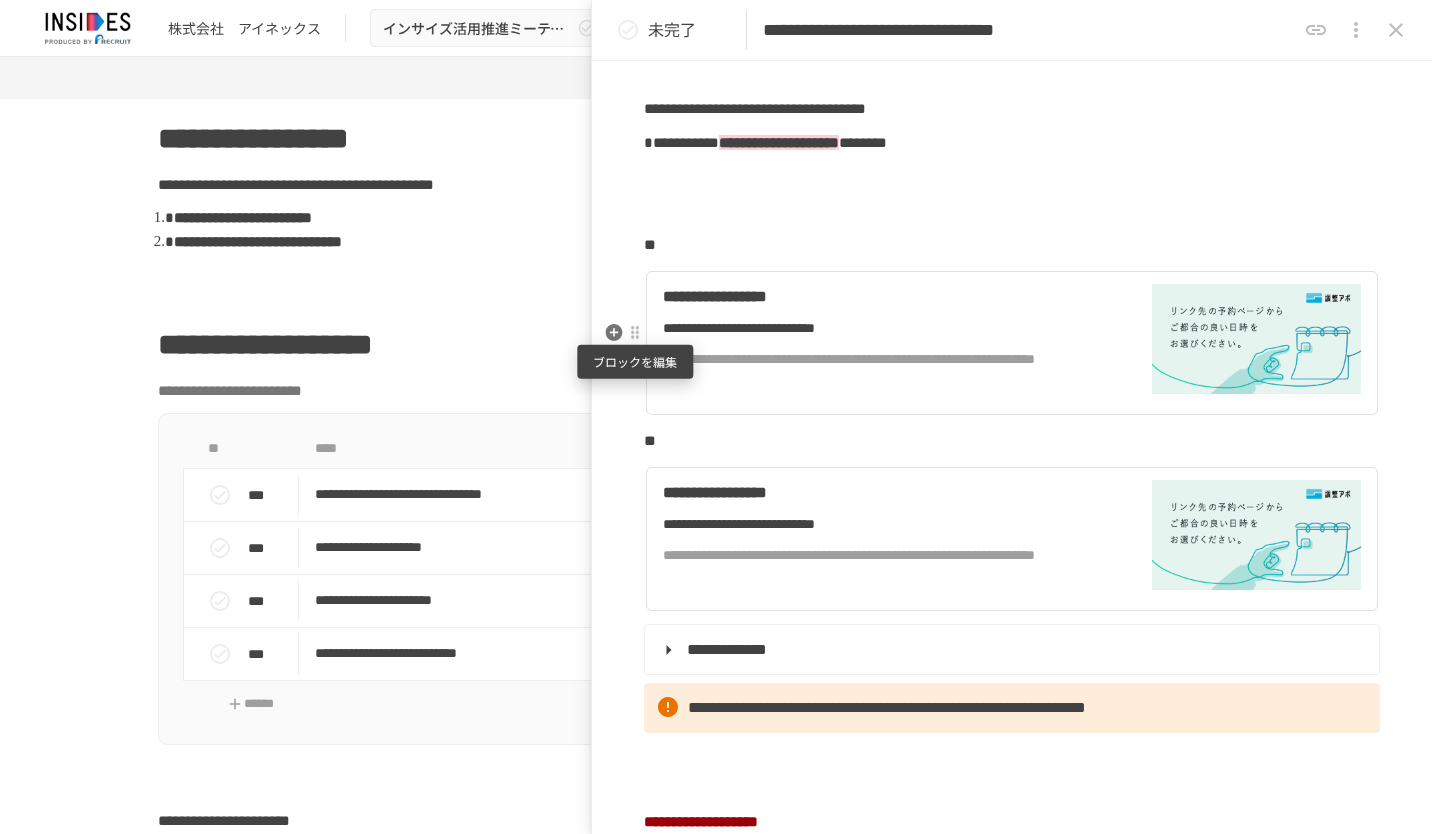 click at bounding box center (635, 333) 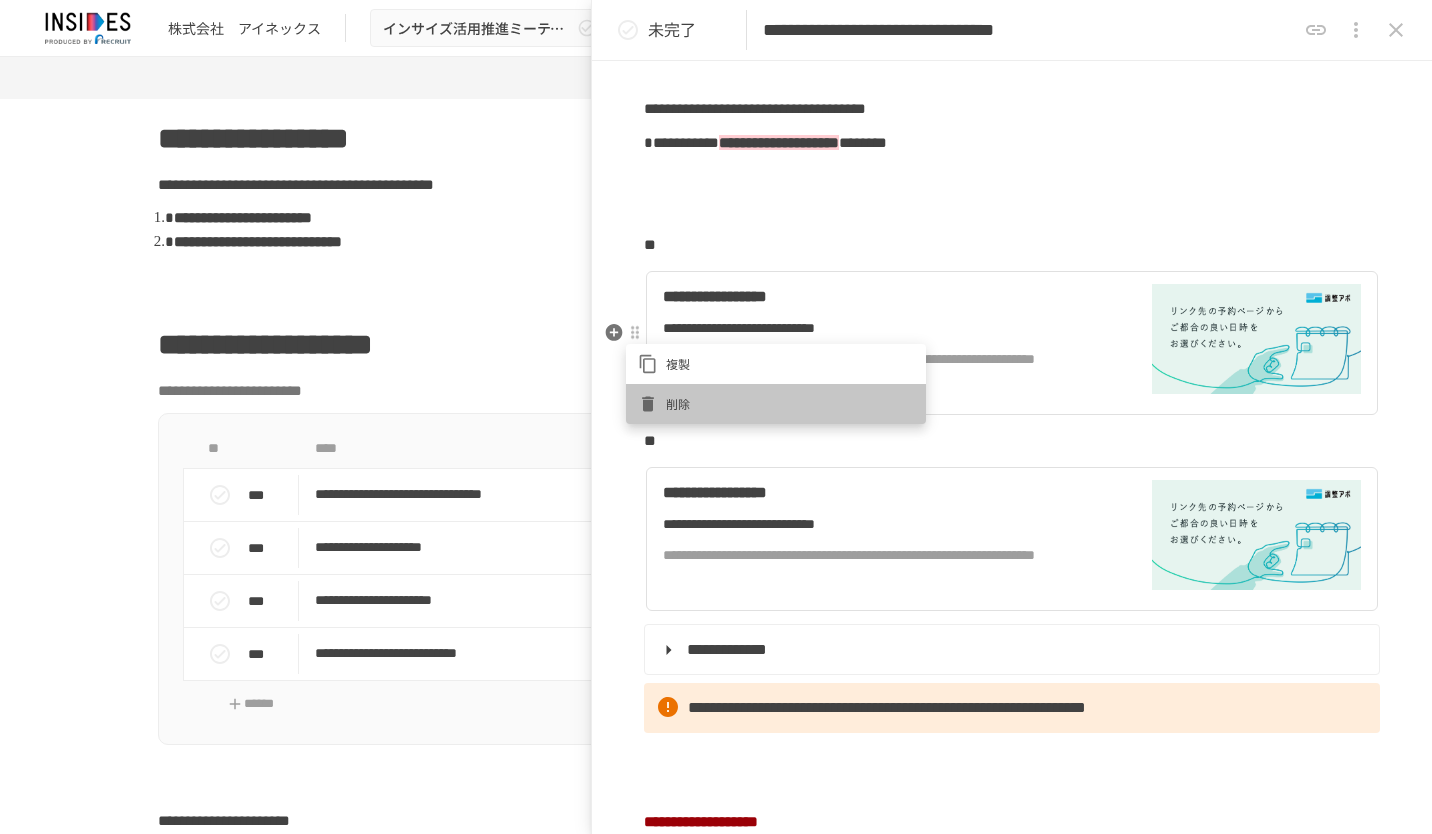 click 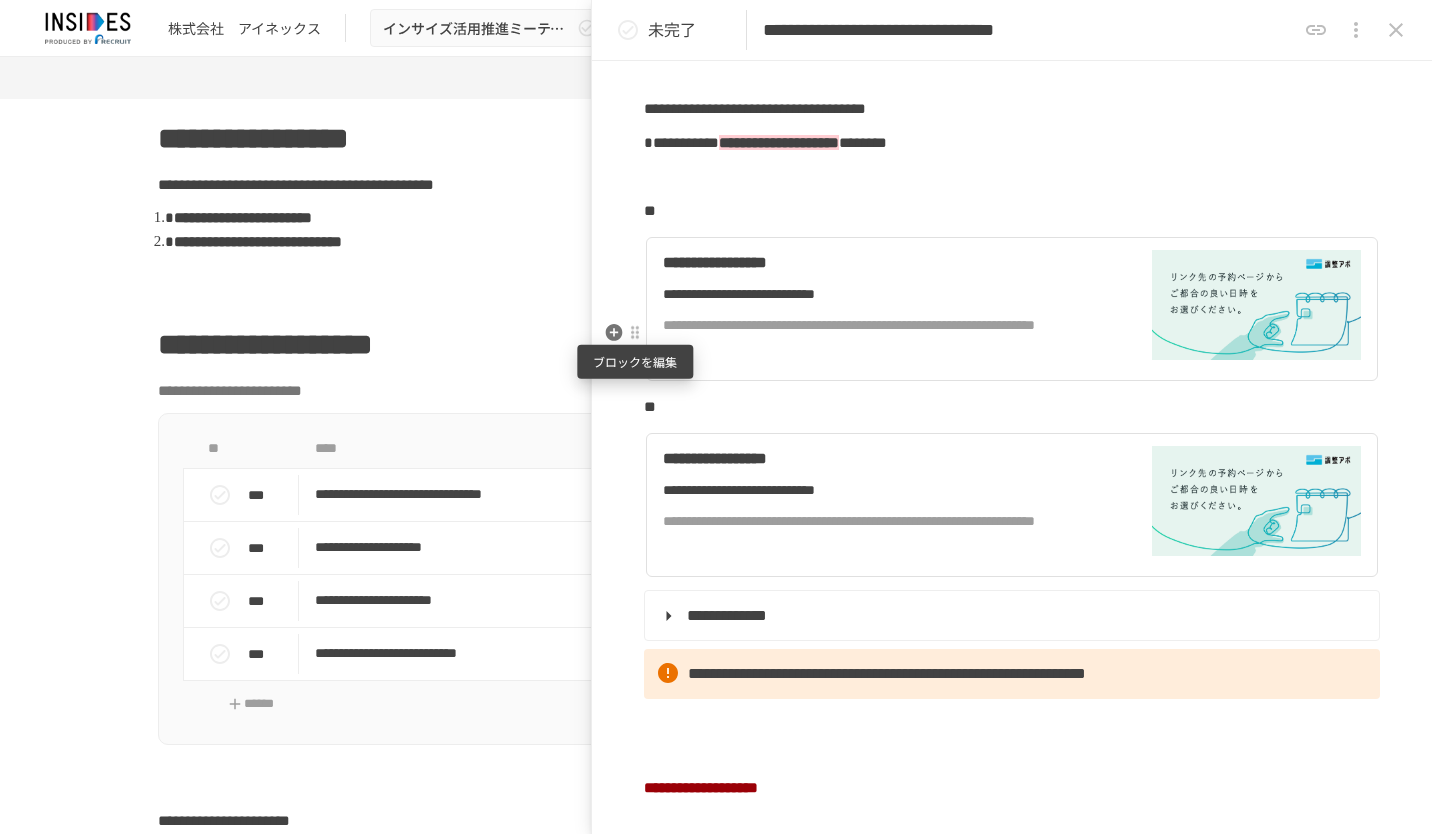 click at bounding box center (635, 333) 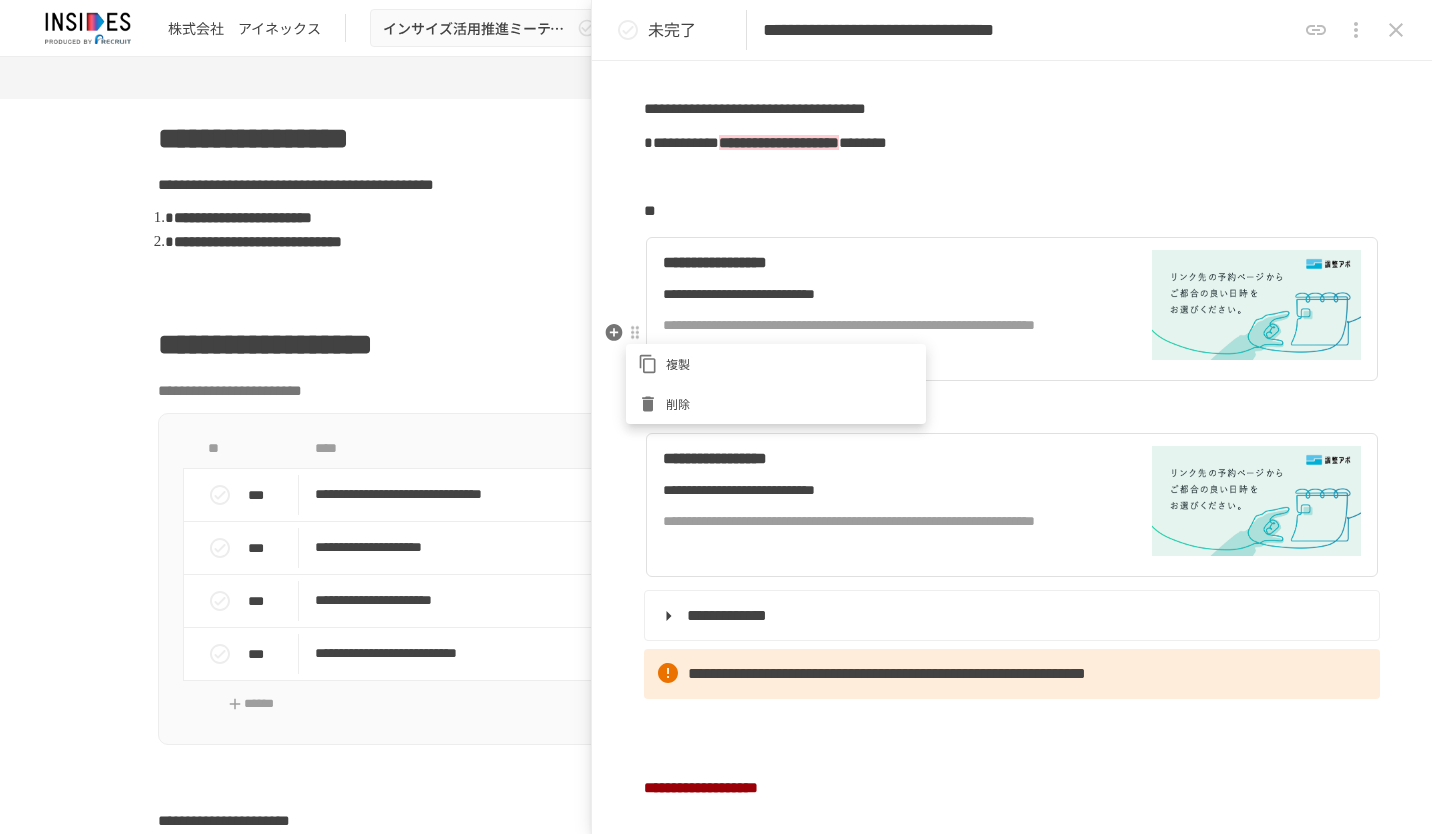 click on "削除" at bounding box center (790, 403) 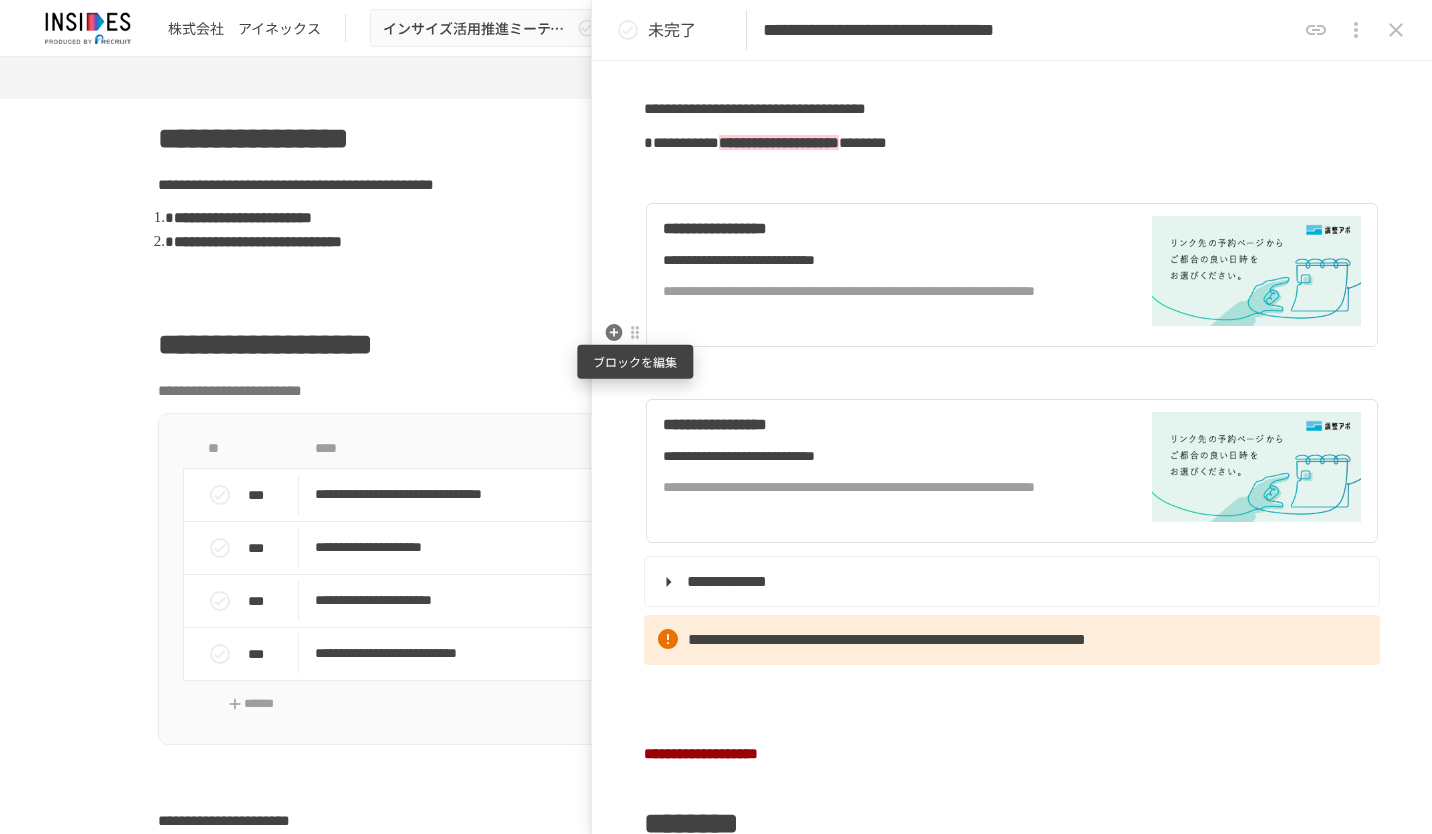 click at bounding box center (635, 333) 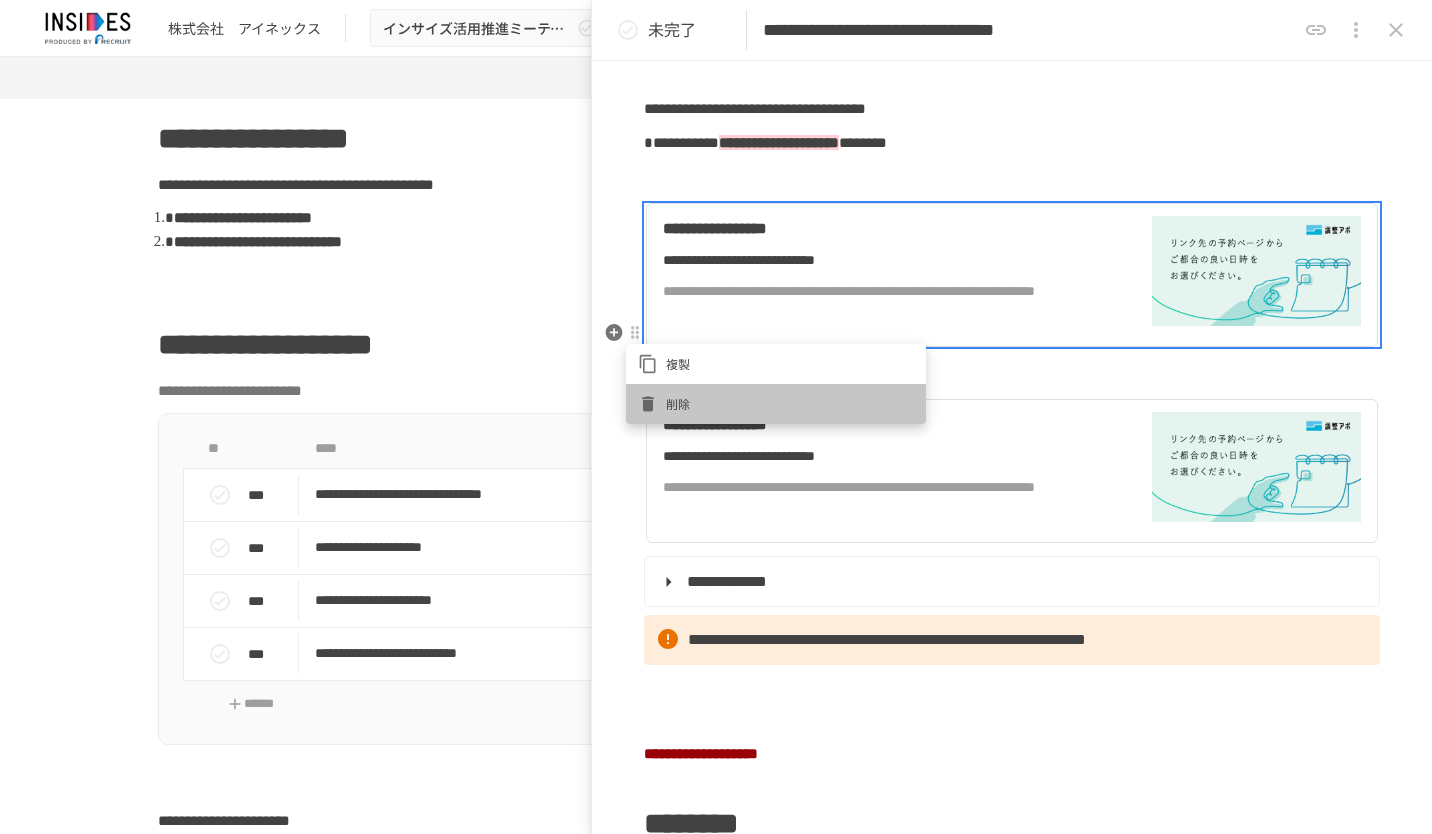 click on "削除" at bounding box center [790, 403] 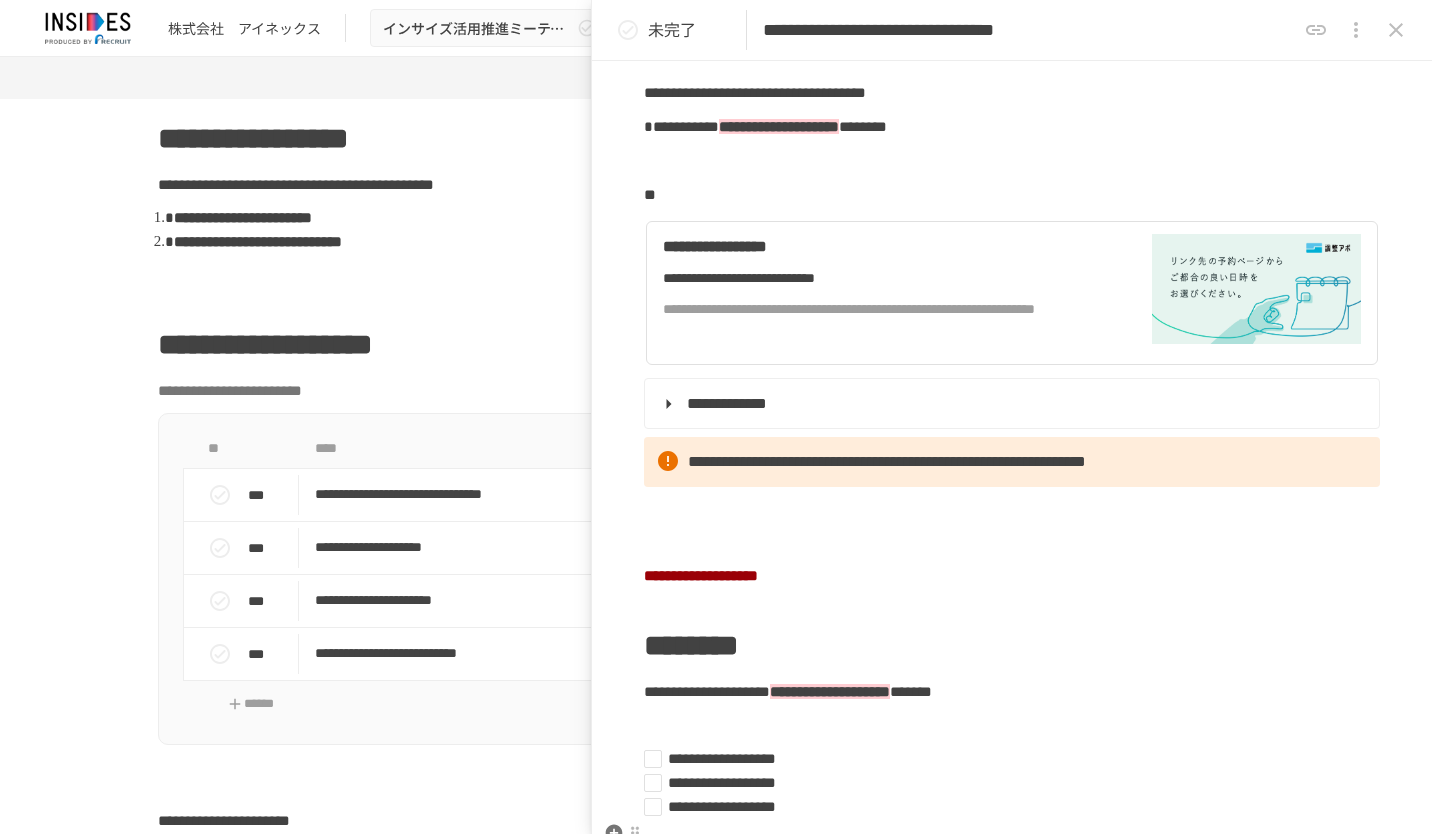 scroll, scrollTop: 116, scrollLeft: 0, axis: vertical 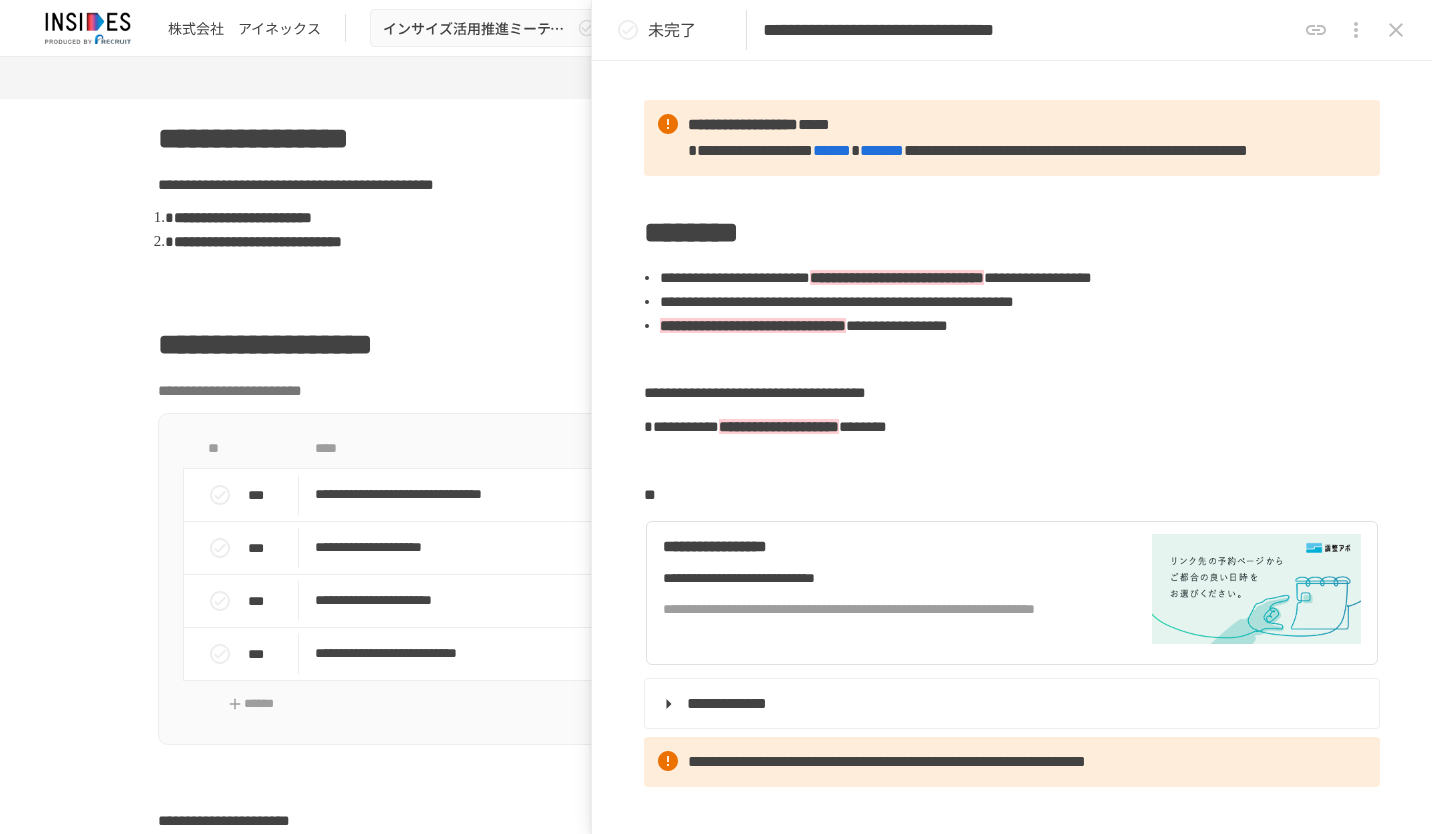 click 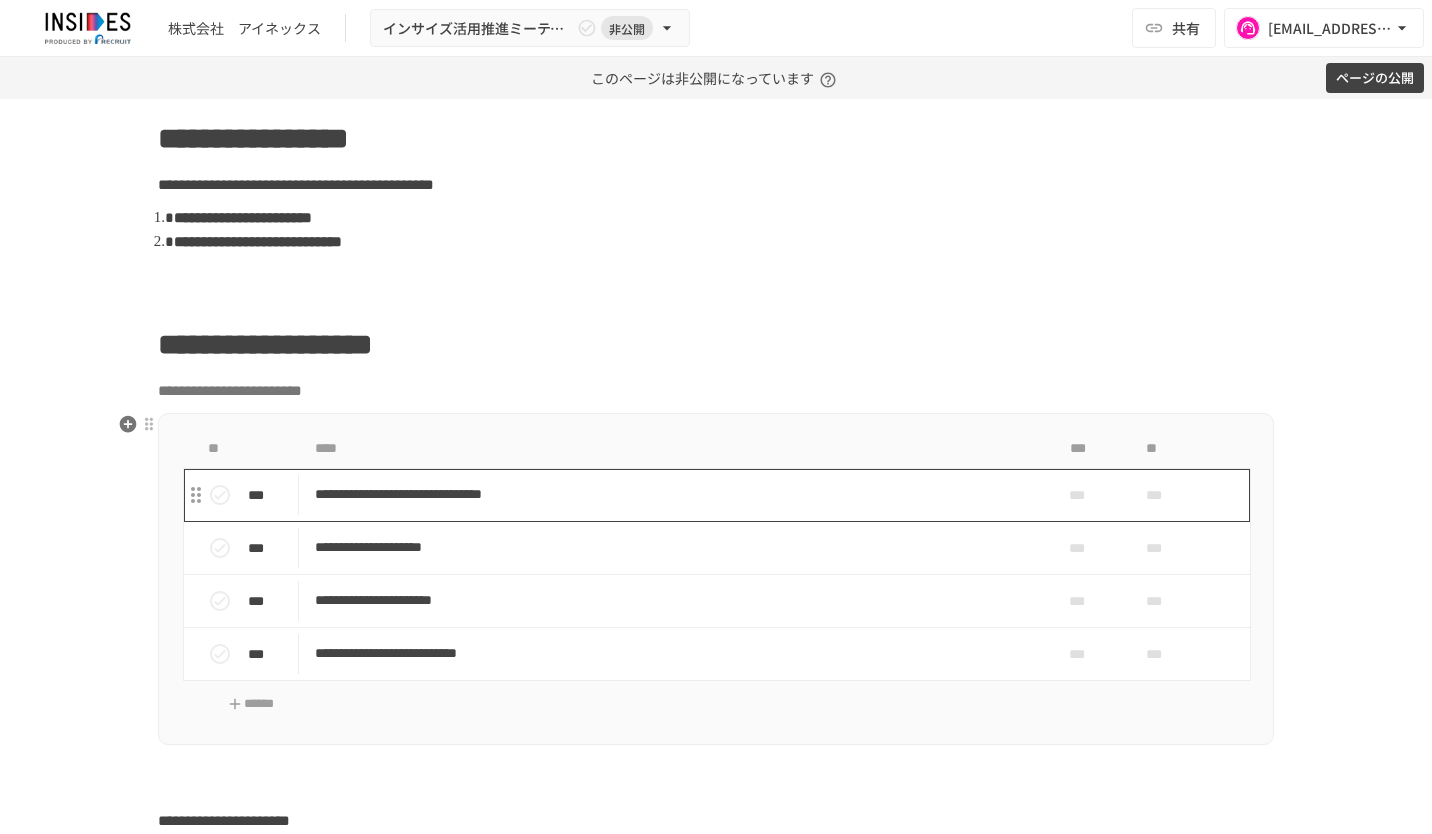 click on "**********" at bounding box center [674, 494] 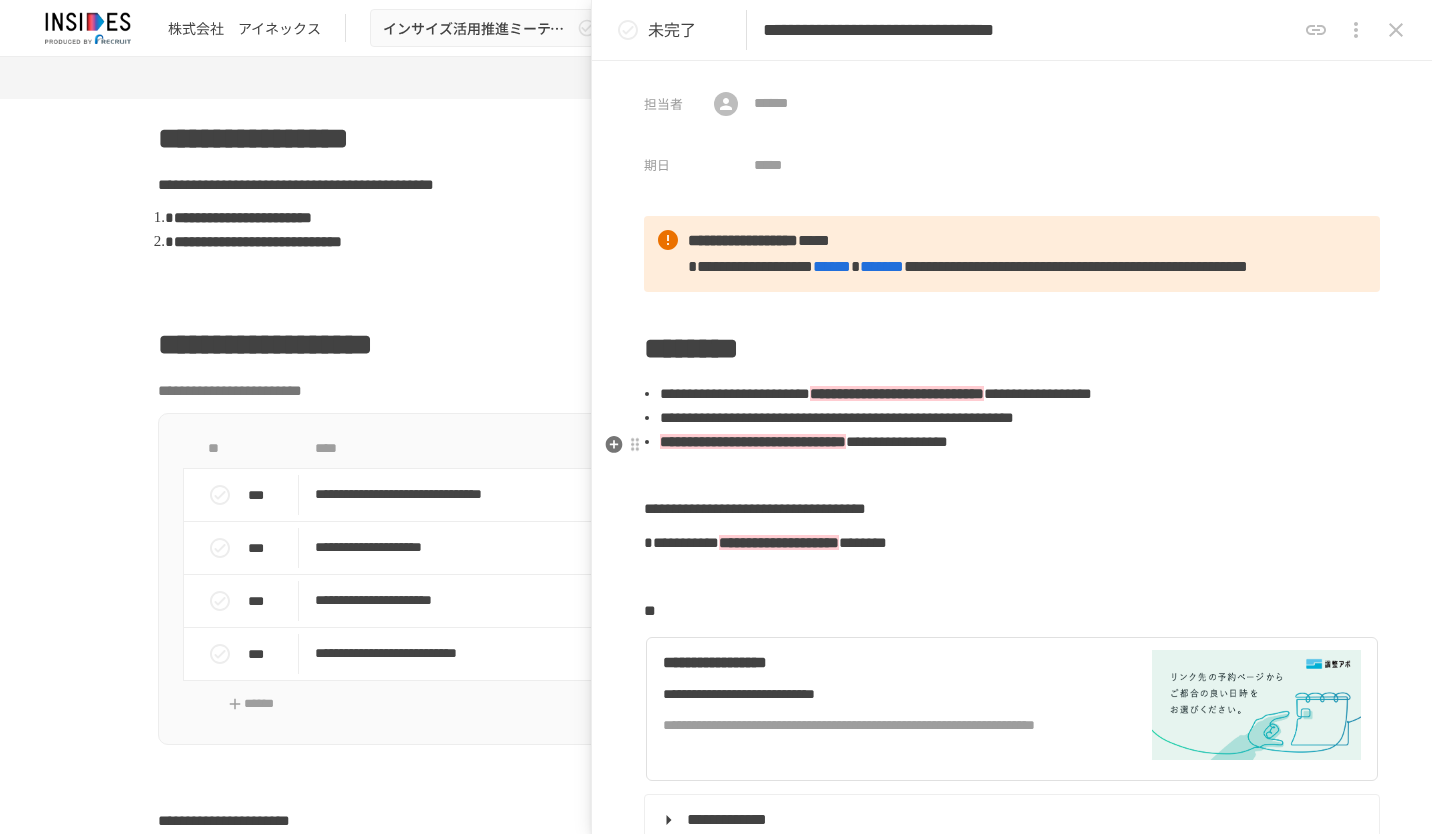 scroll, scrollTop: 400, scrollLeft: 0, axis: vertical 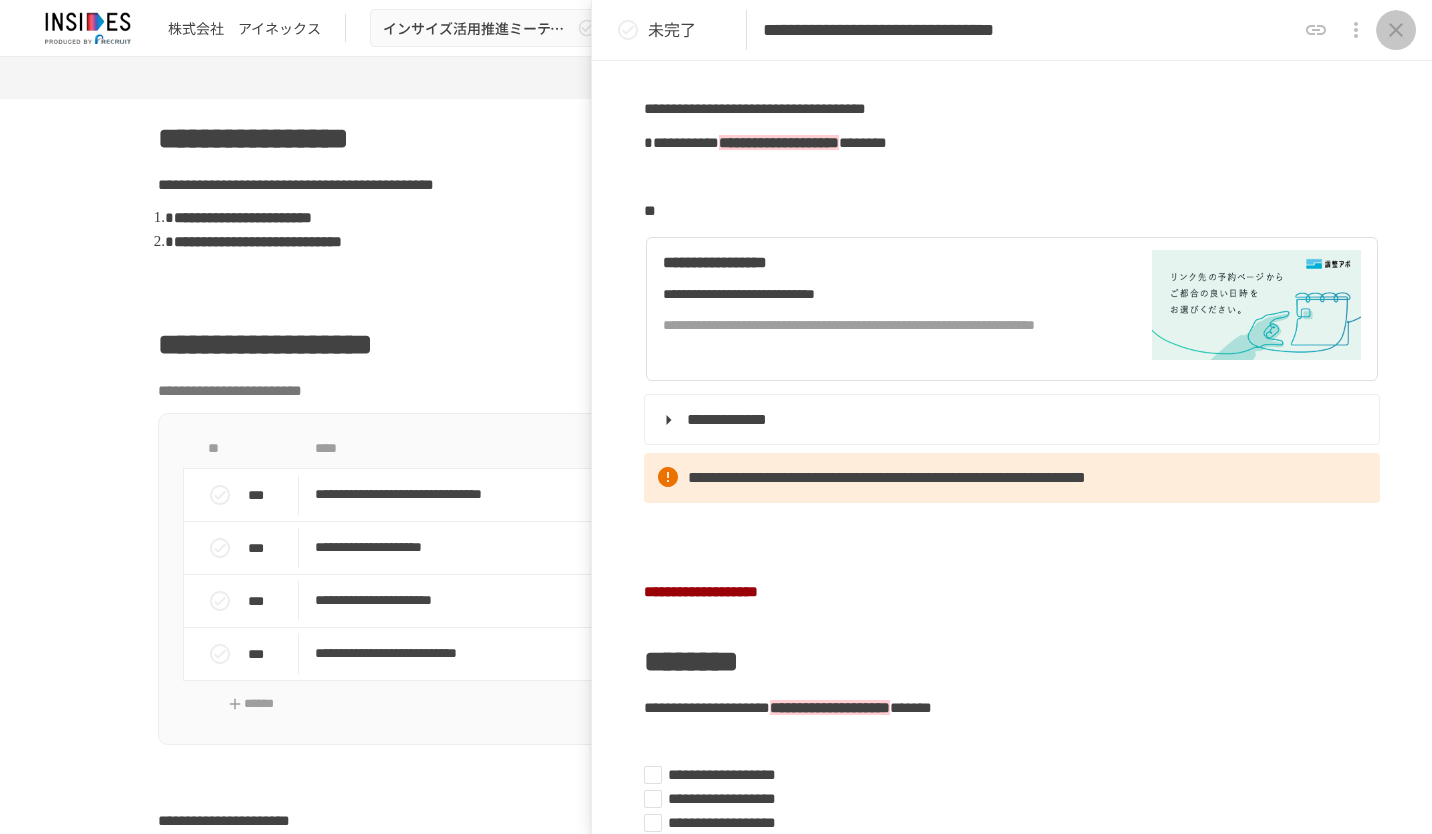 click 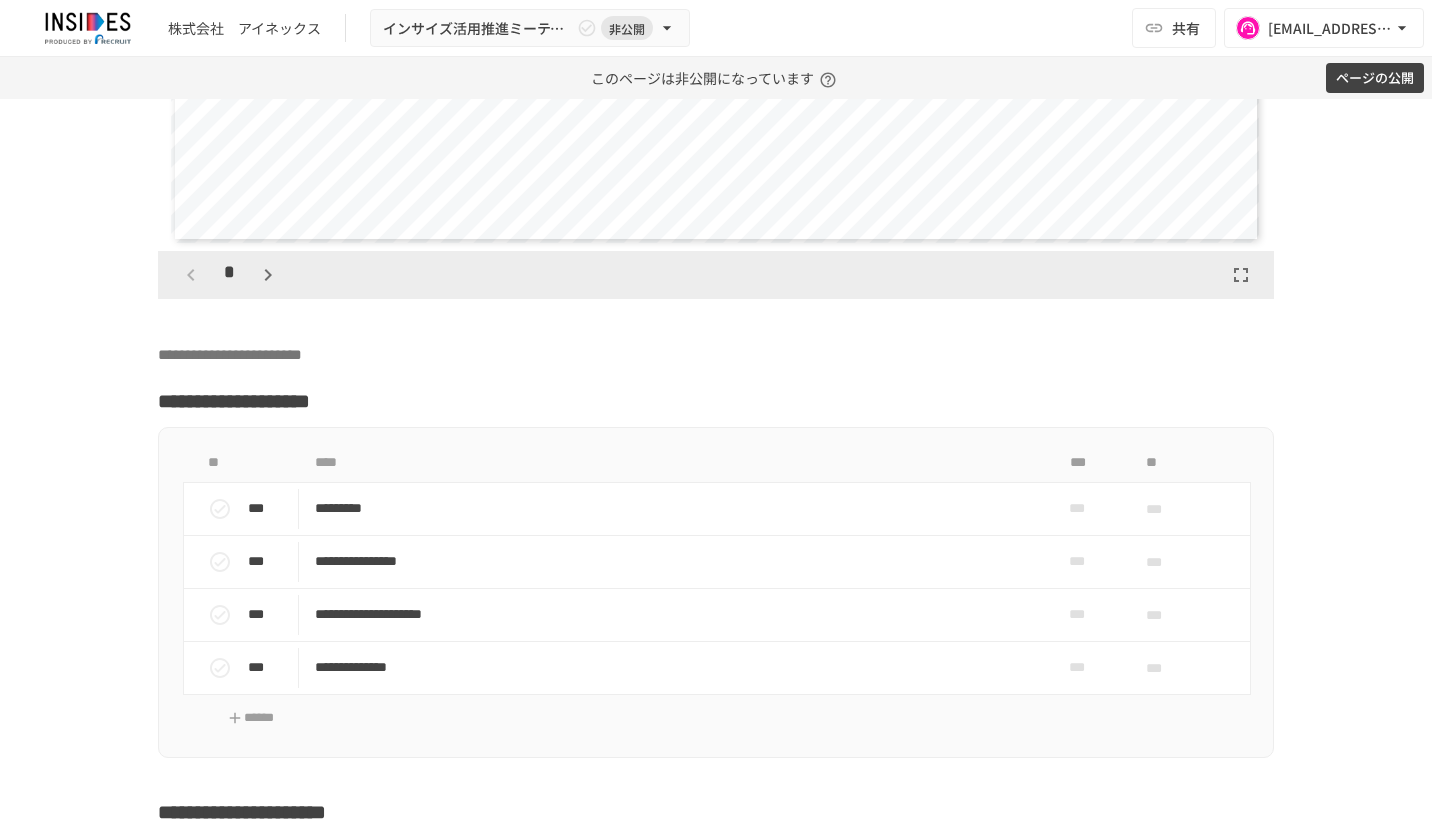 scroll, scrollTop: 5100, scrollLeft: 0, axis: vertical 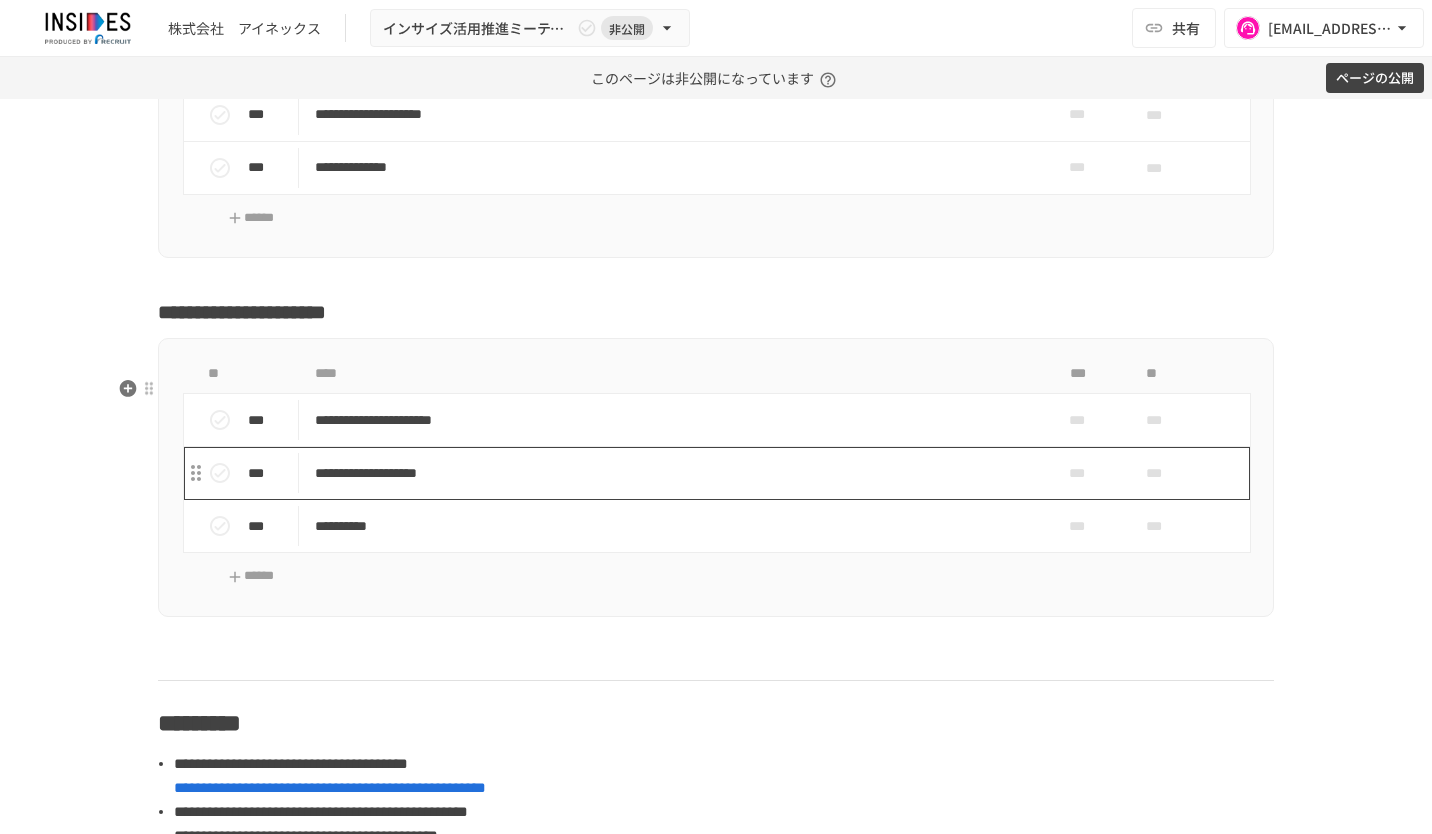 click on "**********" at bounding box center [674, 473] 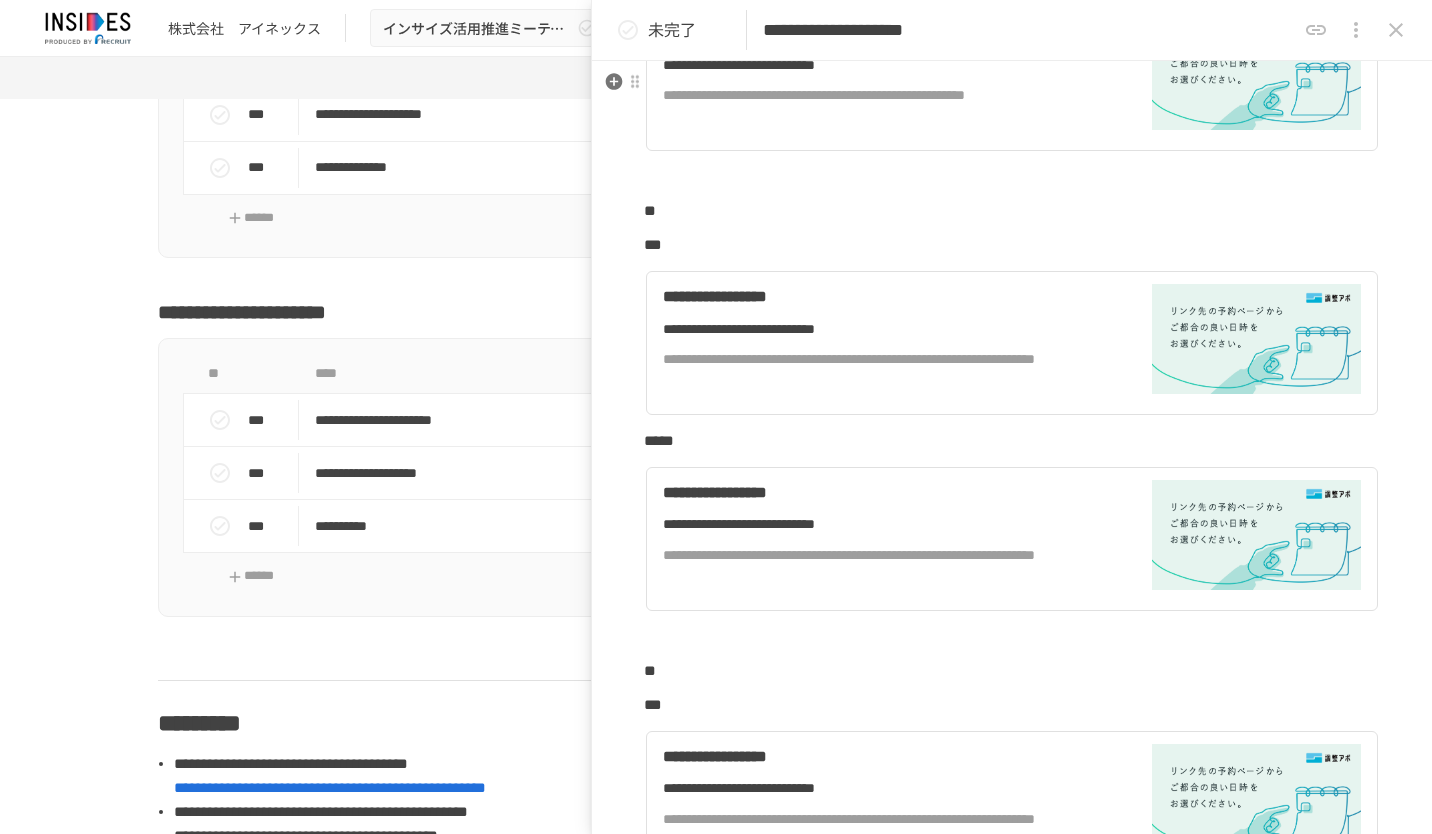 scroll, scrollTop: 400, scrollLeft: 0, axis: vertical 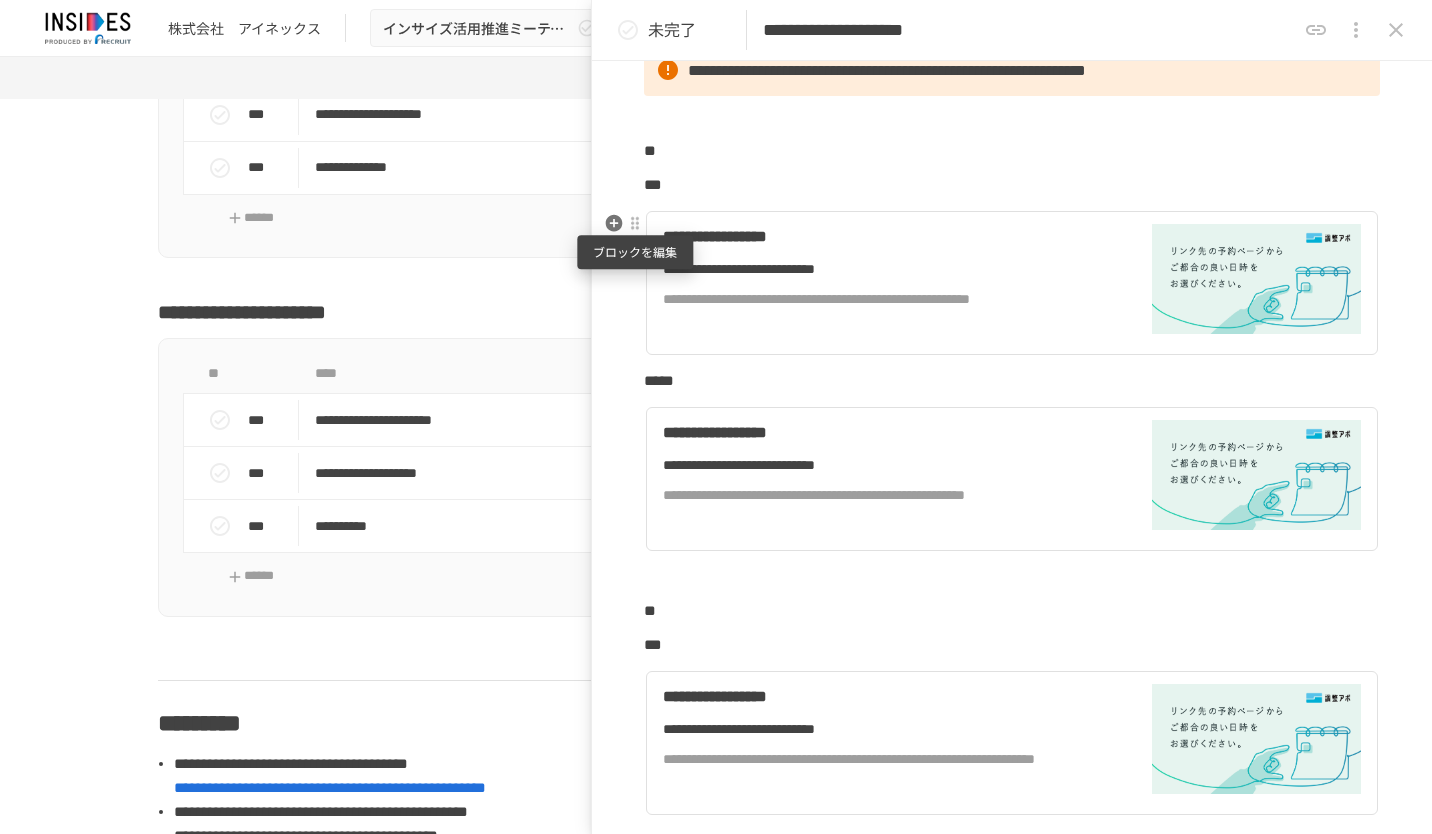 click at bounding box center (635, 224) 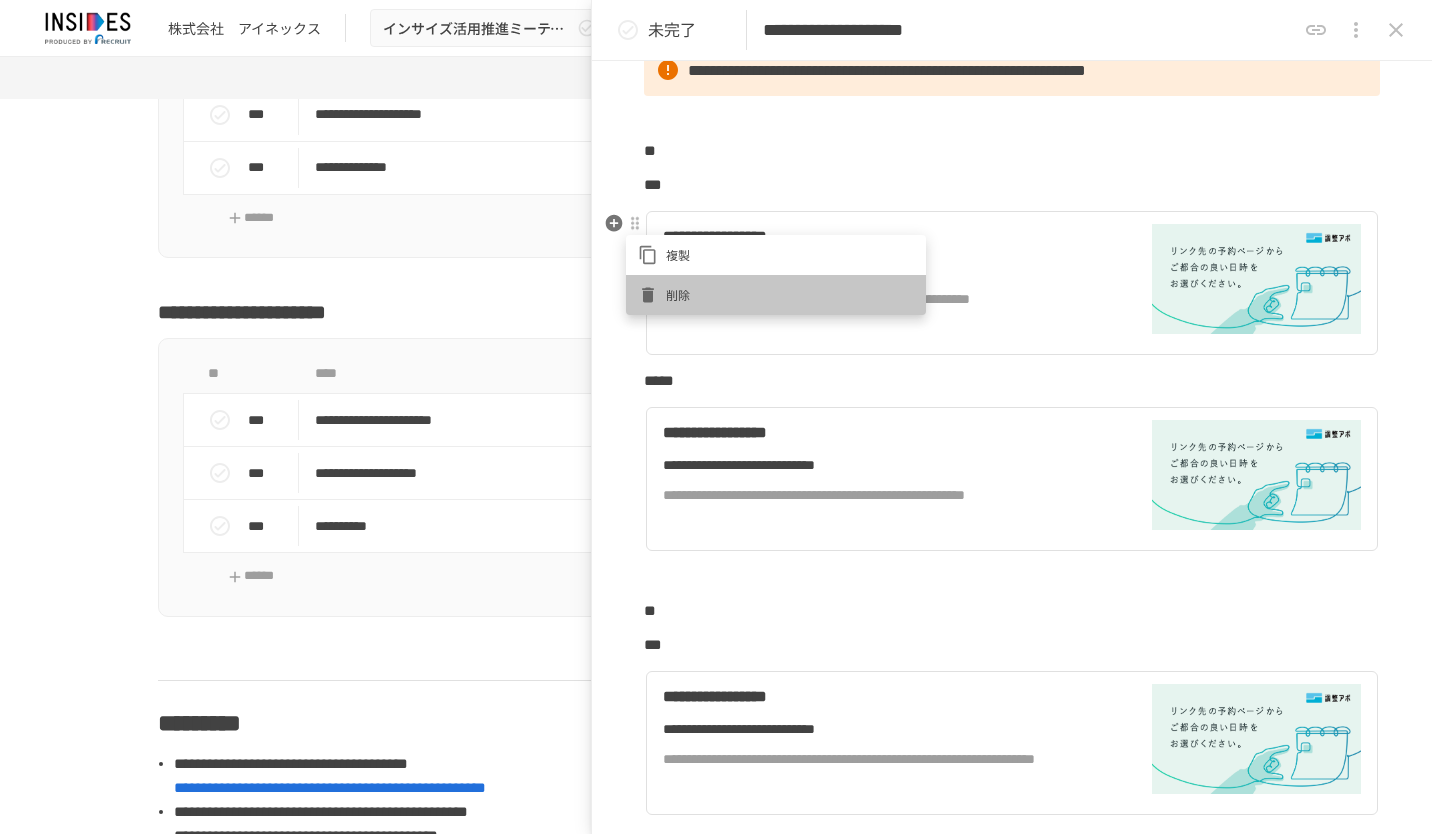 click on "削除" at bounding box center [776, 295] 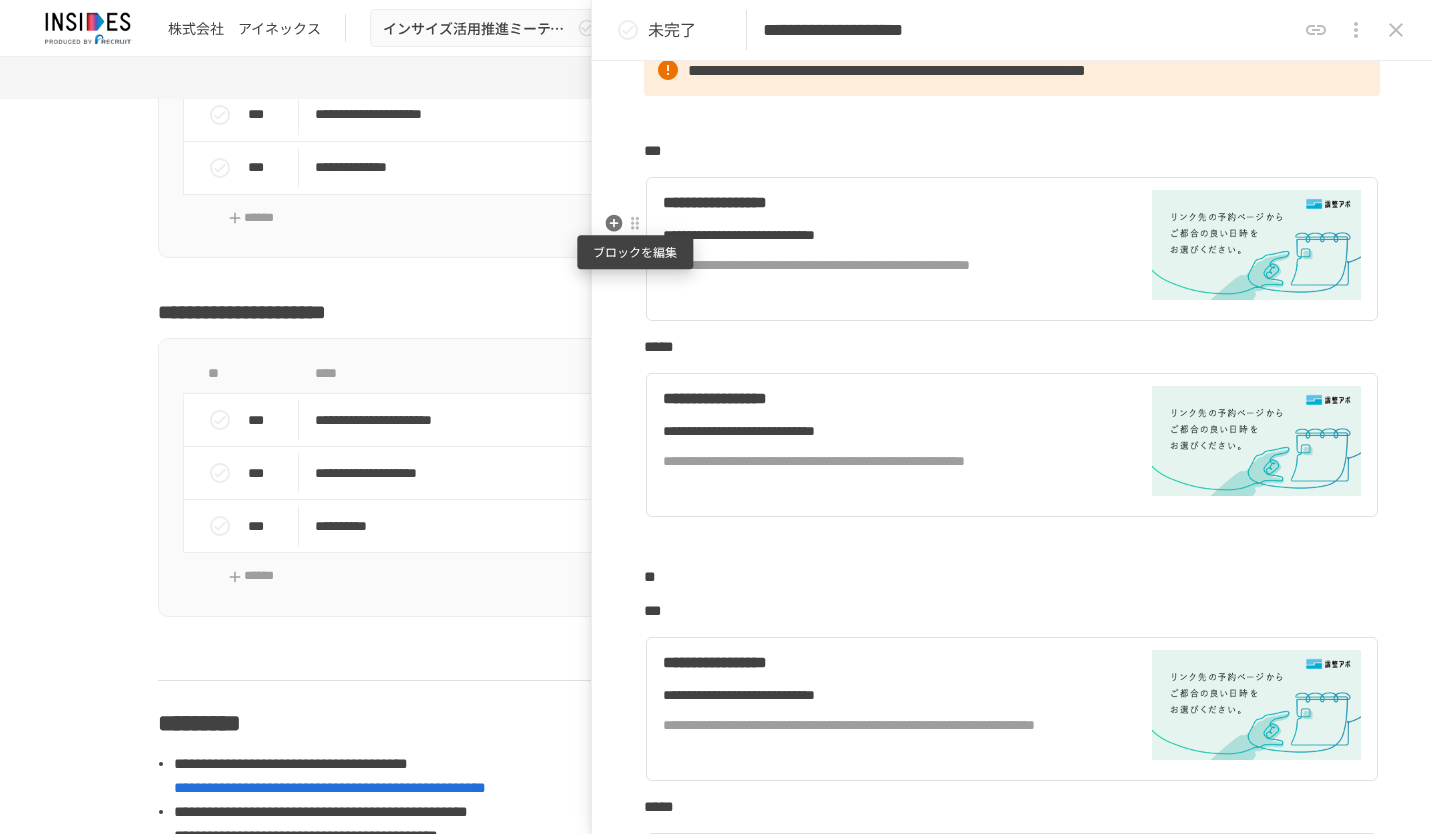 click at bounding box center [635, 224] 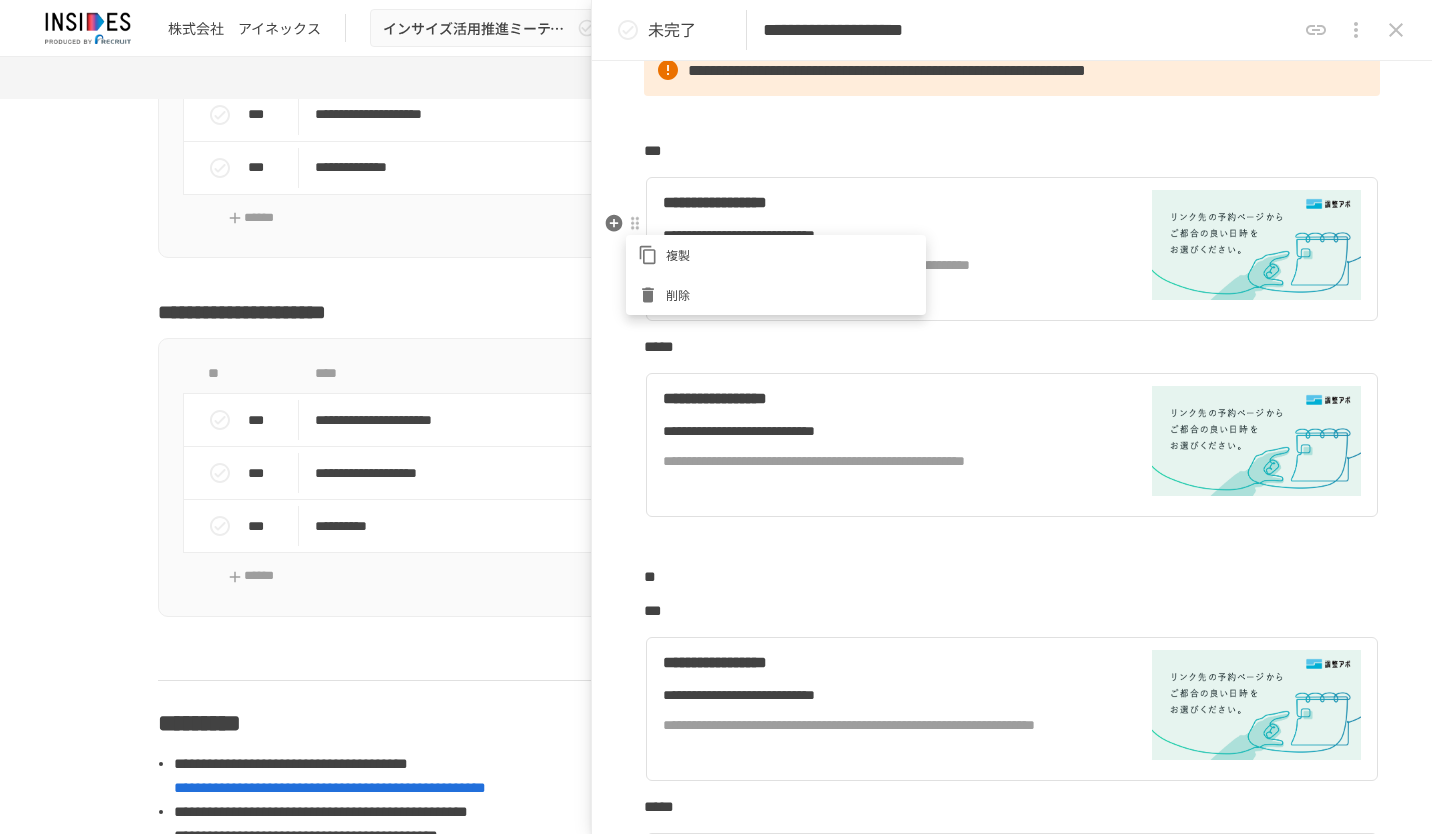 click at bounding box center [652, 295] 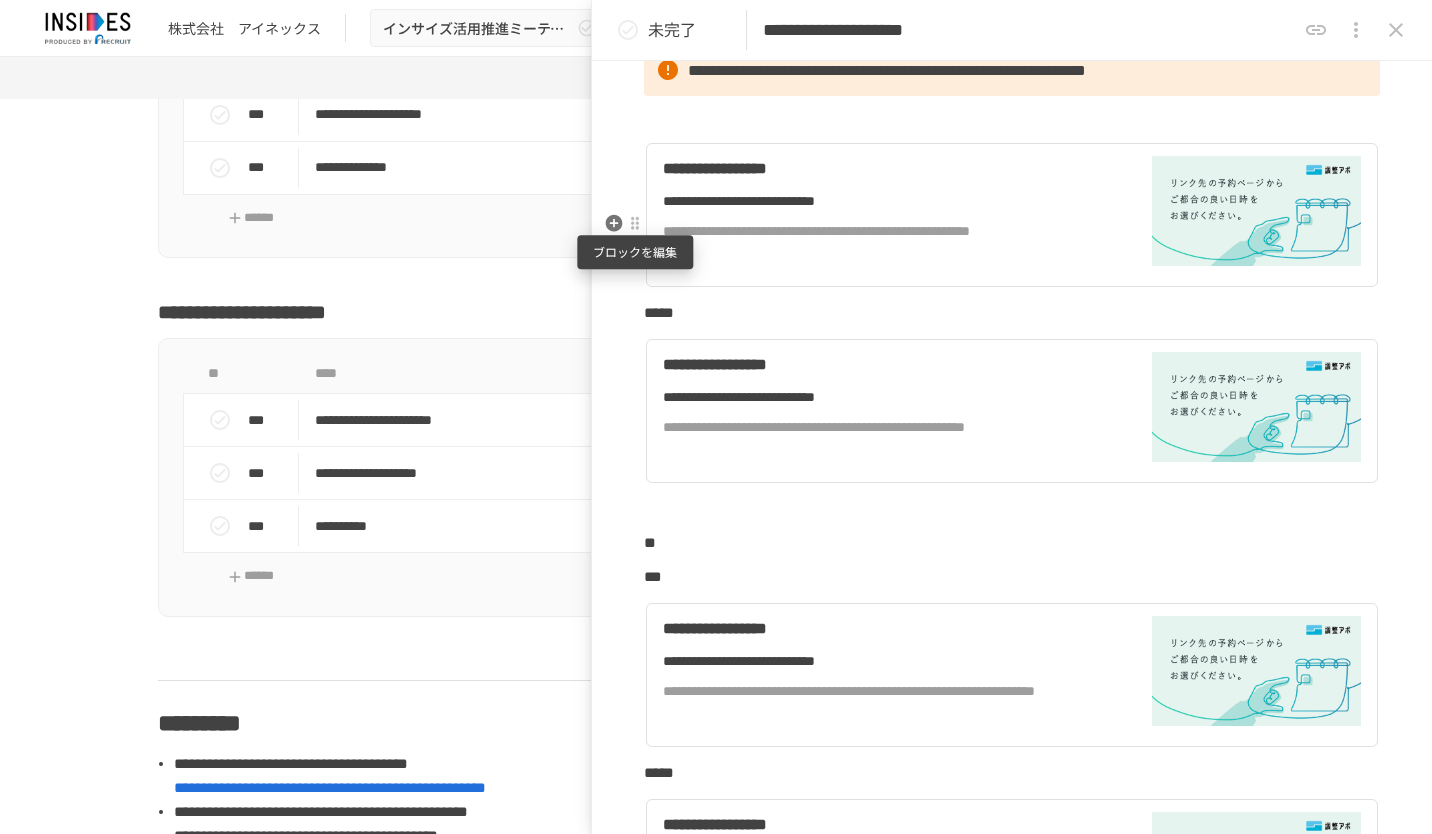click at bounding box center [635, 224] 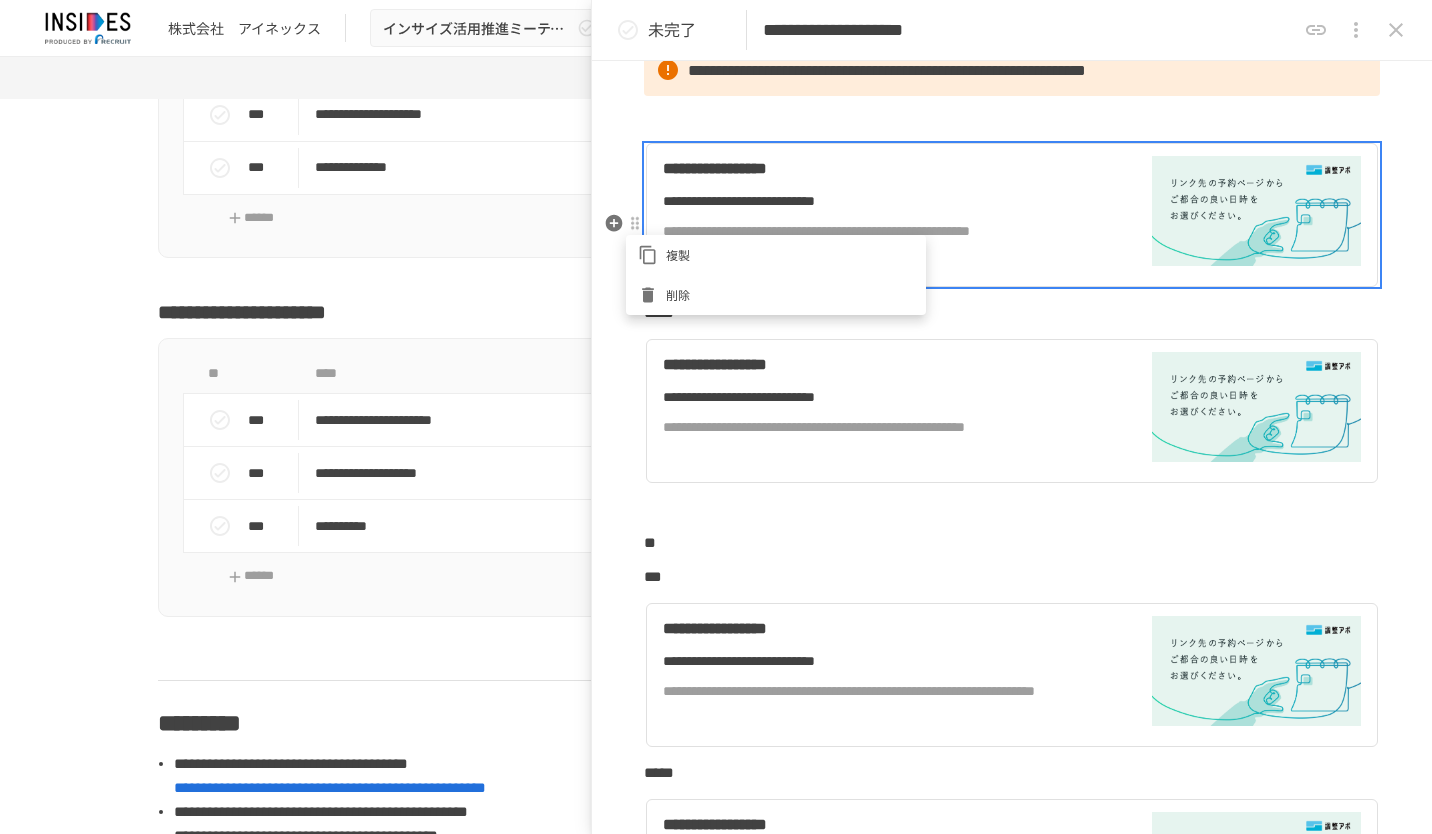 click on "削除" at bounding box center [790, 294] 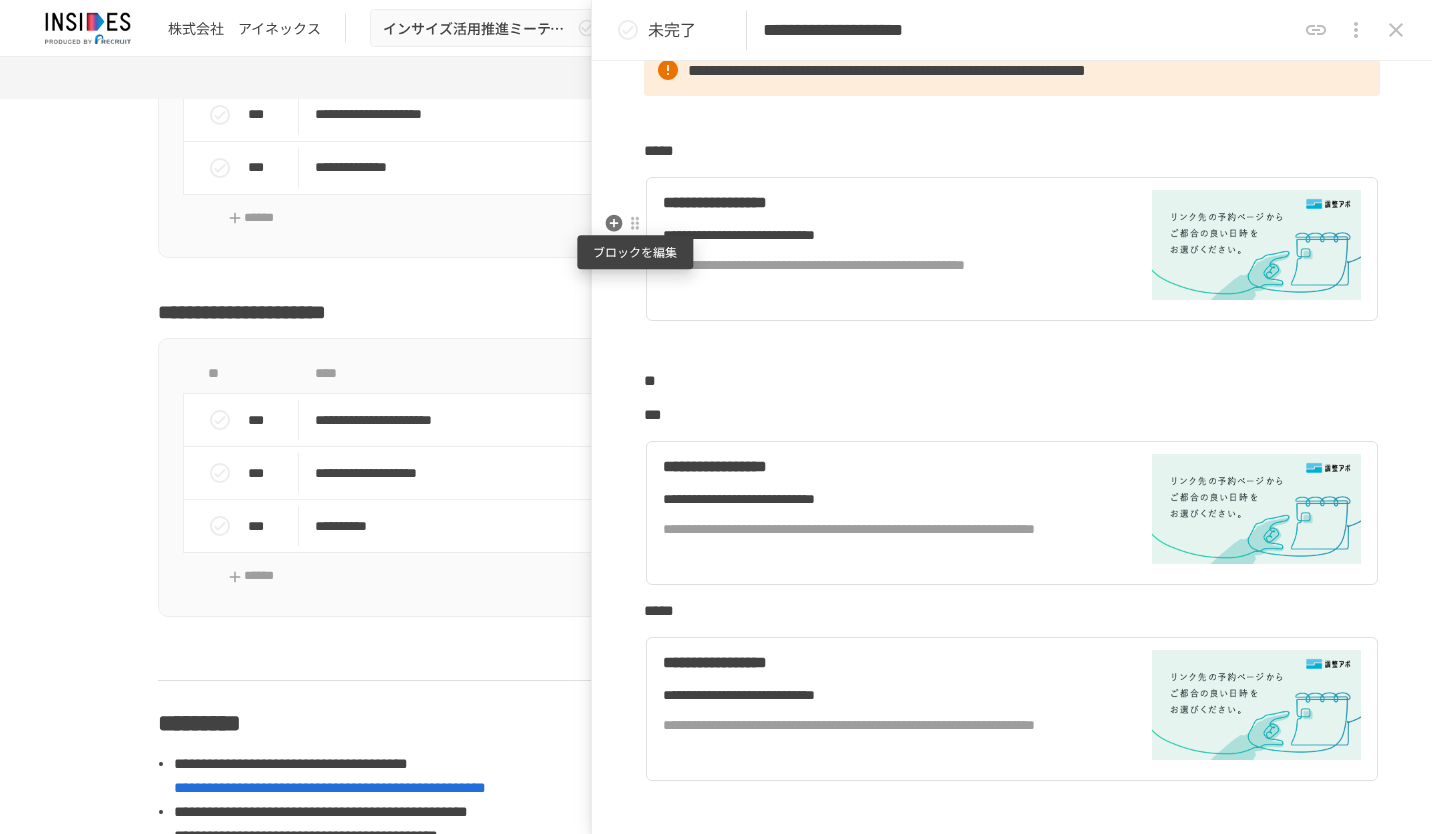 click at bounding box center [635, 224] 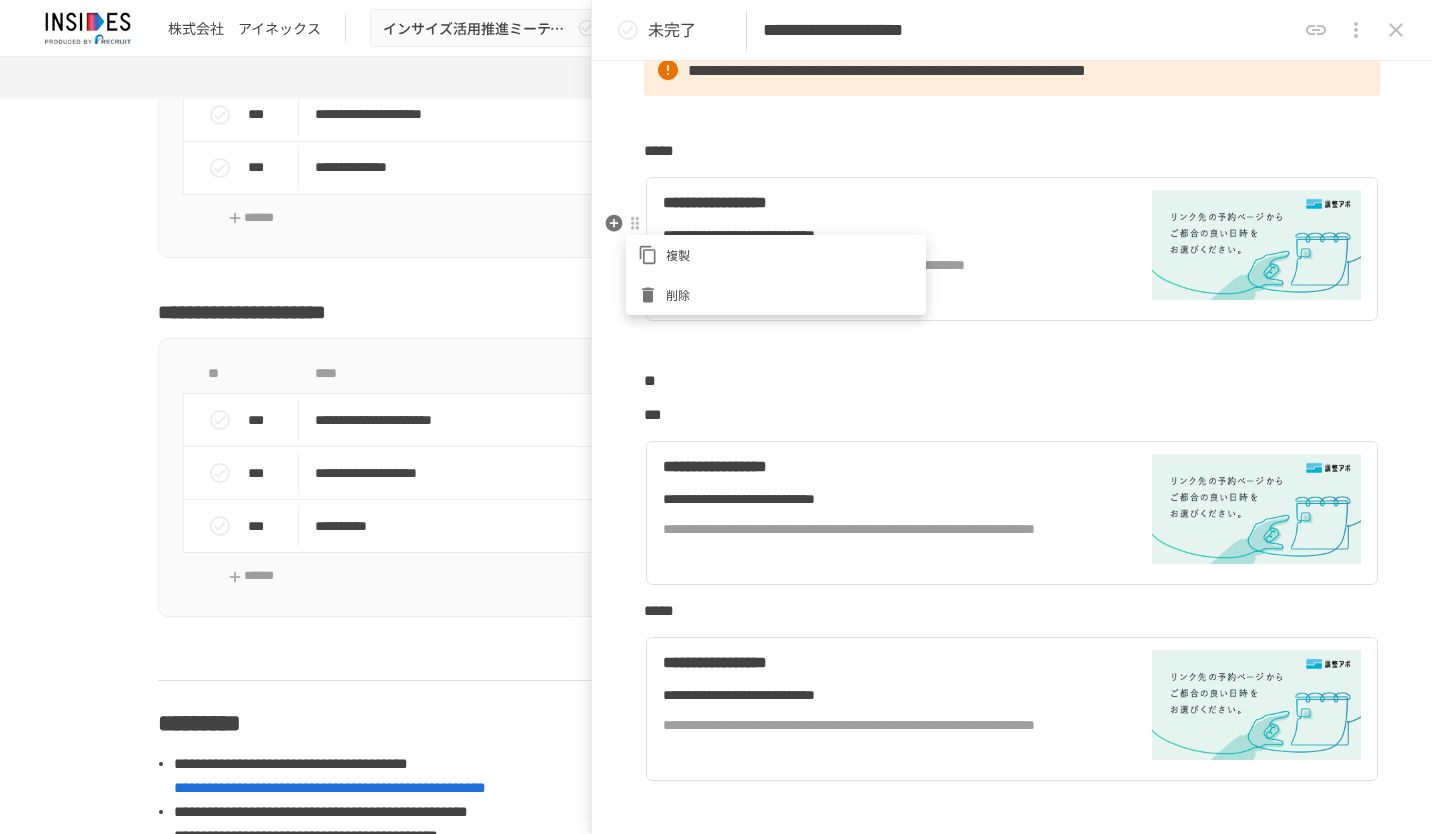 click on "削除" at bounding box center (790, 294) 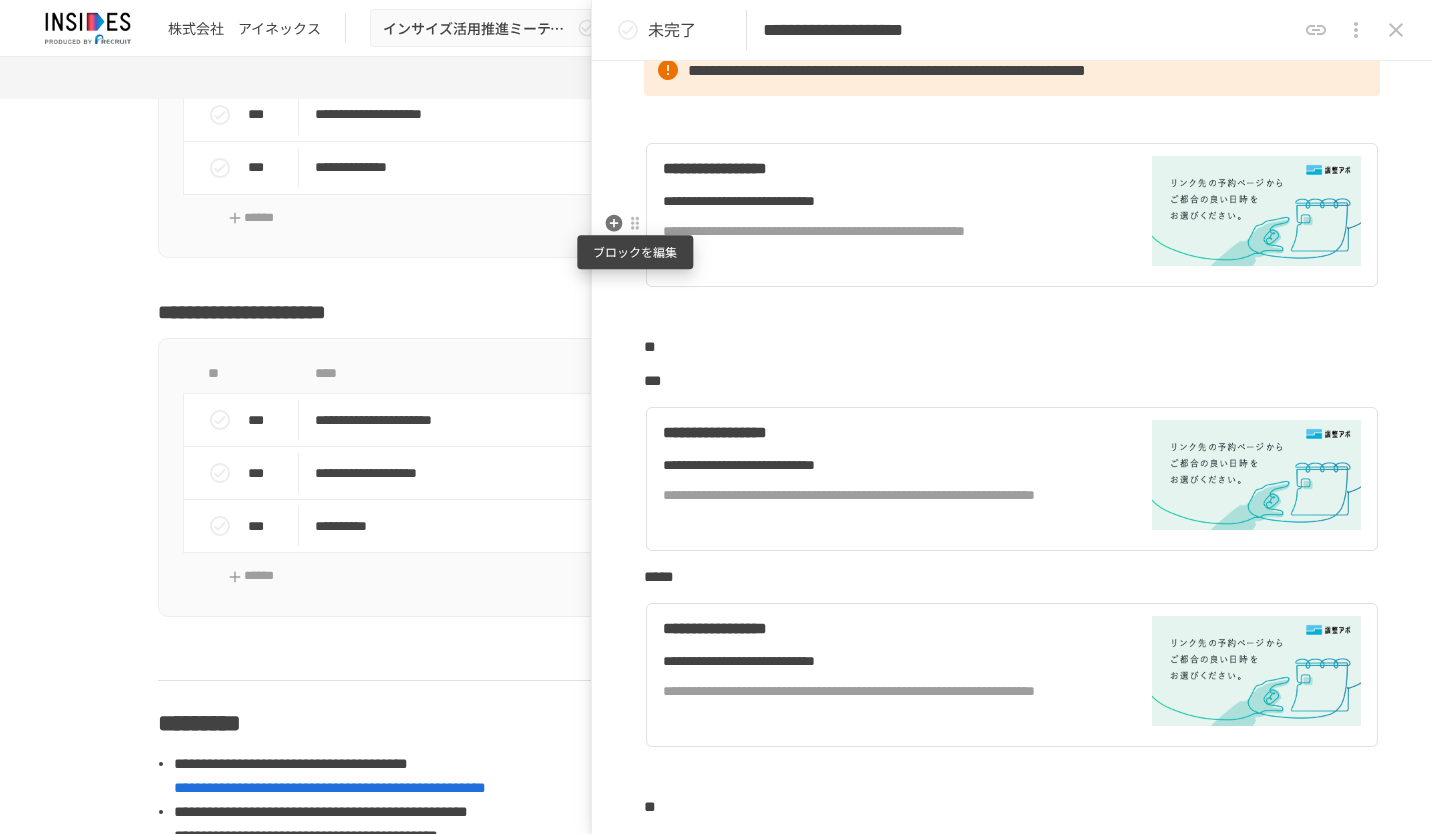 click at bounding box center (635, 224) 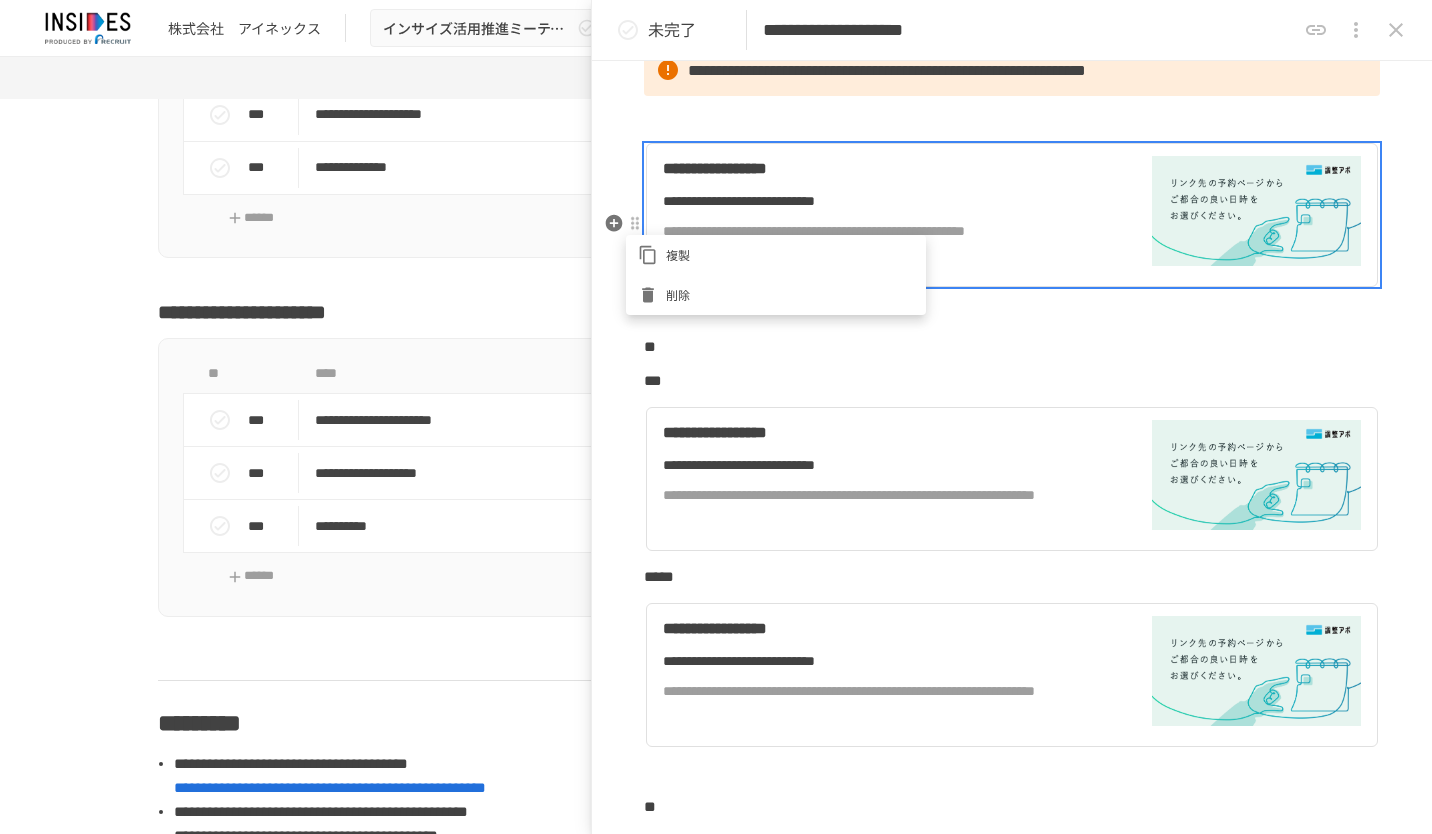click on "削除" at bounding box center (790, 294) 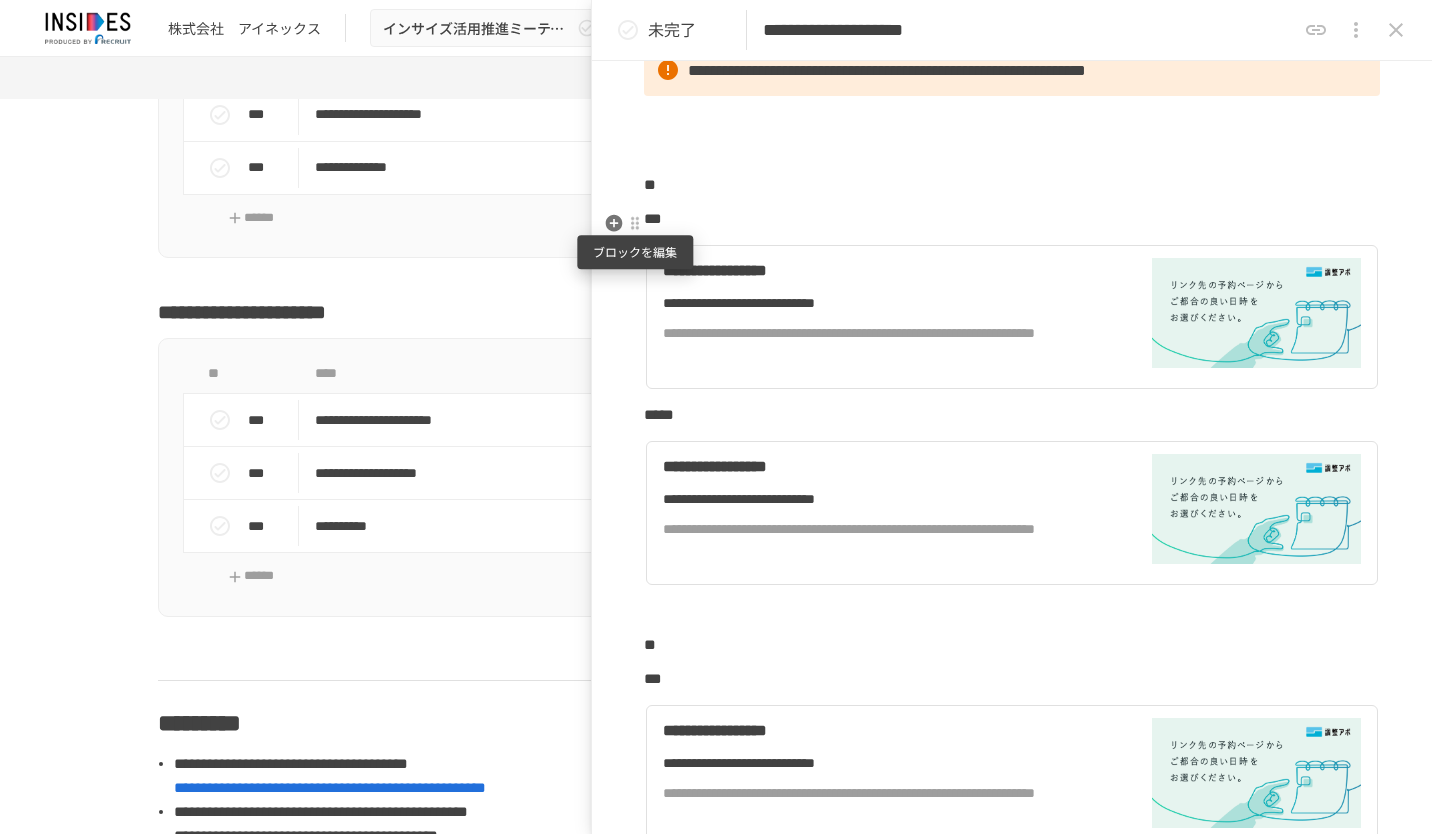 click at bounding box center [635, 224] 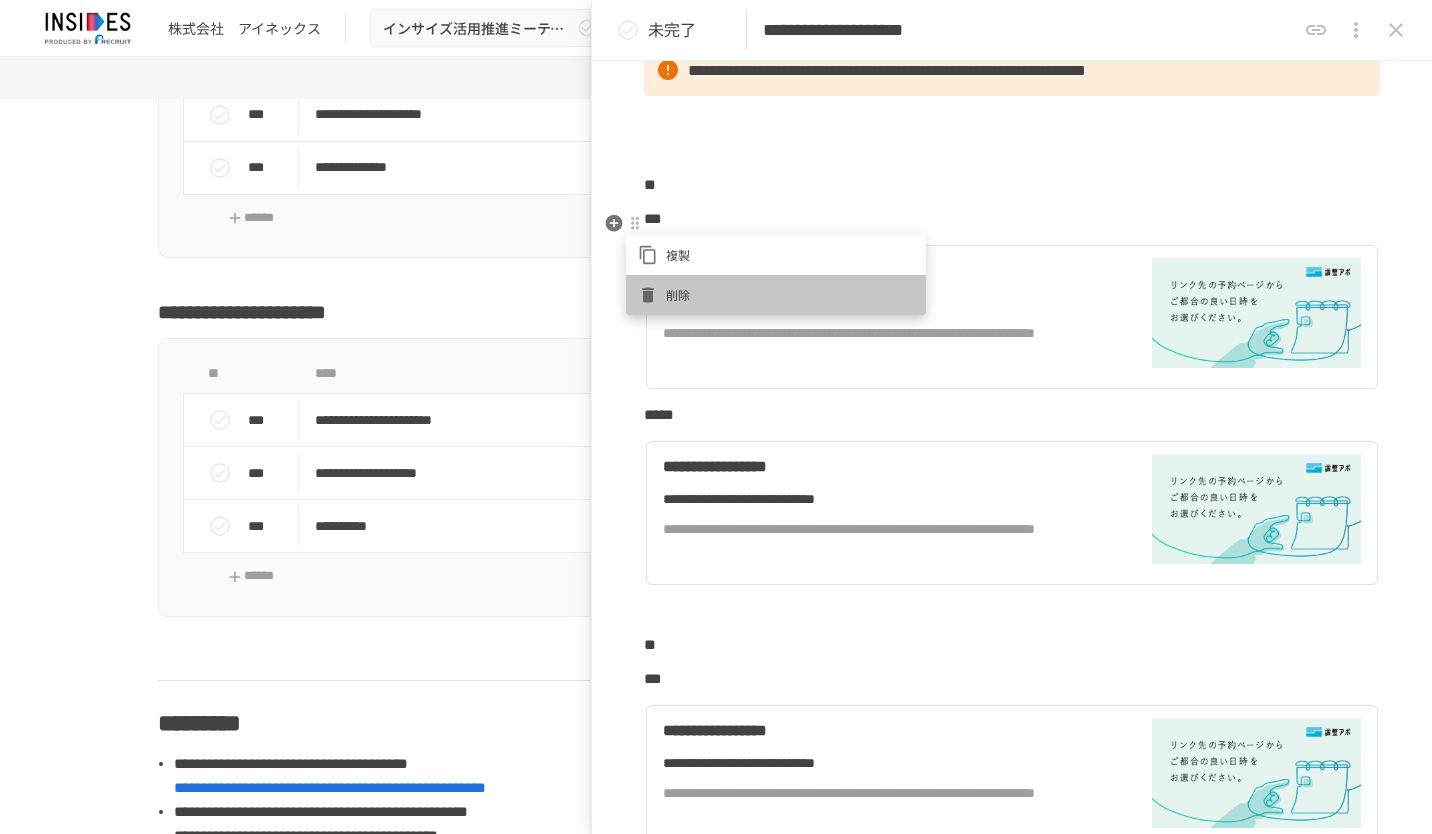 click on "削除" at bounding box center [776, 295] 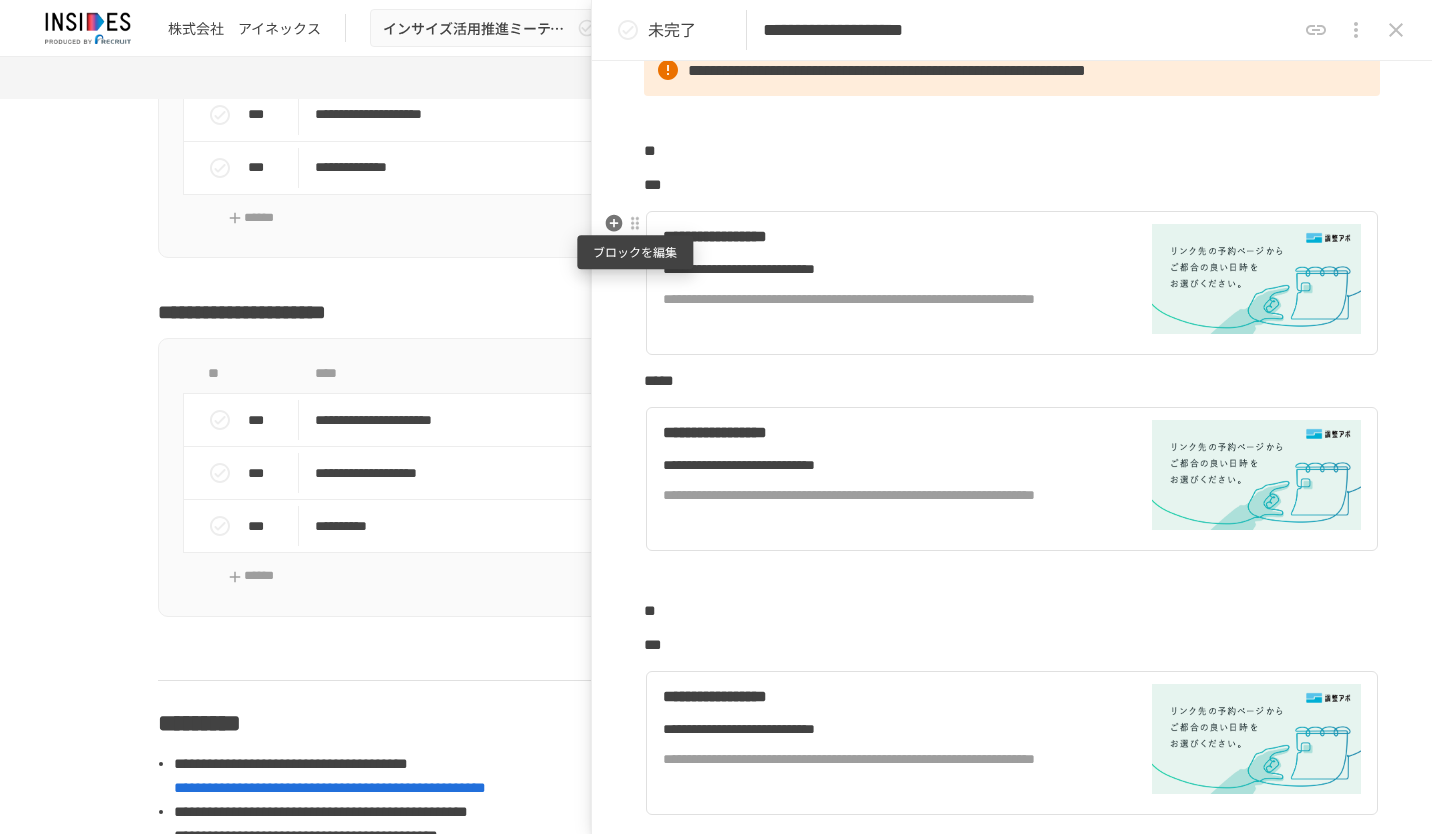 click at bounding box center (635, 224) 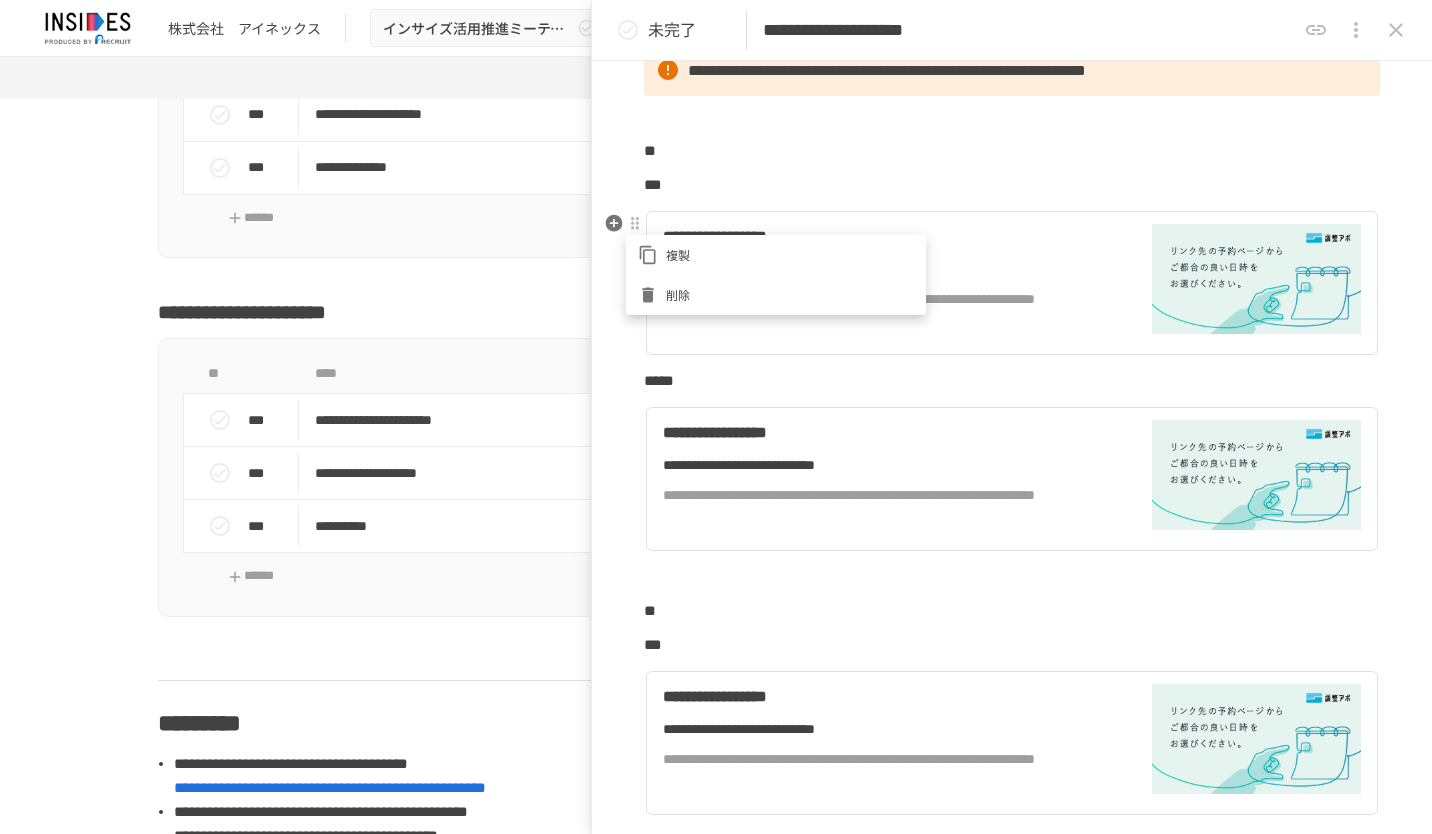 click on "削除" at bounding box center (776, 295) 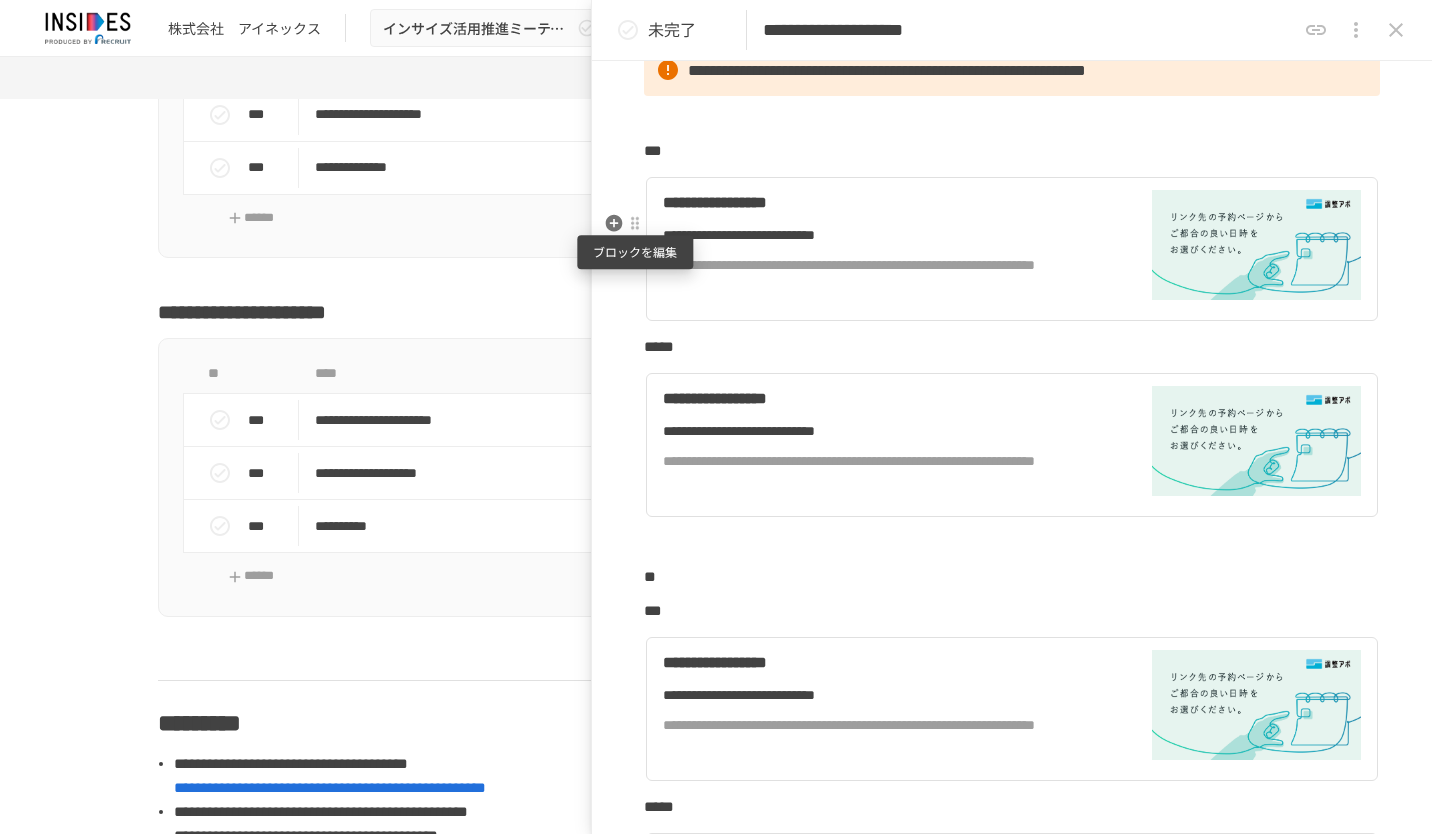 click at bounding box center (635, 224) 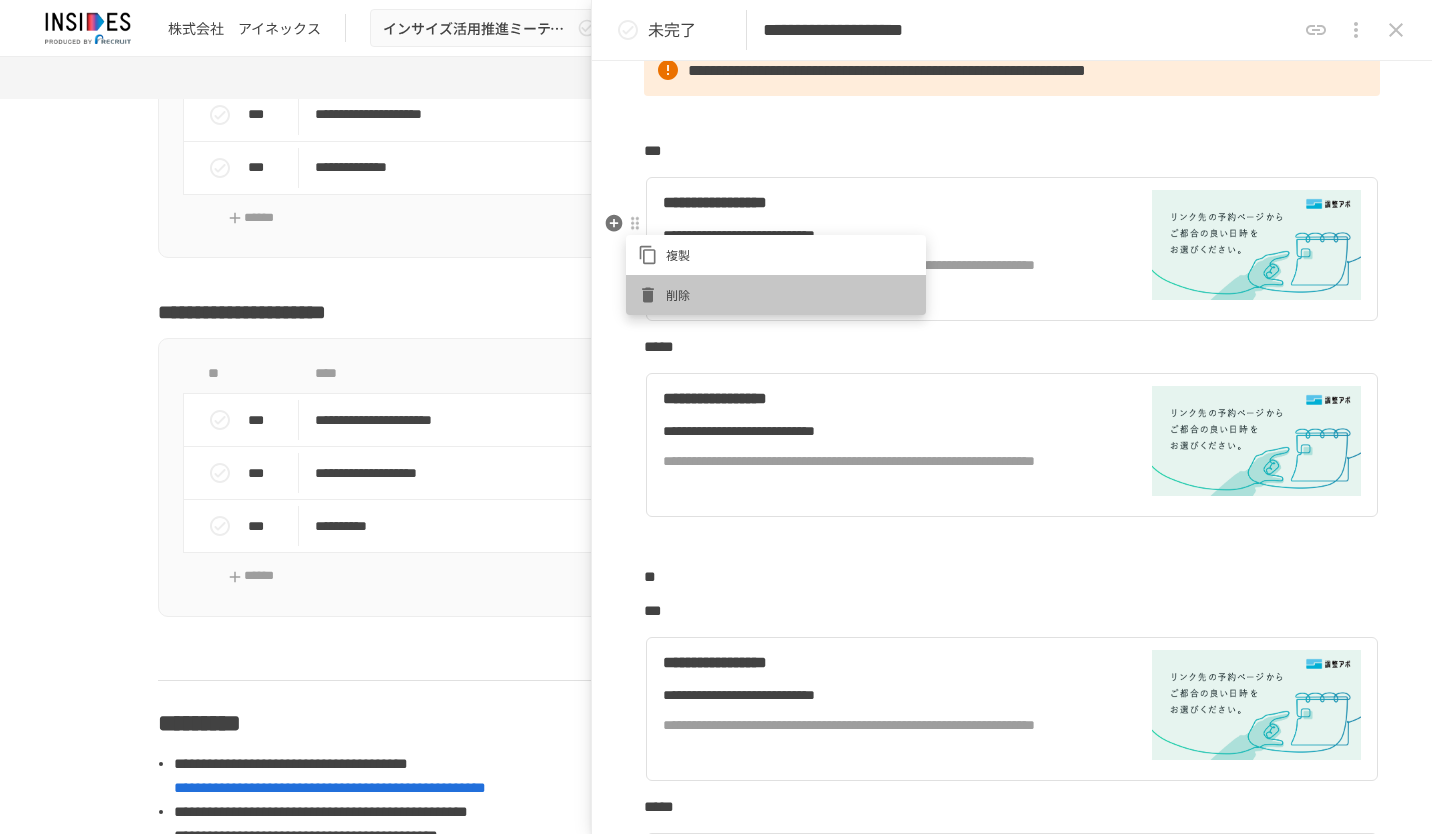 click on "削除" at bounding box center (776, 295) 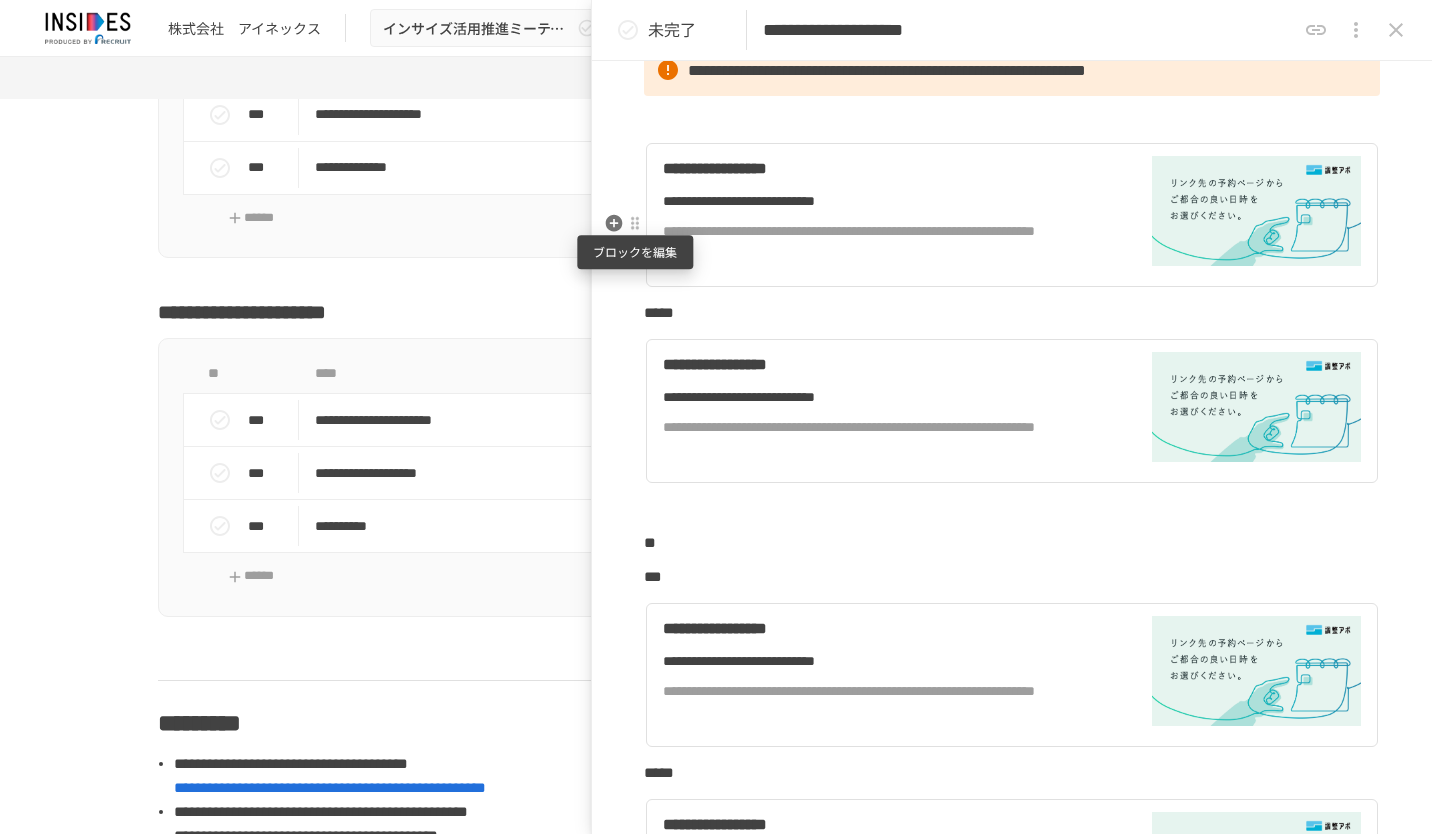 click at bounding box center (635, 224) 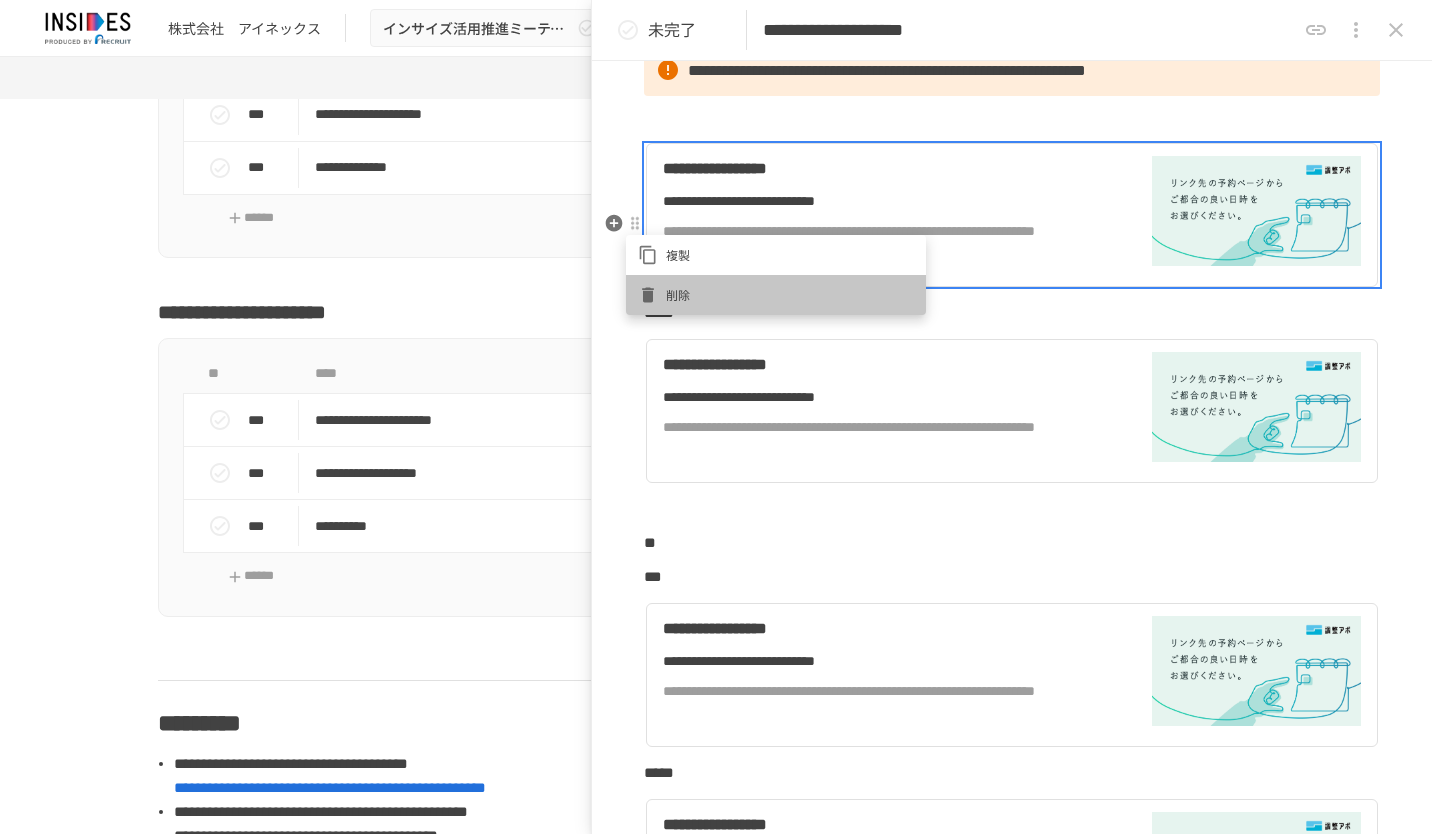 click on "削除" at bounding box center (790, 294) 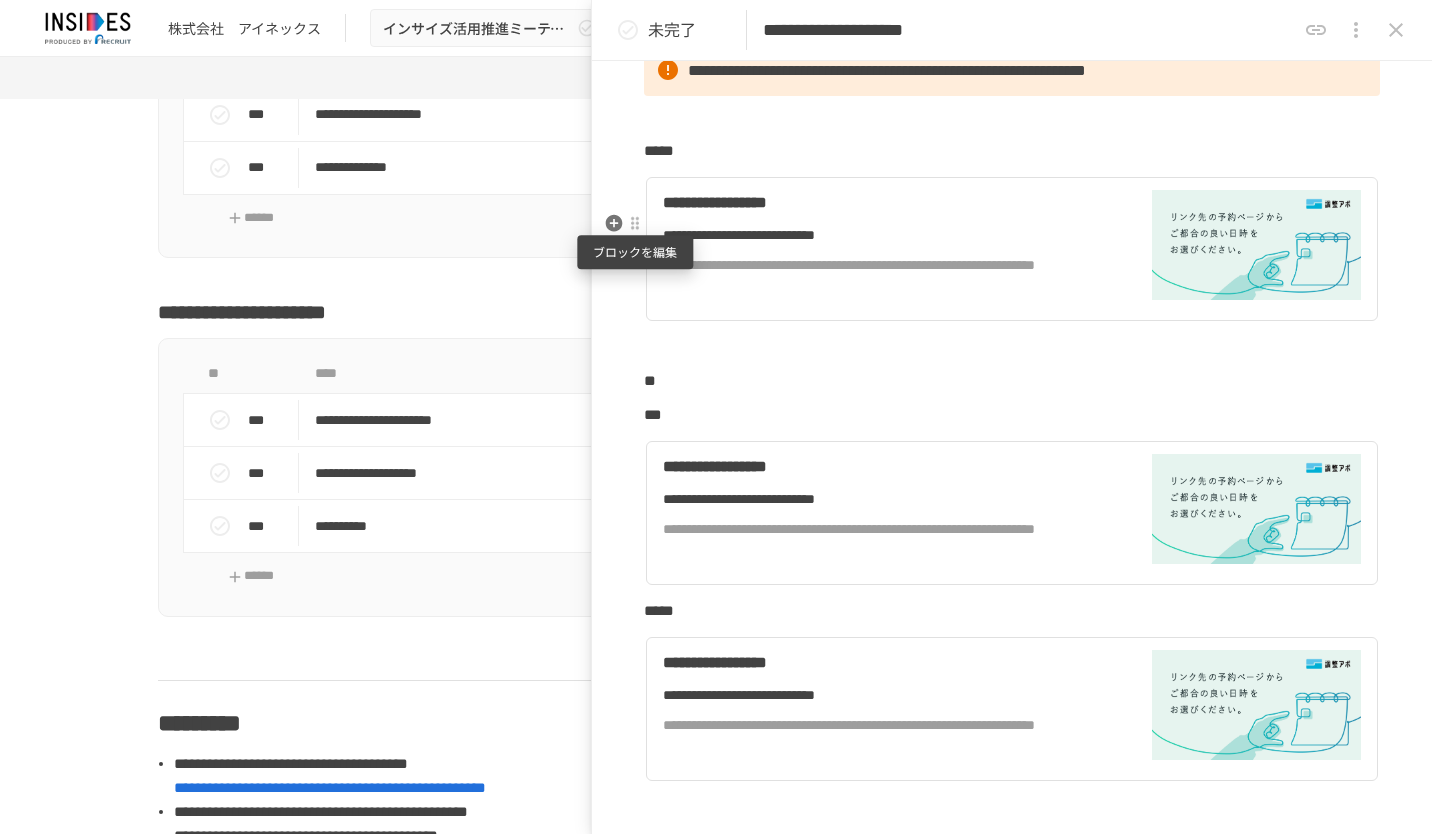 click at bounding box center (635, 224) 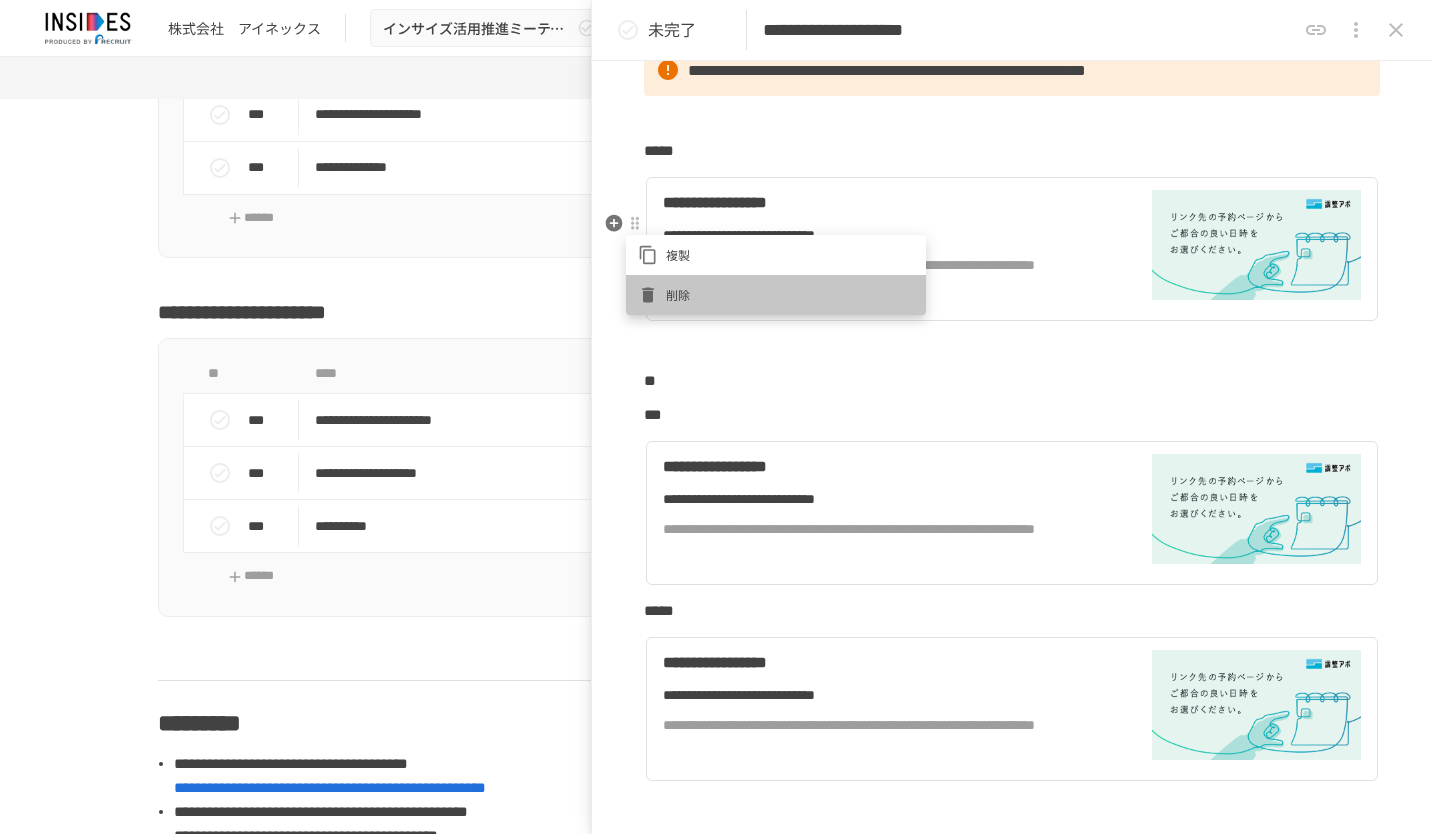 click on "削除" at bounding box center (790, 294) 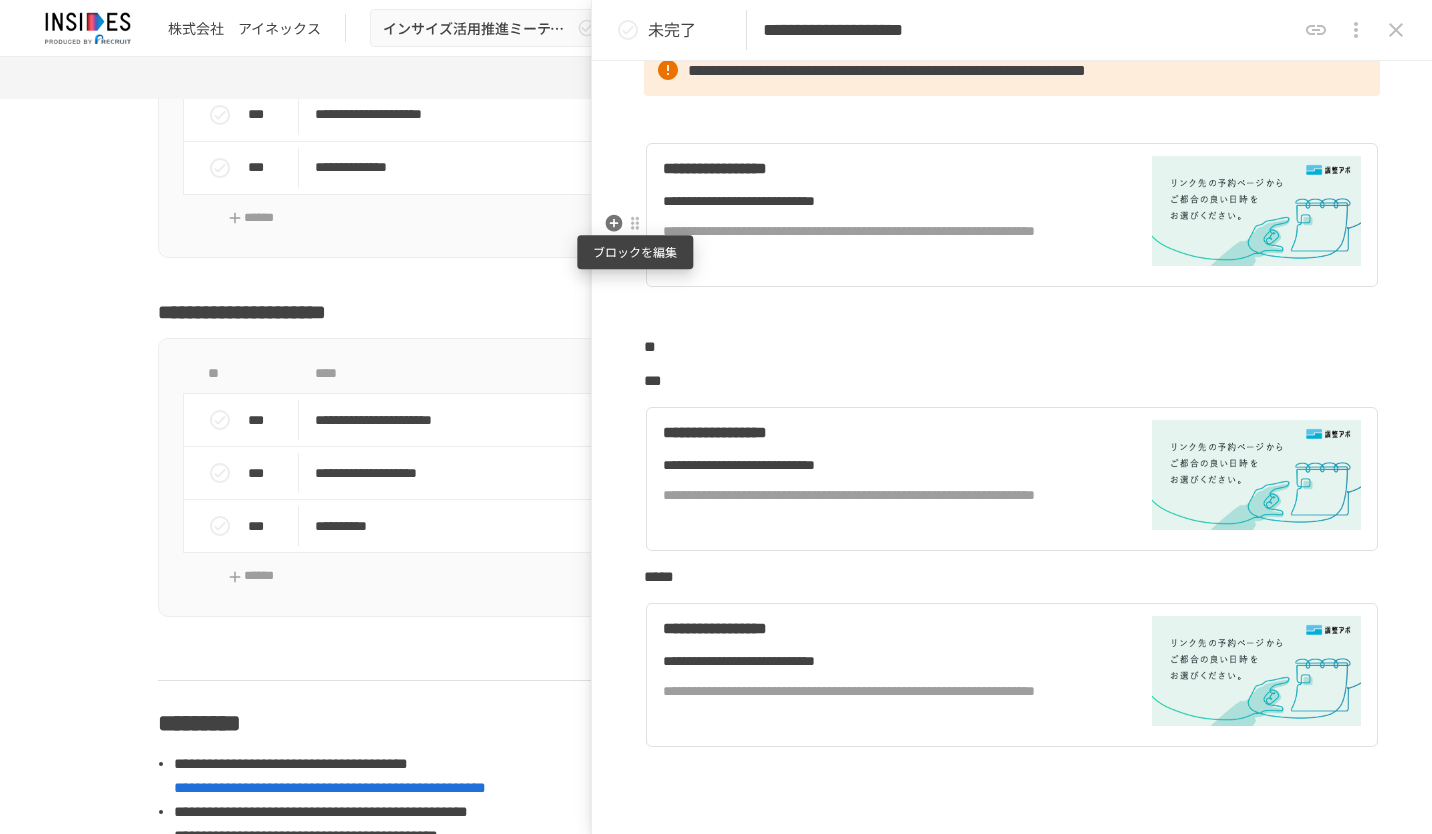 click at bounding box center (635, 224) 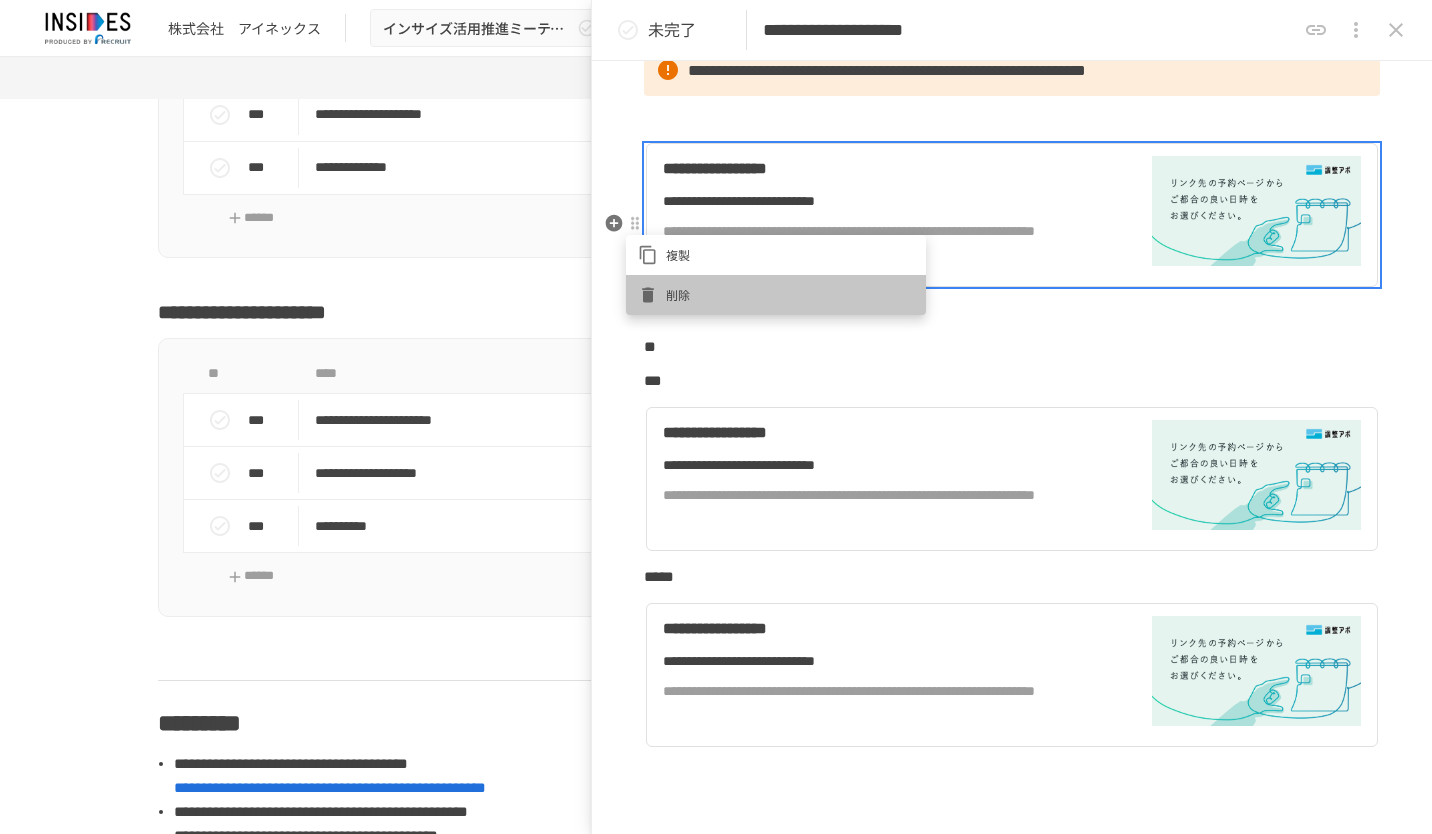 click on "削除" at bounding box center [790, 294] 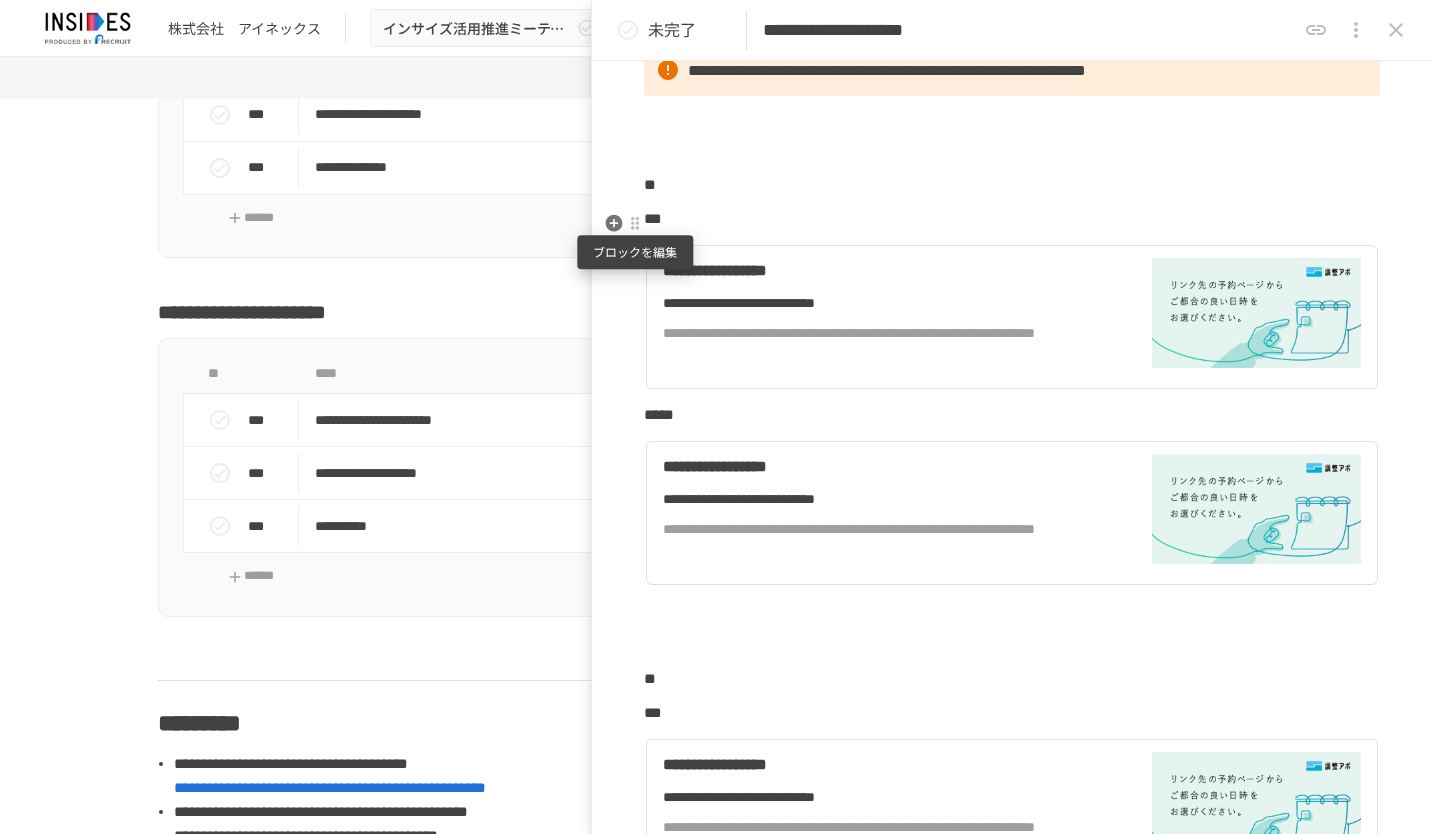 click at bounding box center [635, 224] 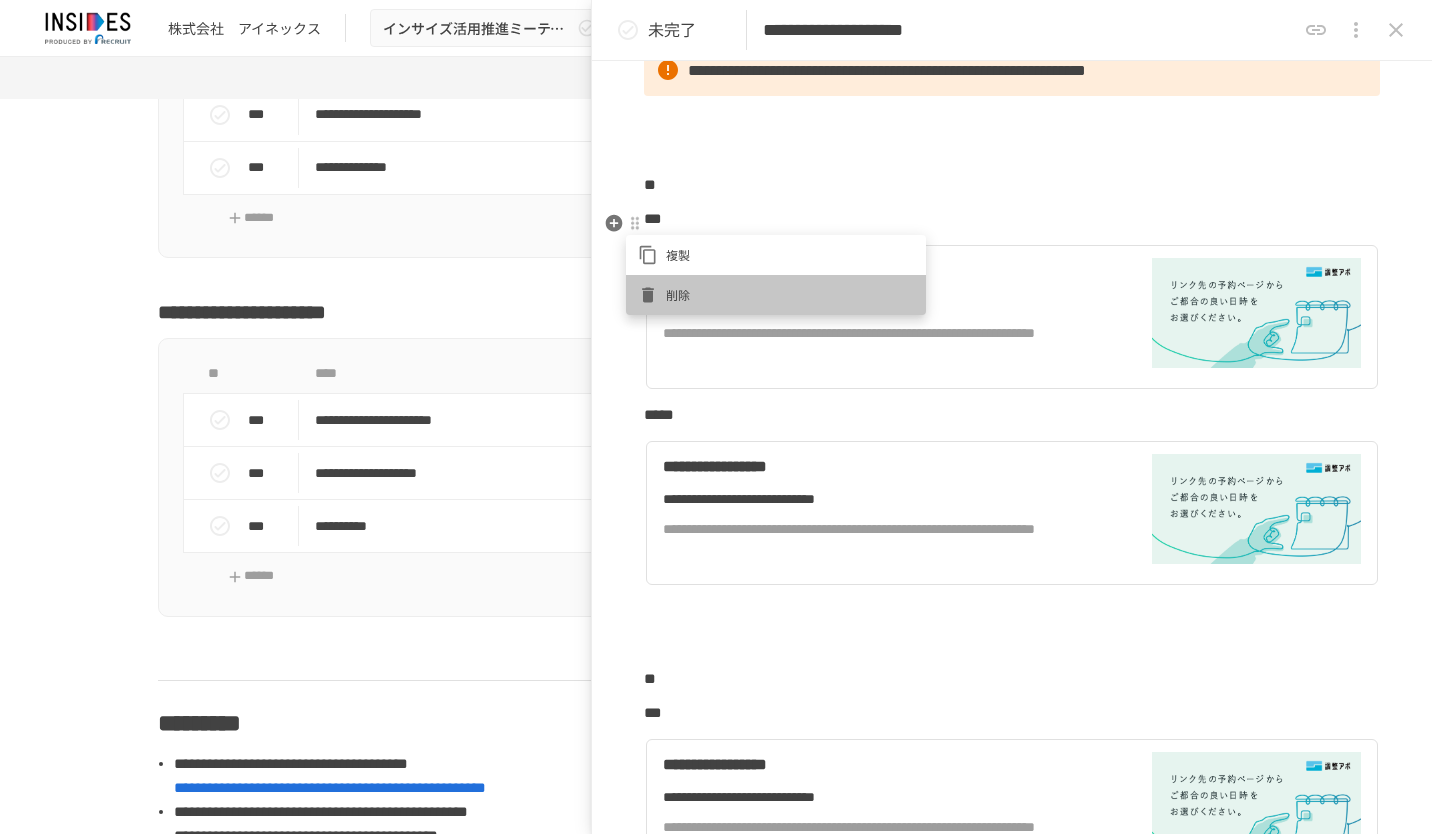 click on "削除" at bounding box center (776, 295) 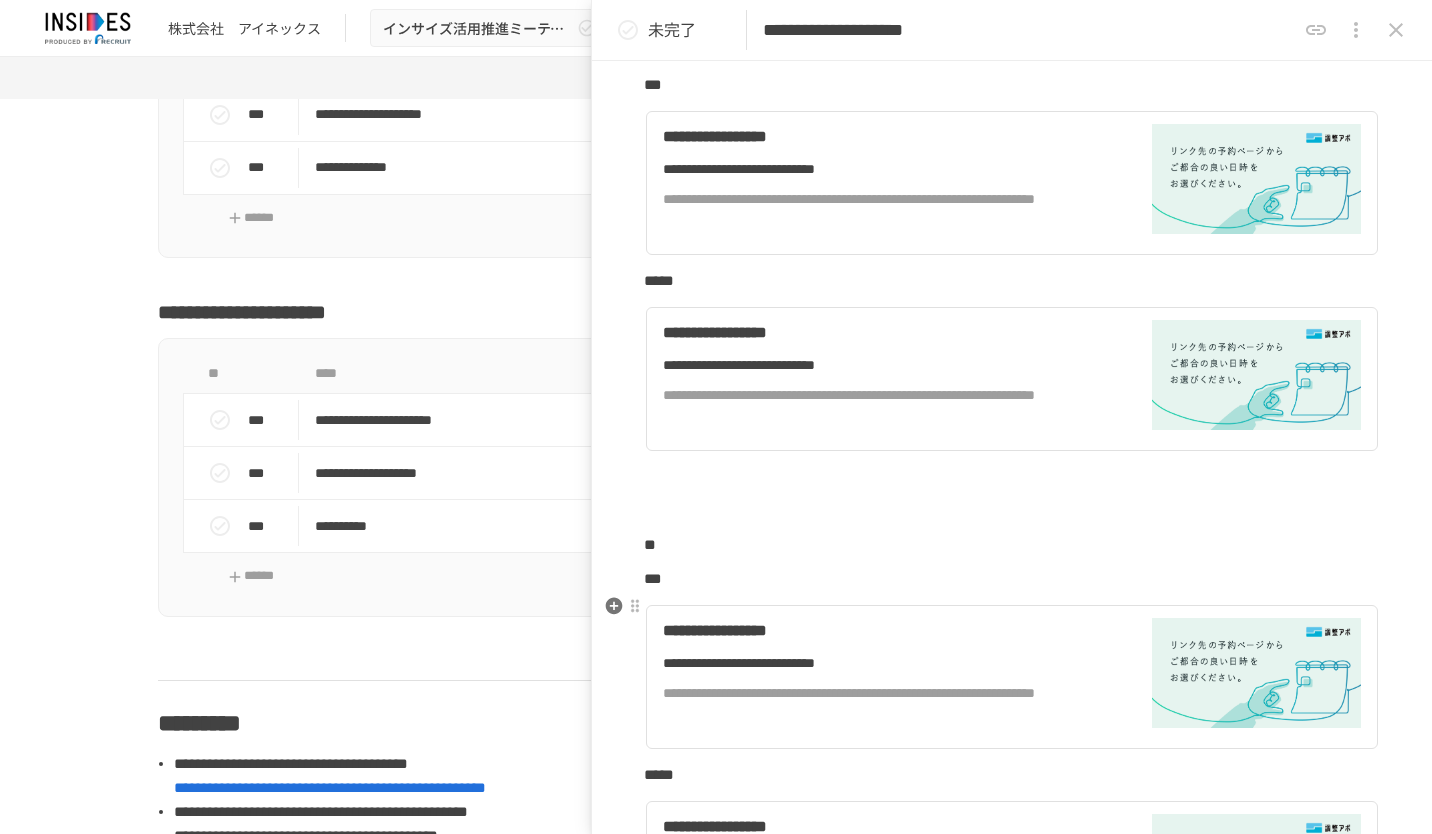 scroll, scrollTop: 700, scrollLeft: 0, axis: vertical 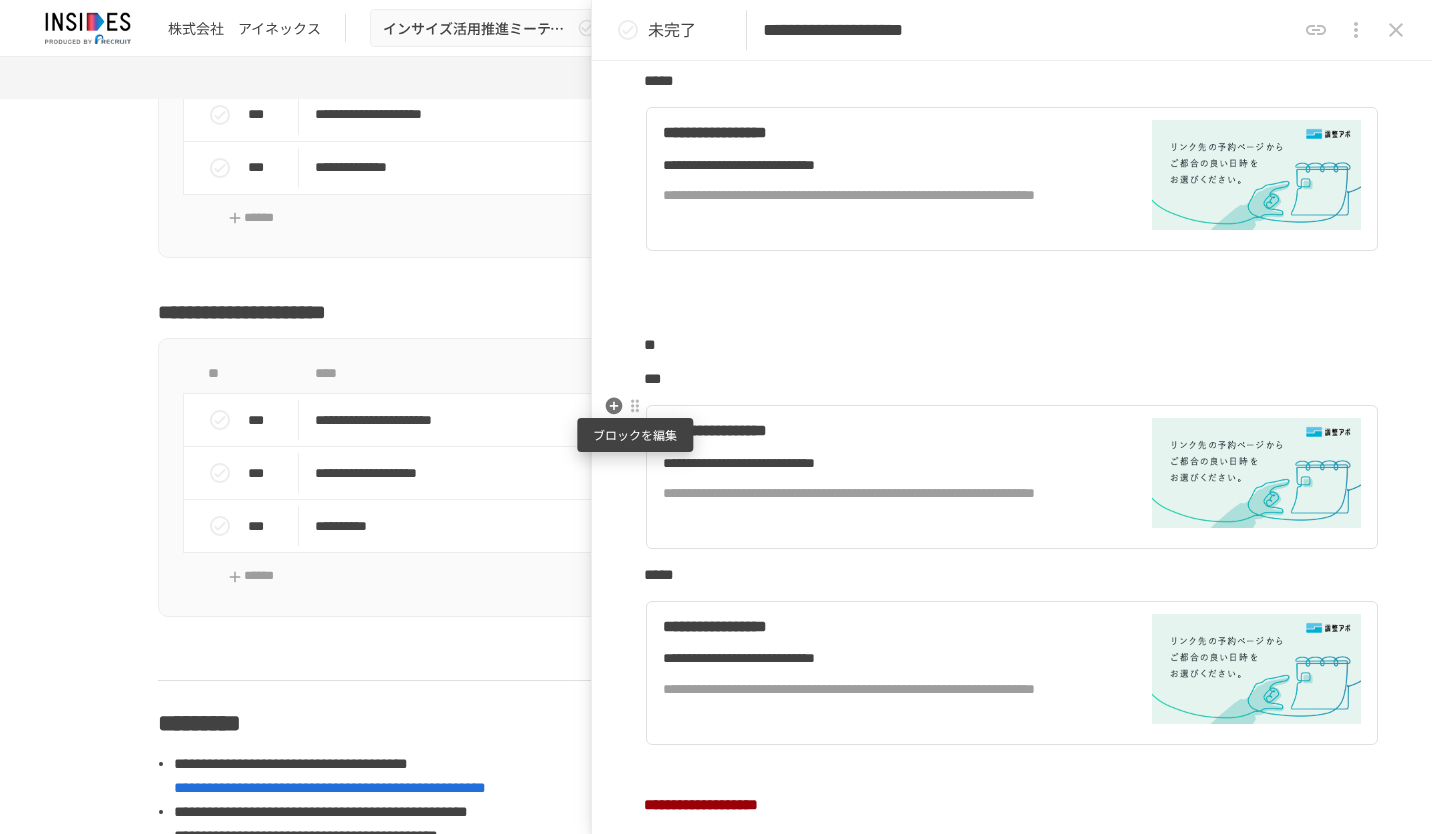click at bounding box center [635, 406] 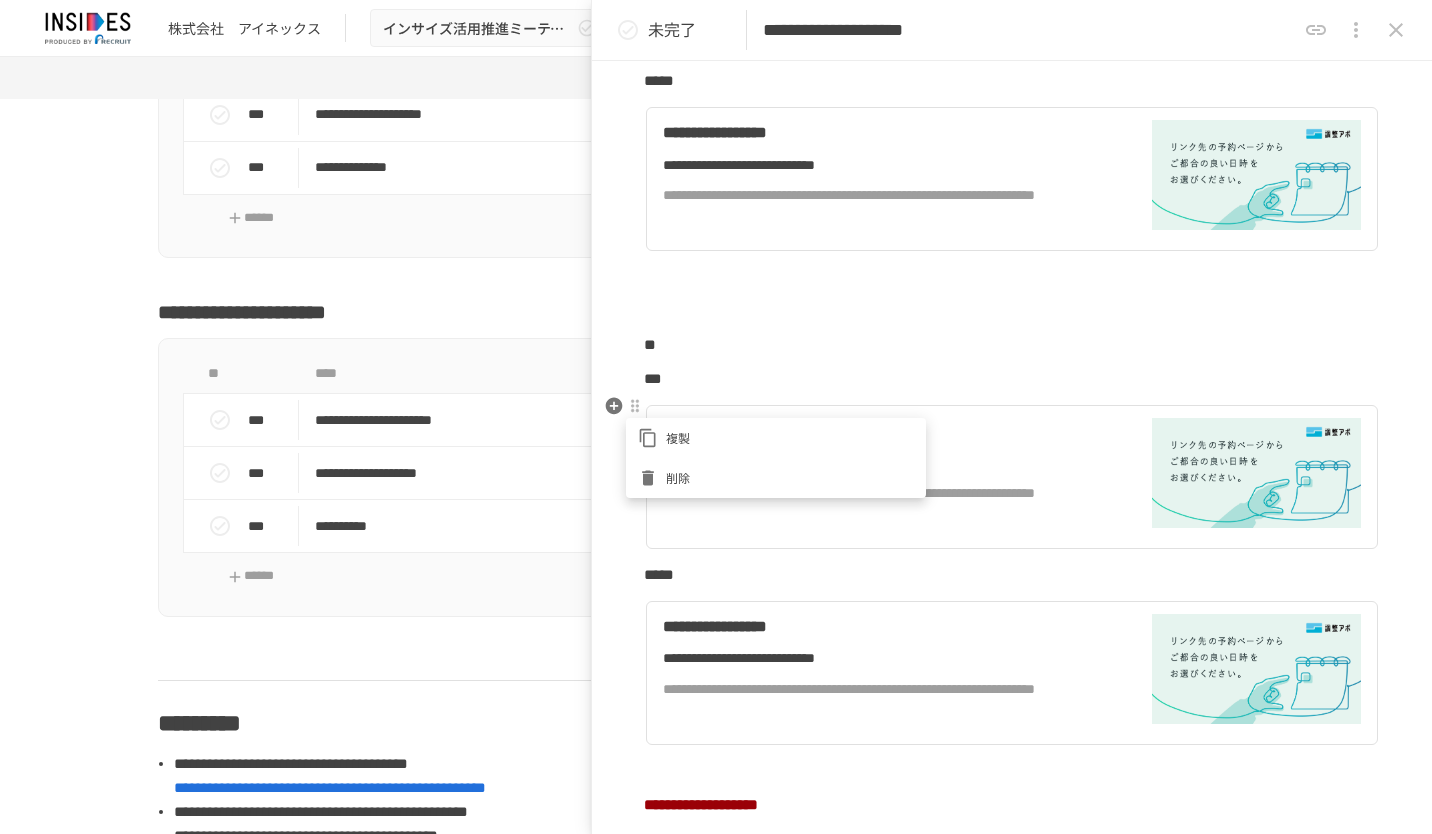 click on "削除" at bounding box center (790, 477) 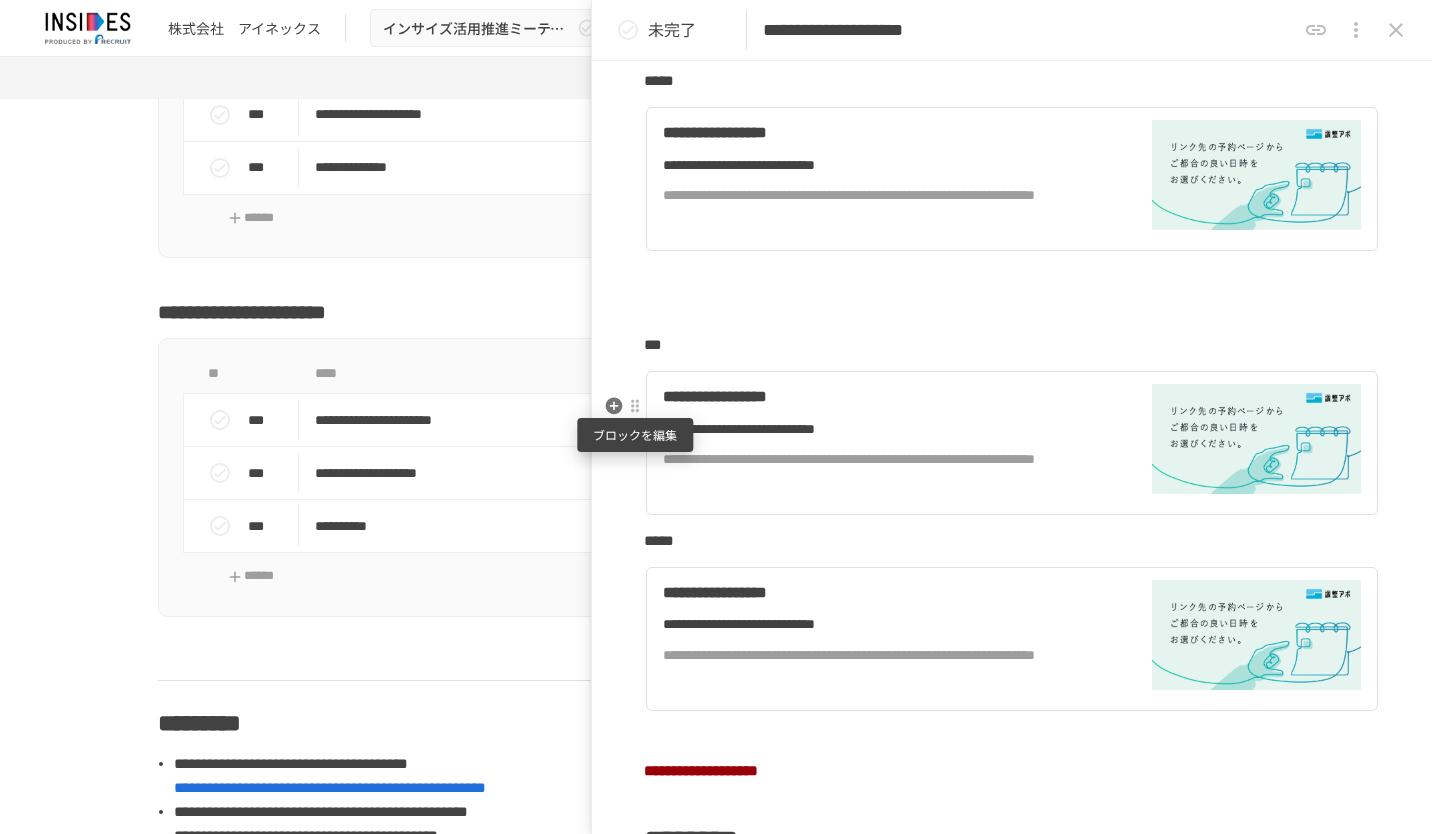 click at bounding box center (635, 406) 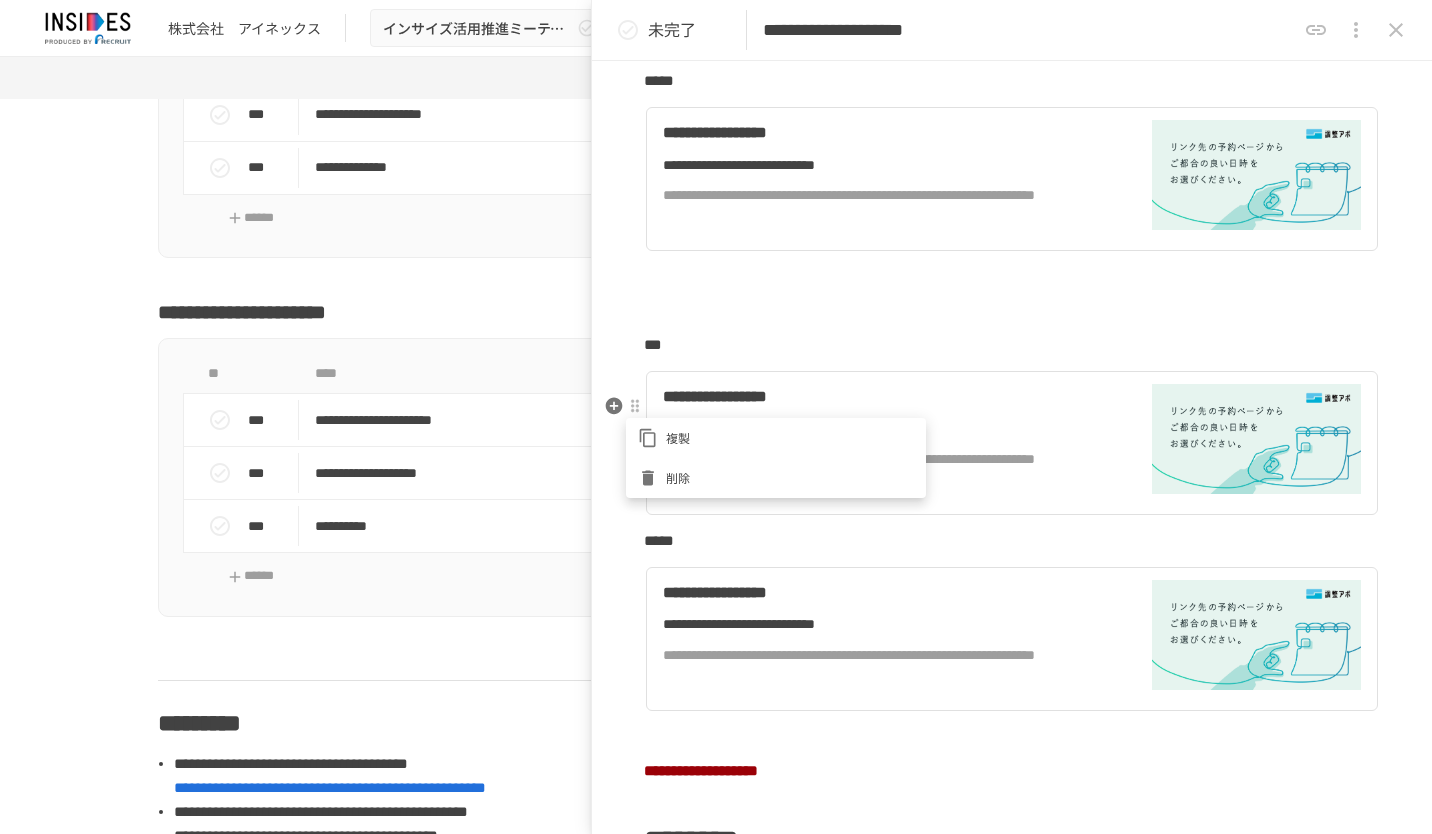 click on "削除" at bounding box center [790, 477] 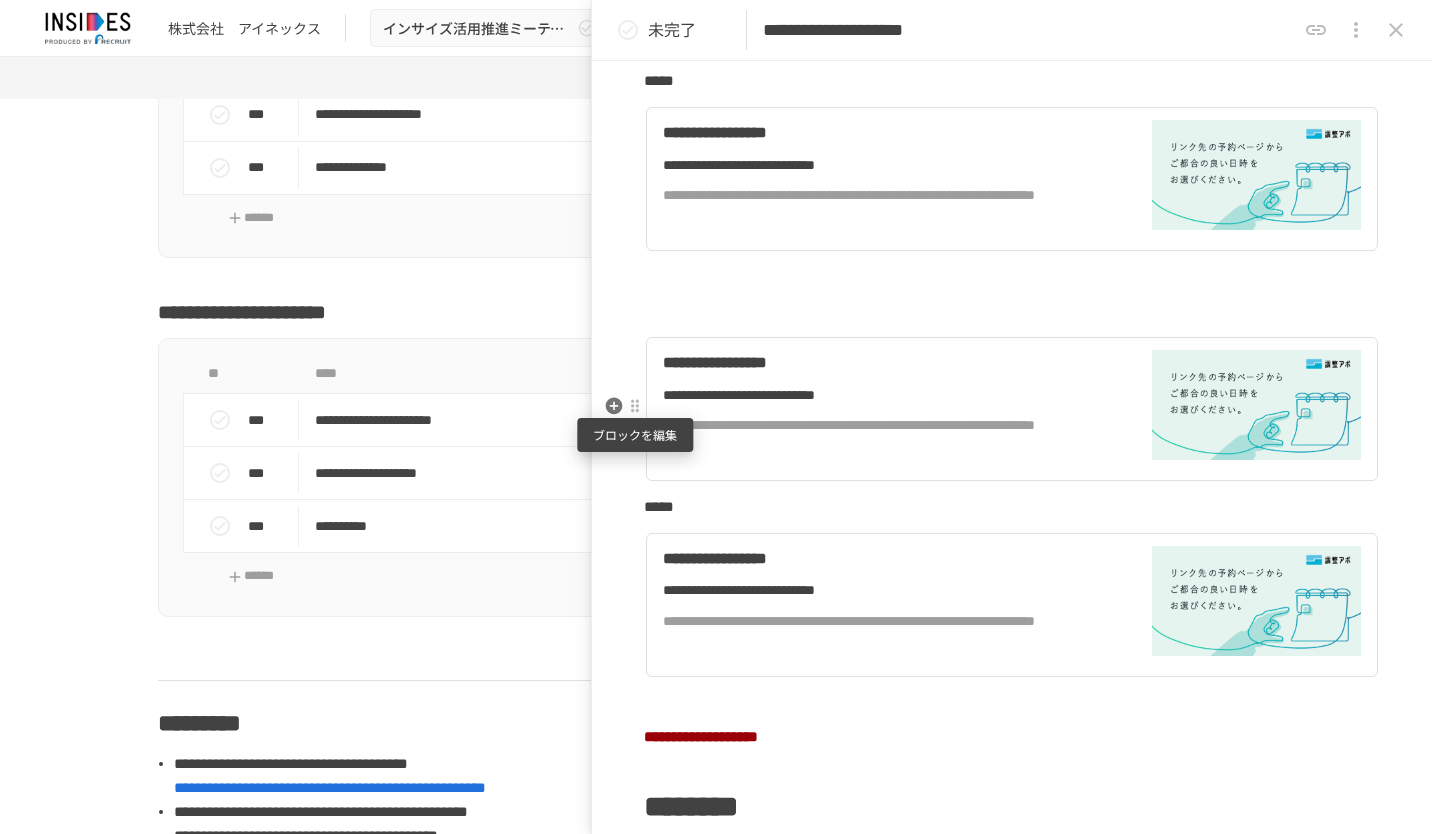 click at bounding box center (635, 406) 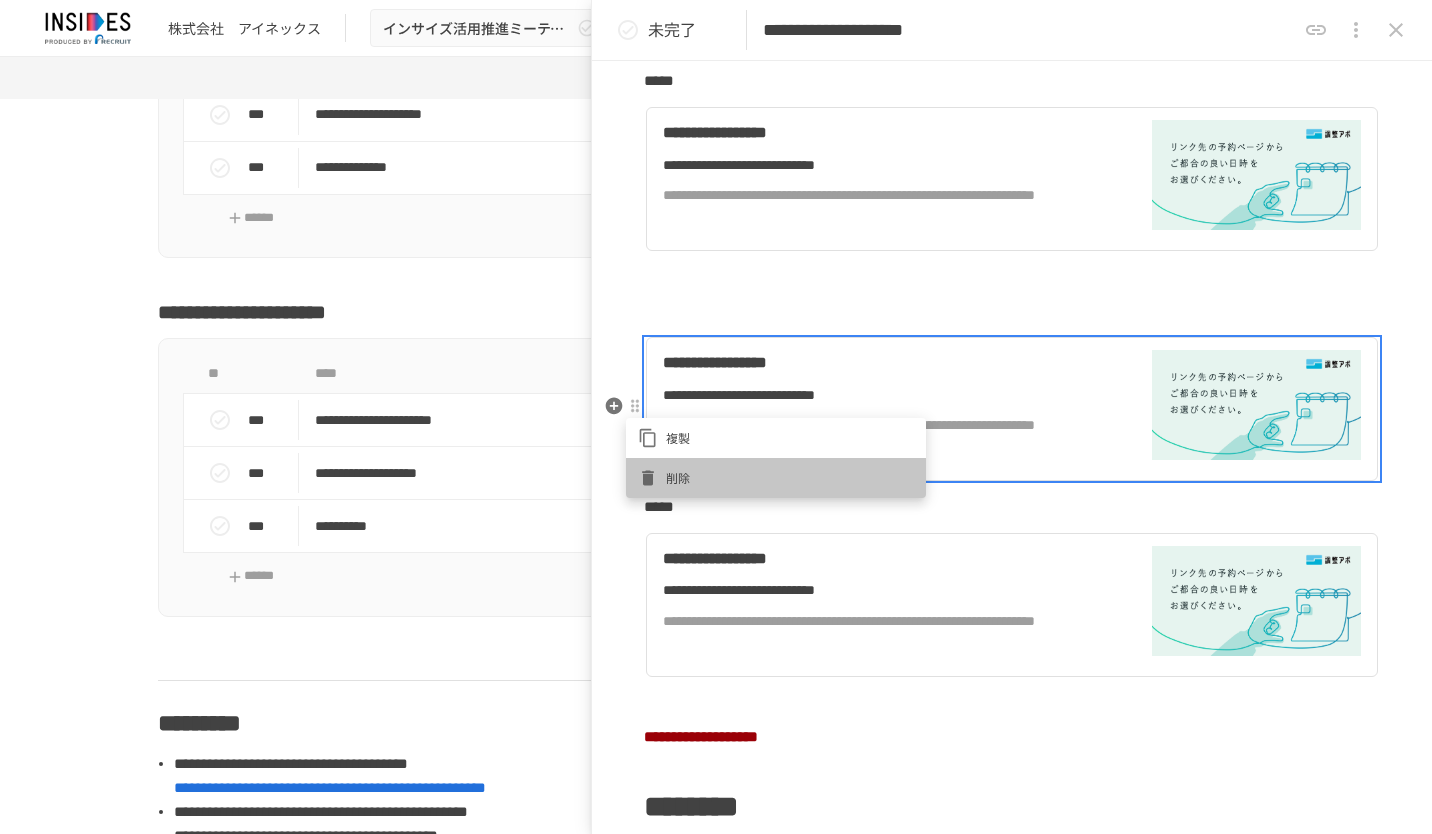 click on "削除" at bounding box center [790, 477] 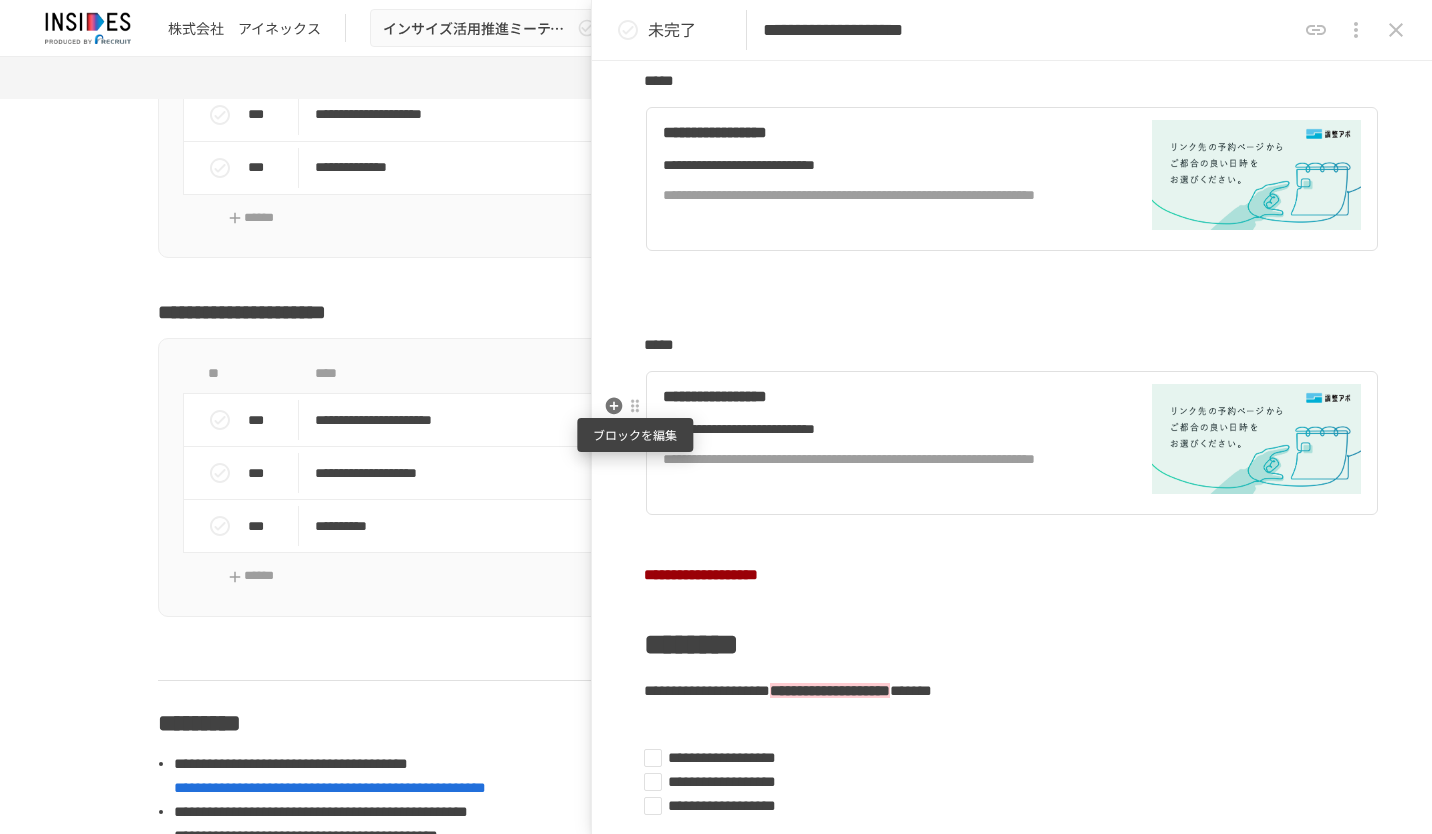 click at bounding box center [635, 406] 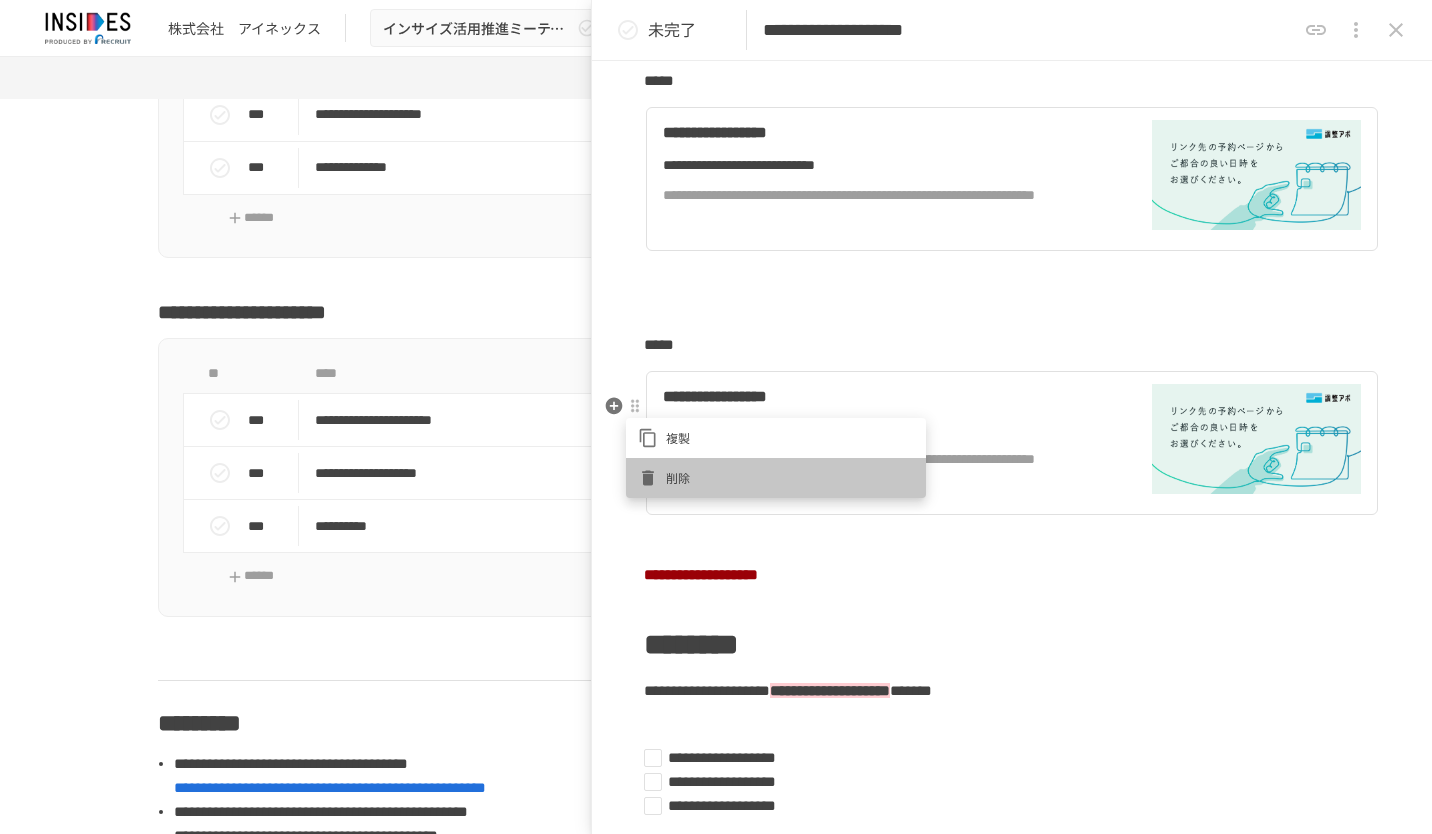 click on "削除" at bounding box center [790, 477] 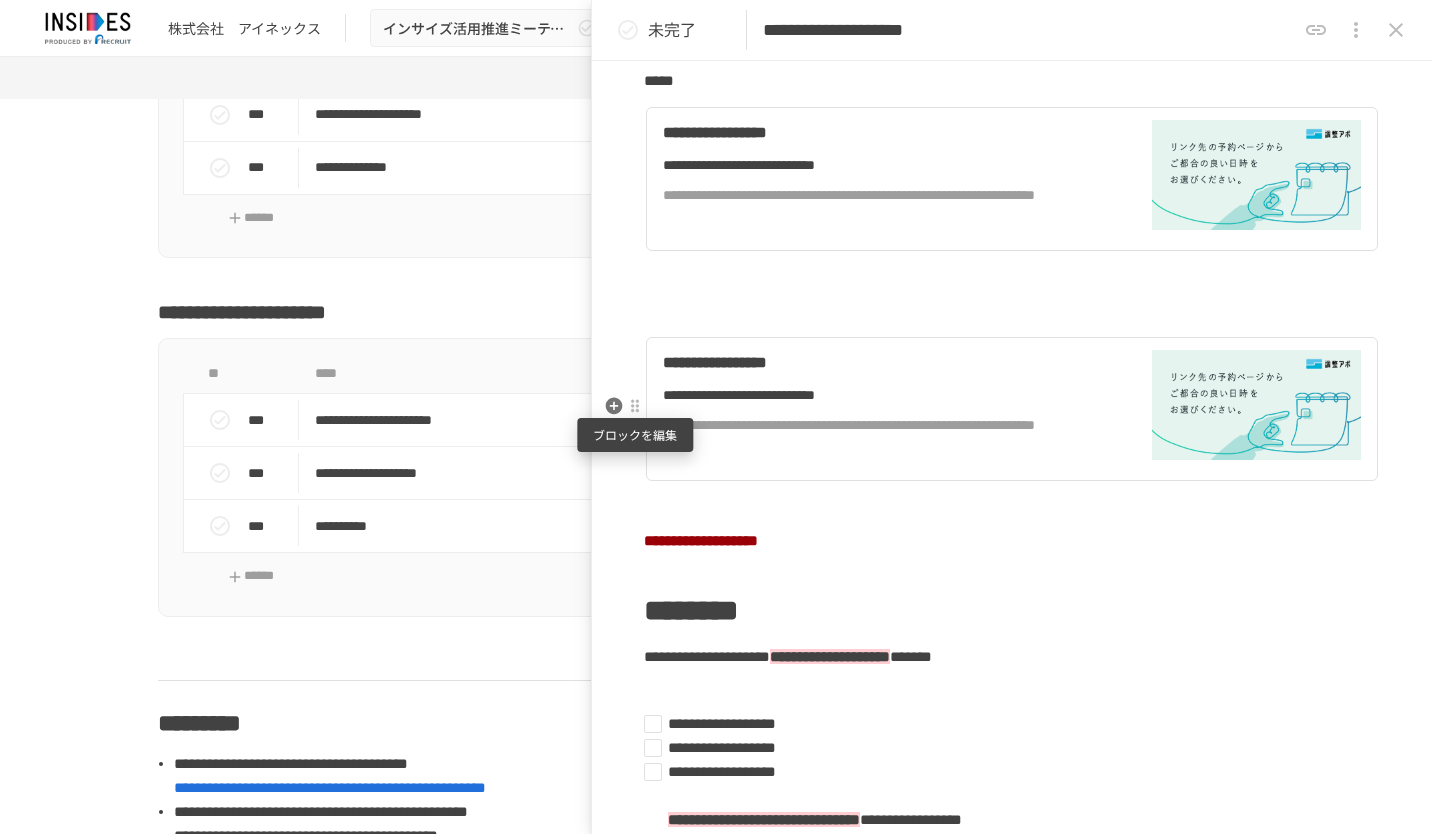 click at bounding box center (635, 406) 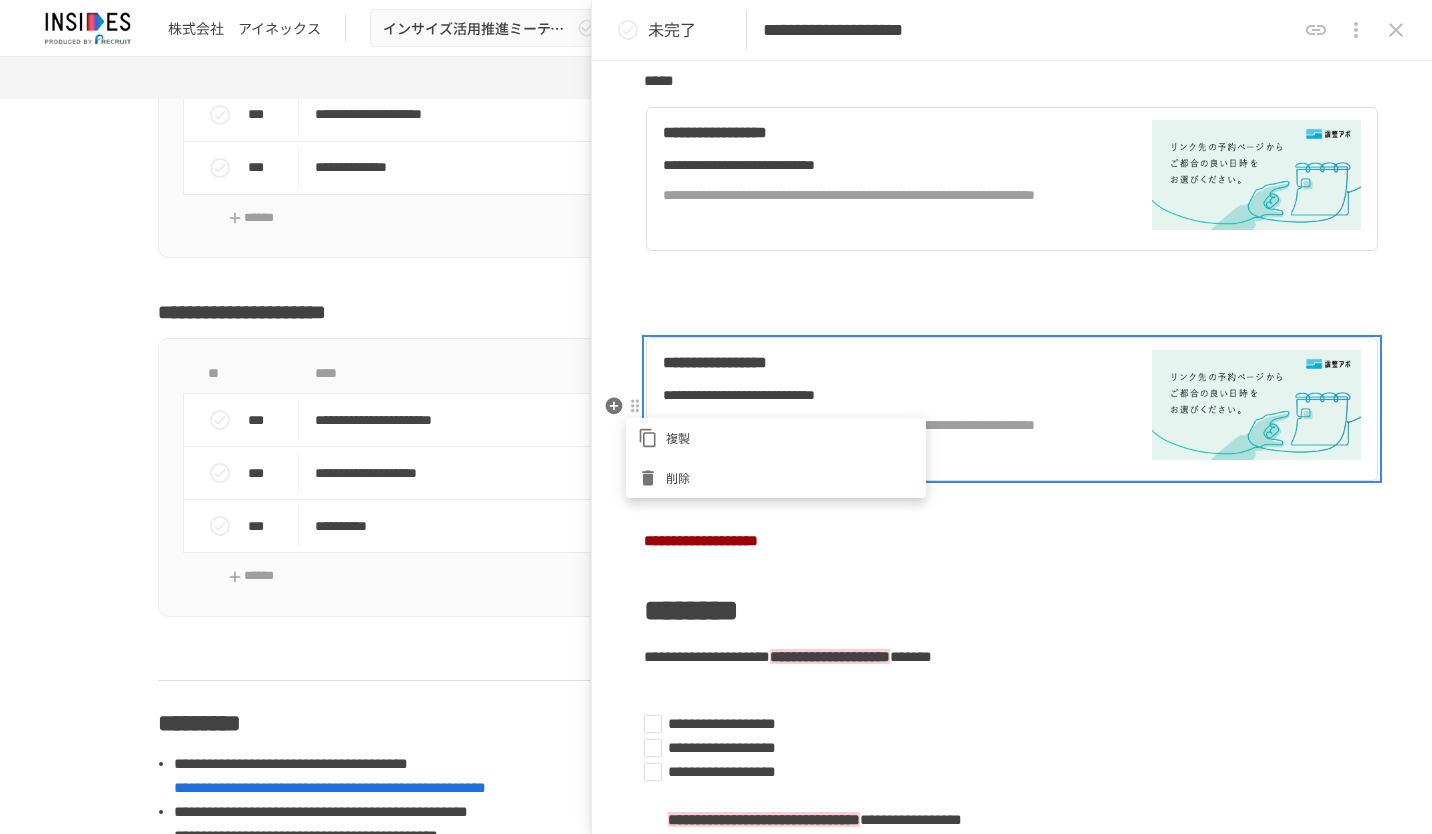click on "削除" at bounding box center (790, 477) 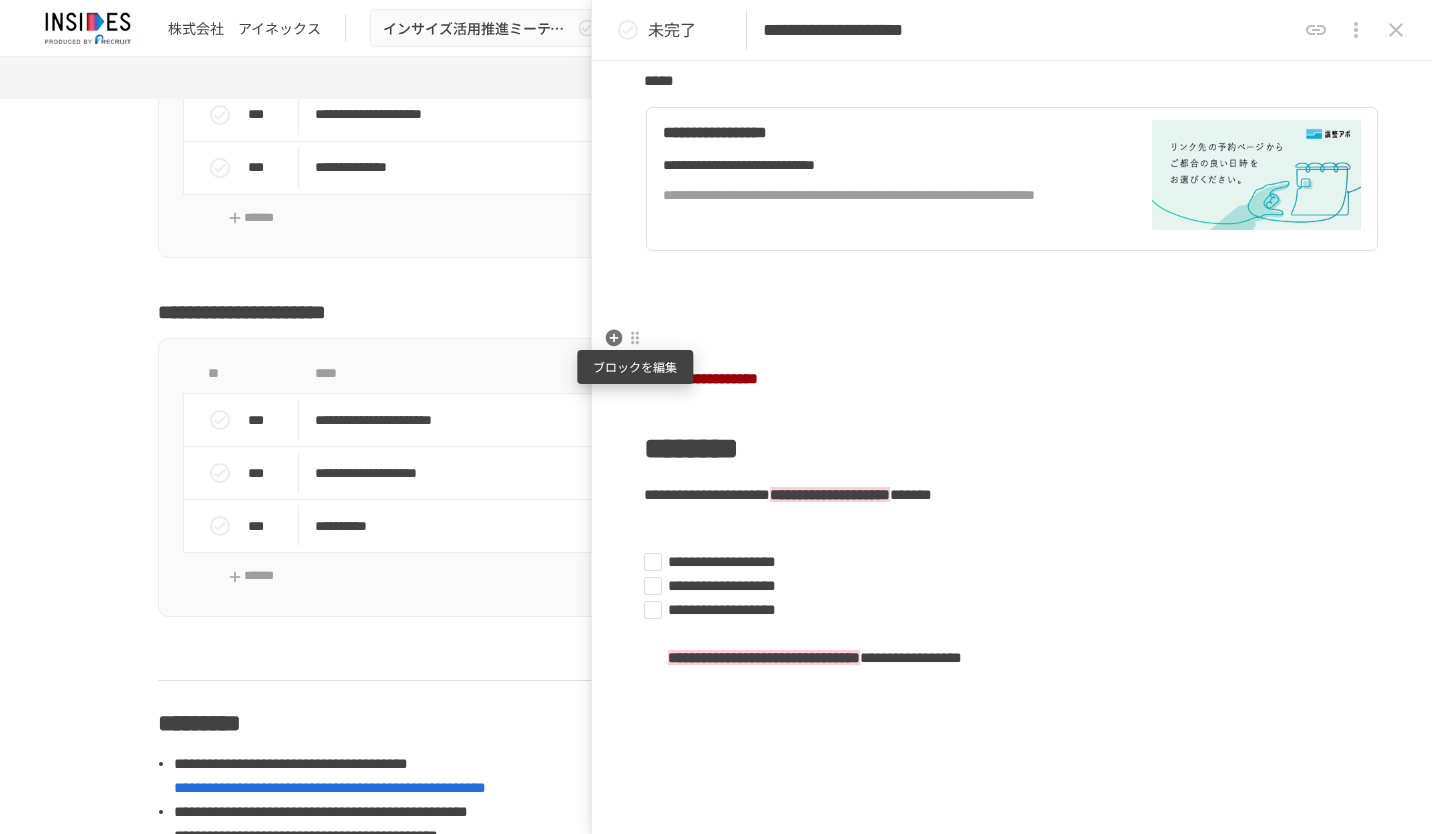 click at bounding box center (635, 338) 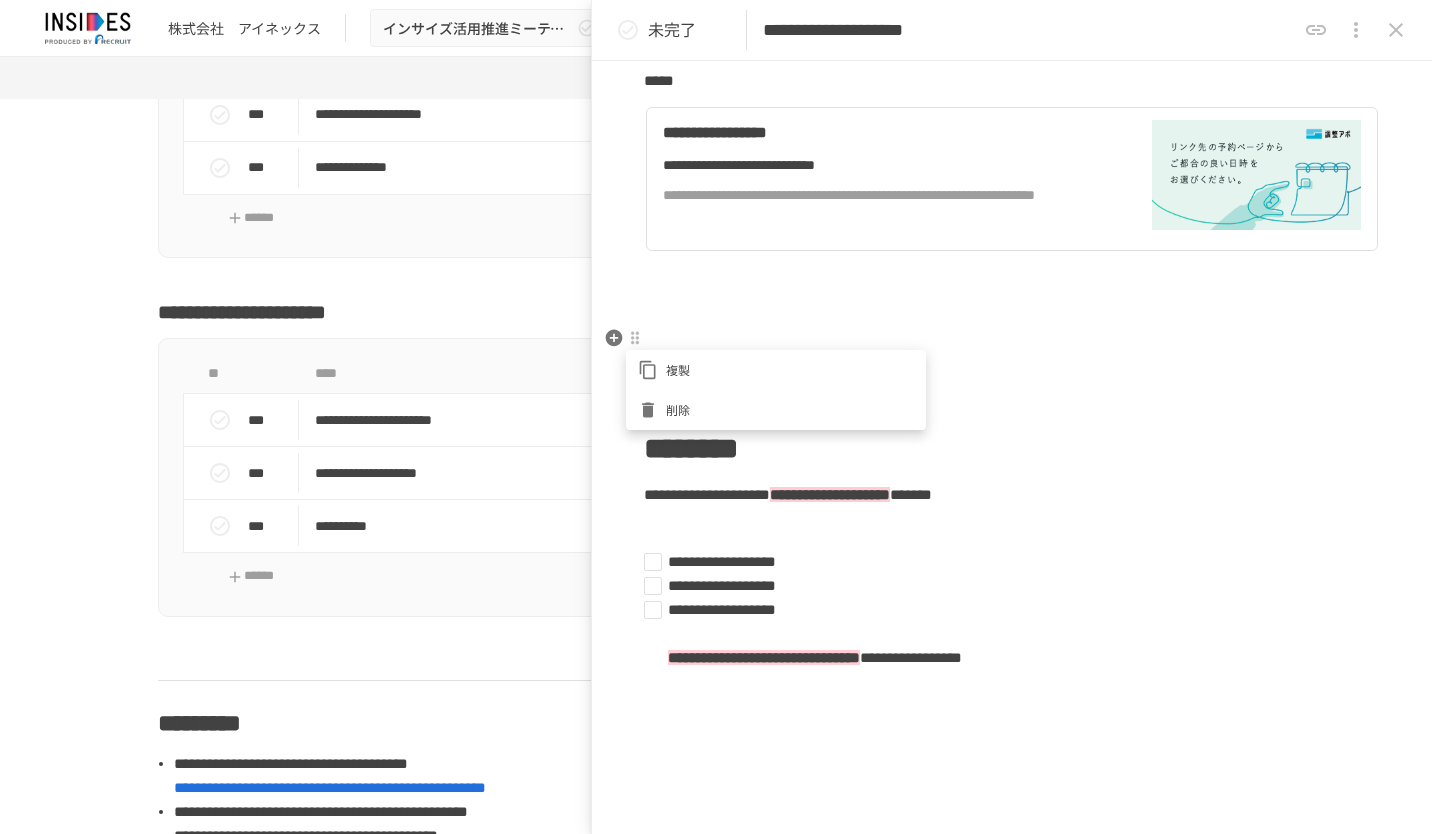 click on "削除" at bounding box center [790, 409] 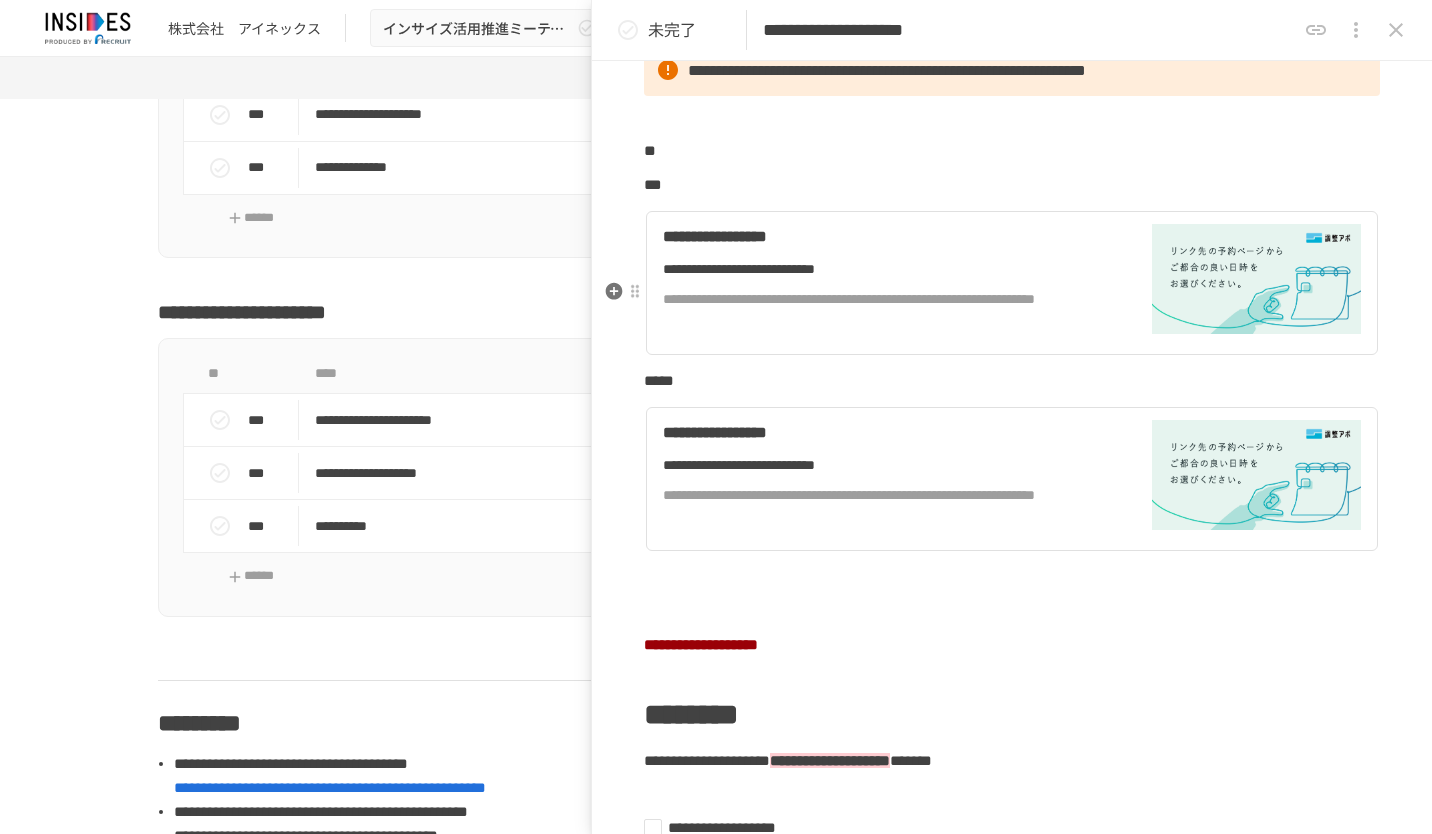 scroll, scrollTop: 200, scrollLeft: 0, axis: vertical 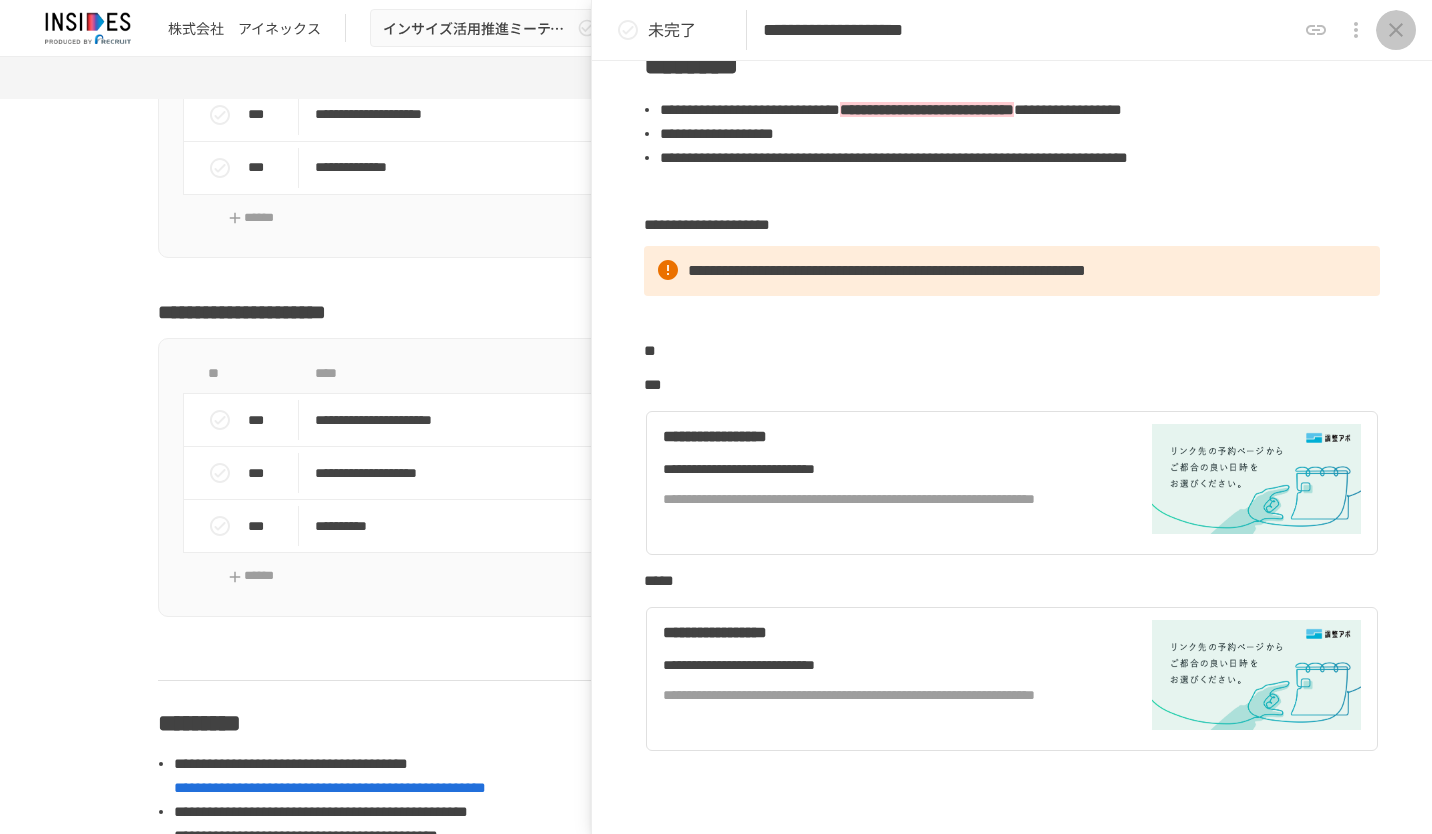 click 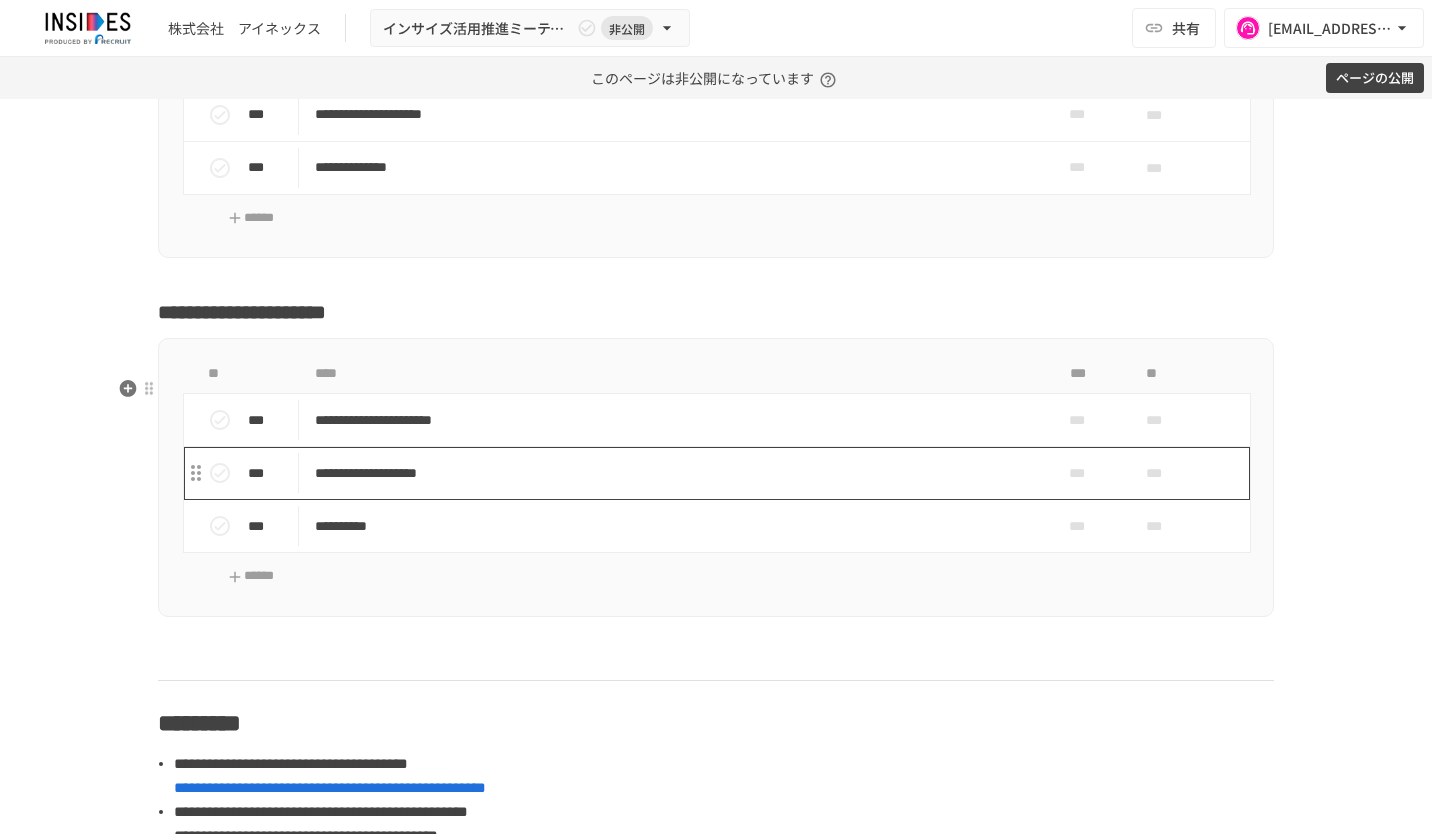 click on "**********" at bounding box center (674, 473) 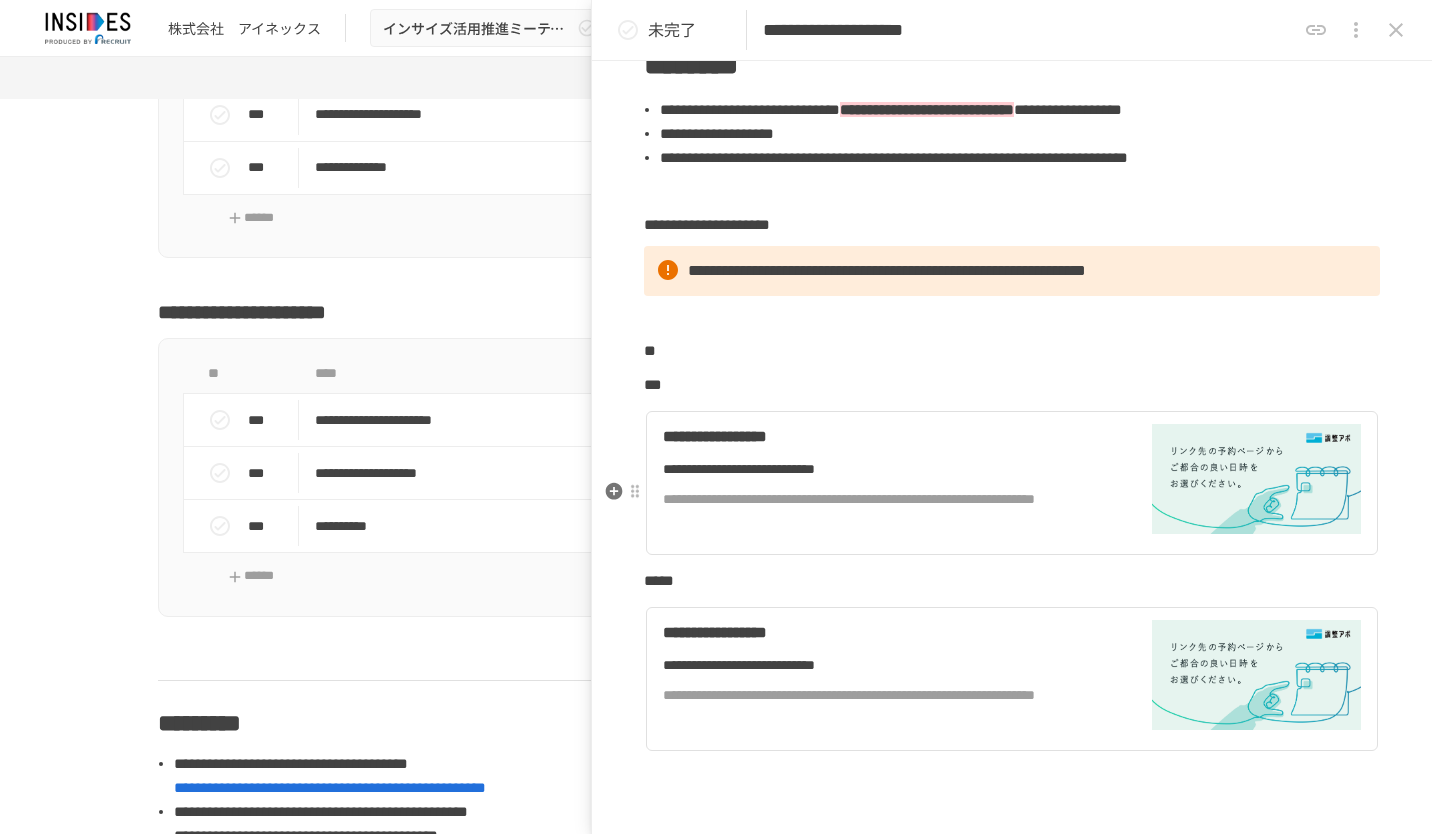 scroll, scrollTop: 400, scrollLeft: 0, axis: vertical 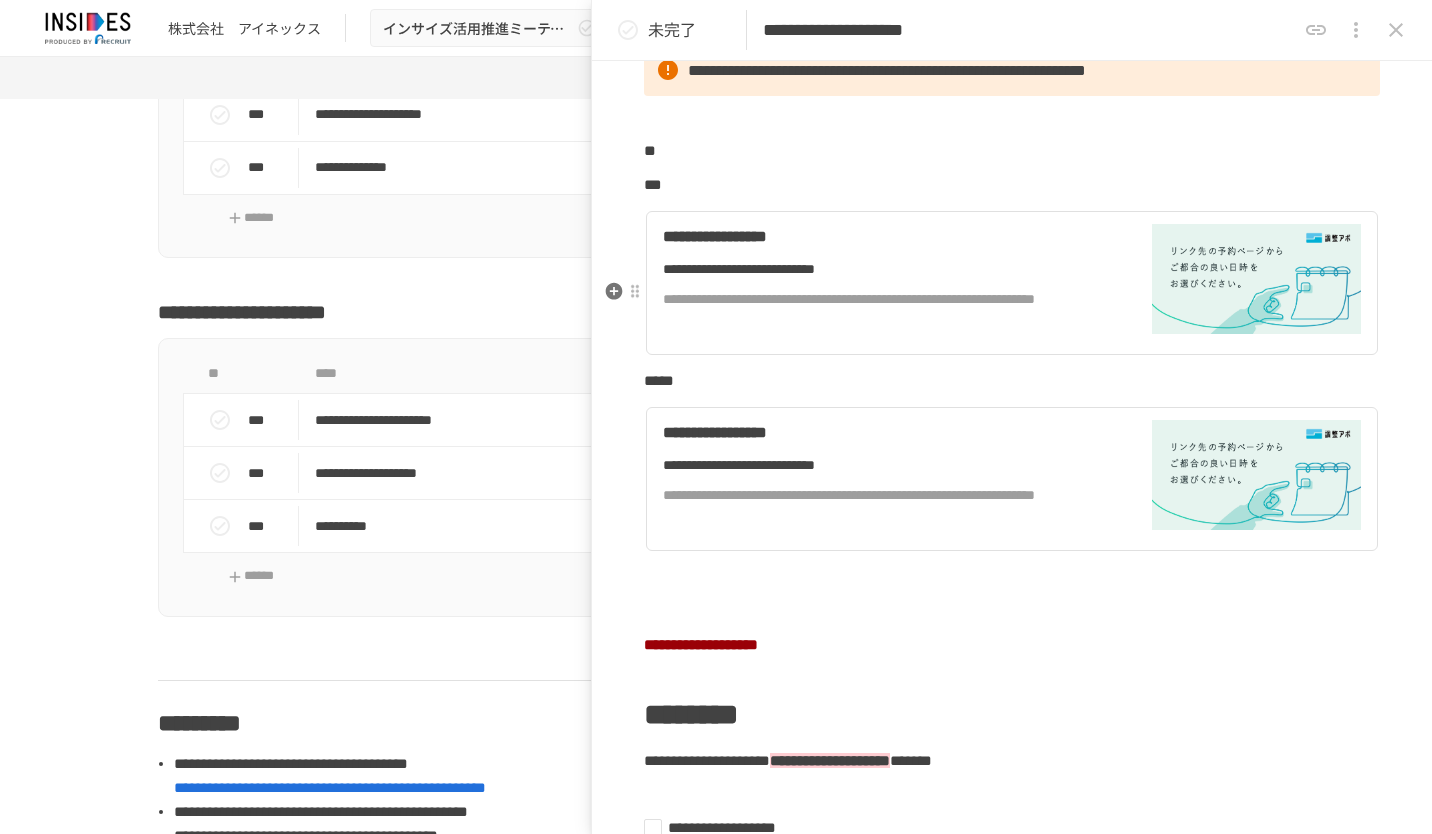click on "**********" at bounding box center [885, 299] 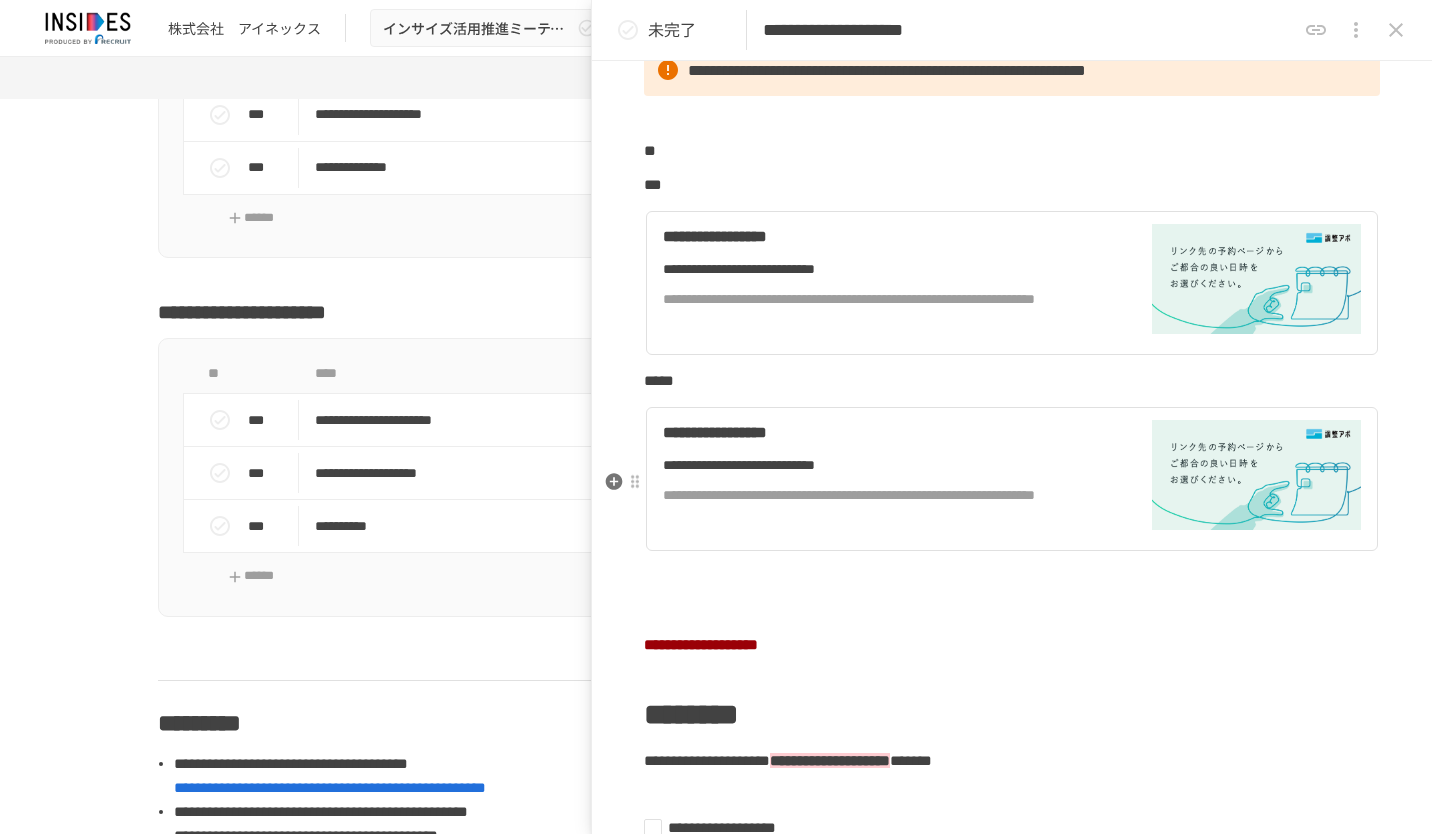 click on "**********" at bounding box center [885, 465] 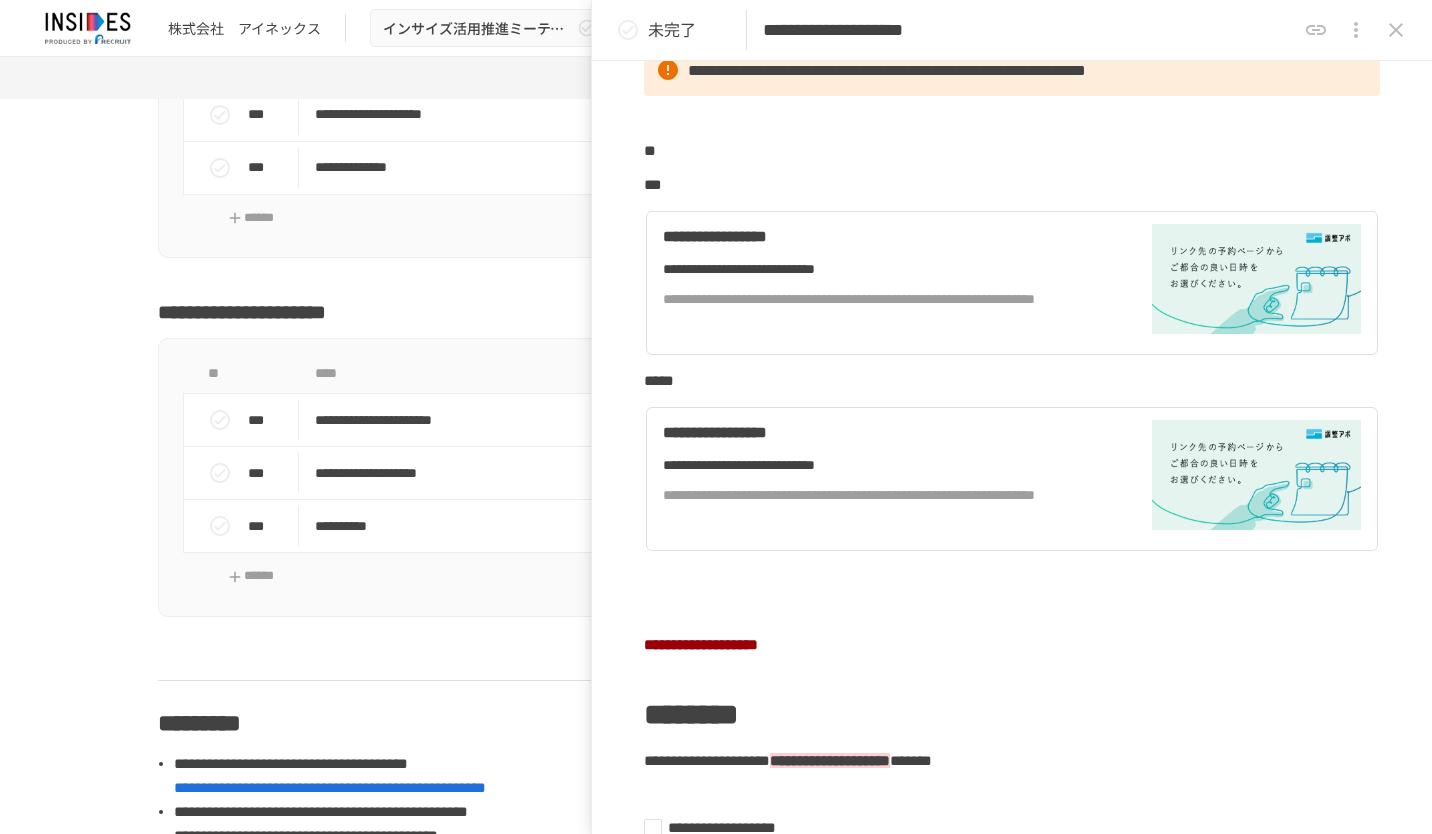 click 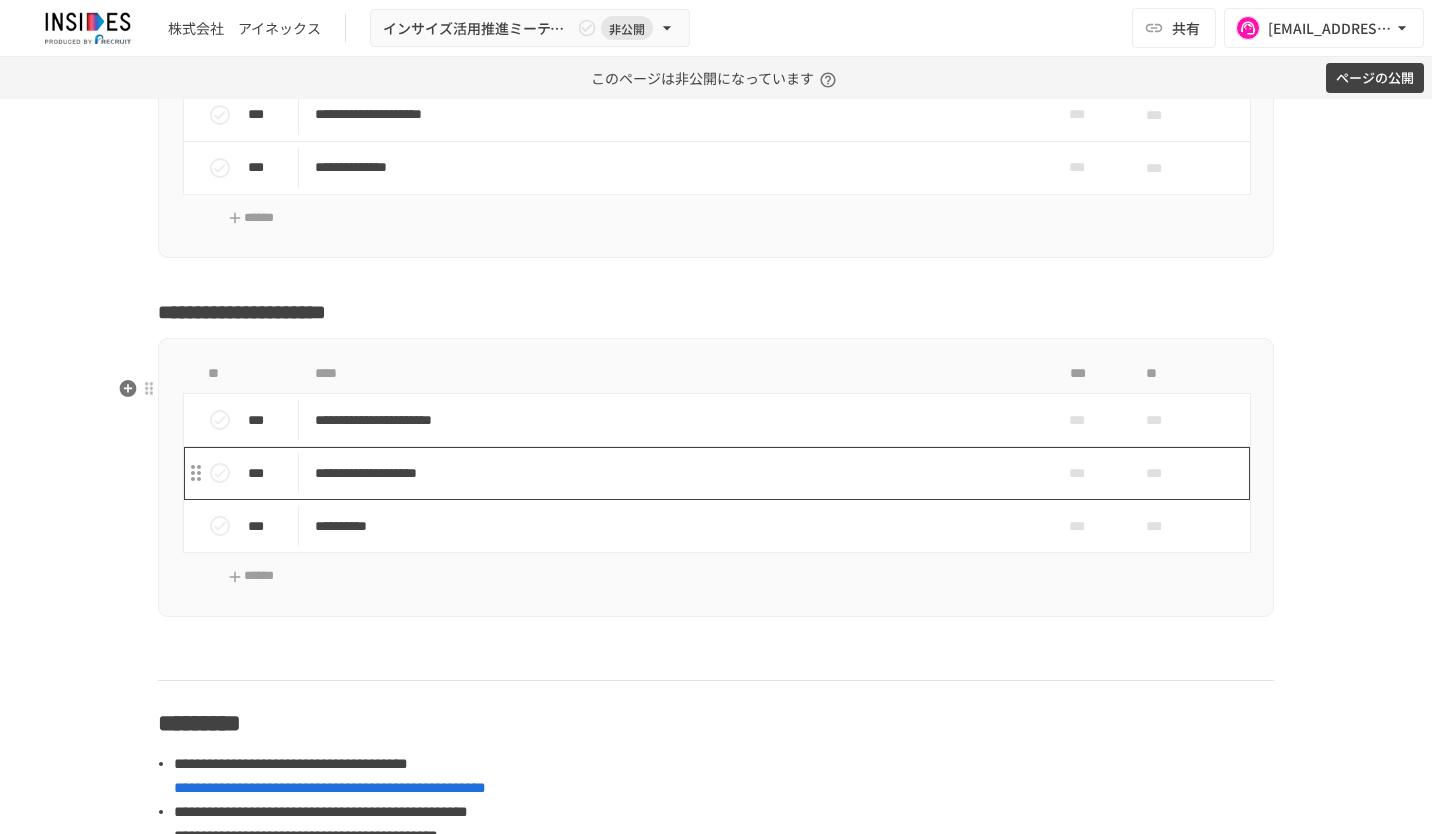click on "**********" at bounding box center (674, 473) 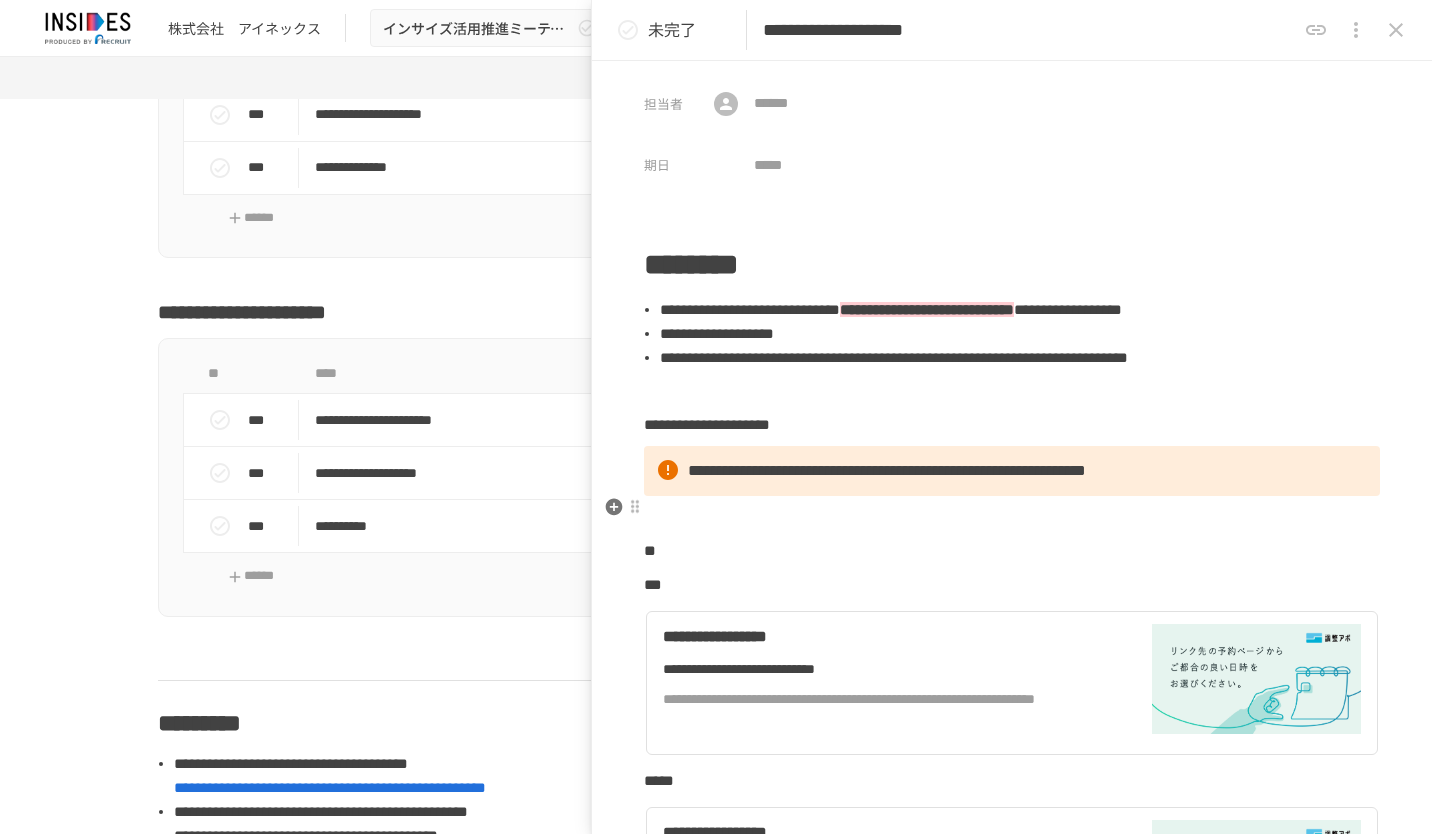 scroll, scrollTop: 400, scrollLeft: 0, axis: vertical 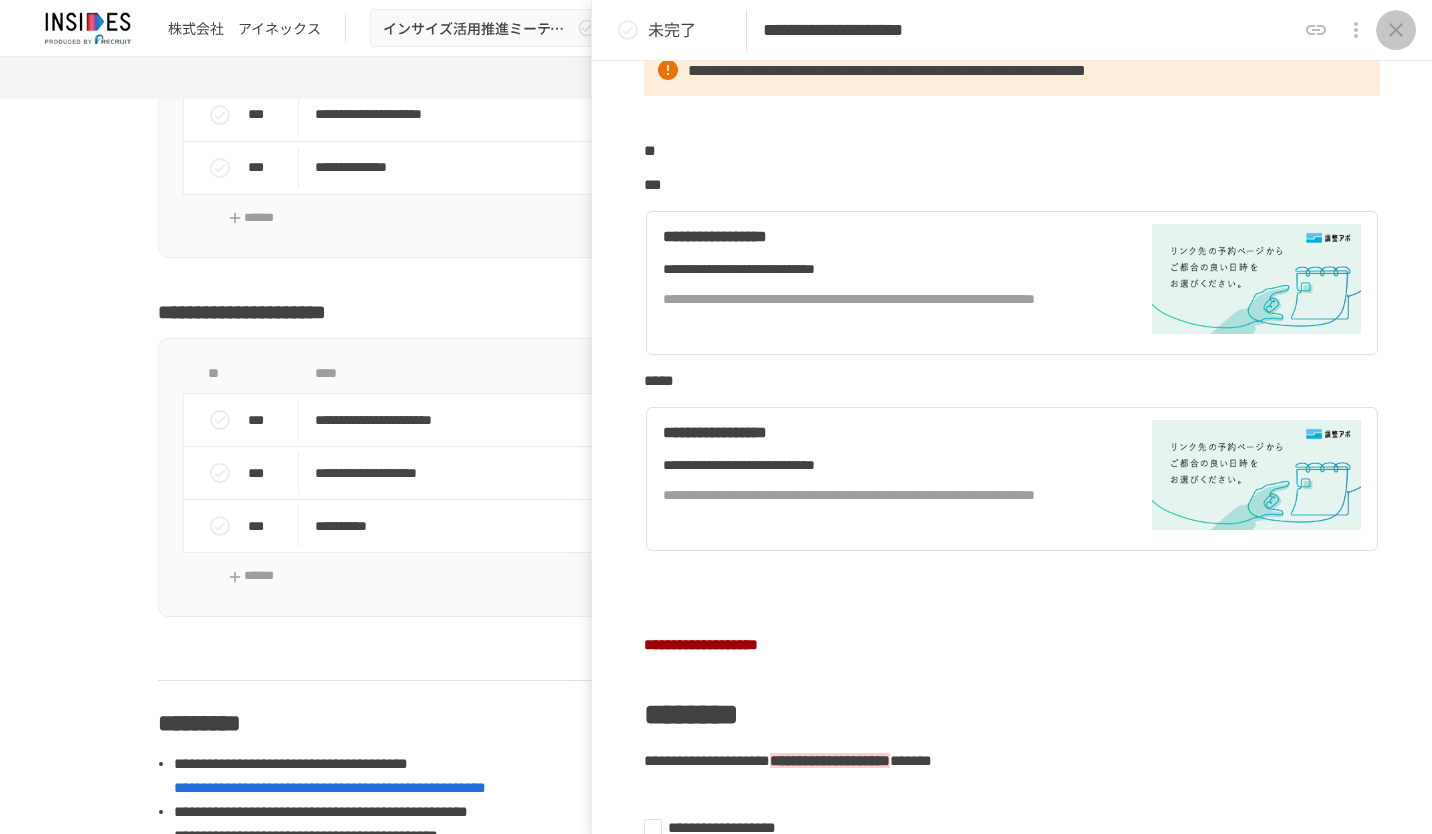 click 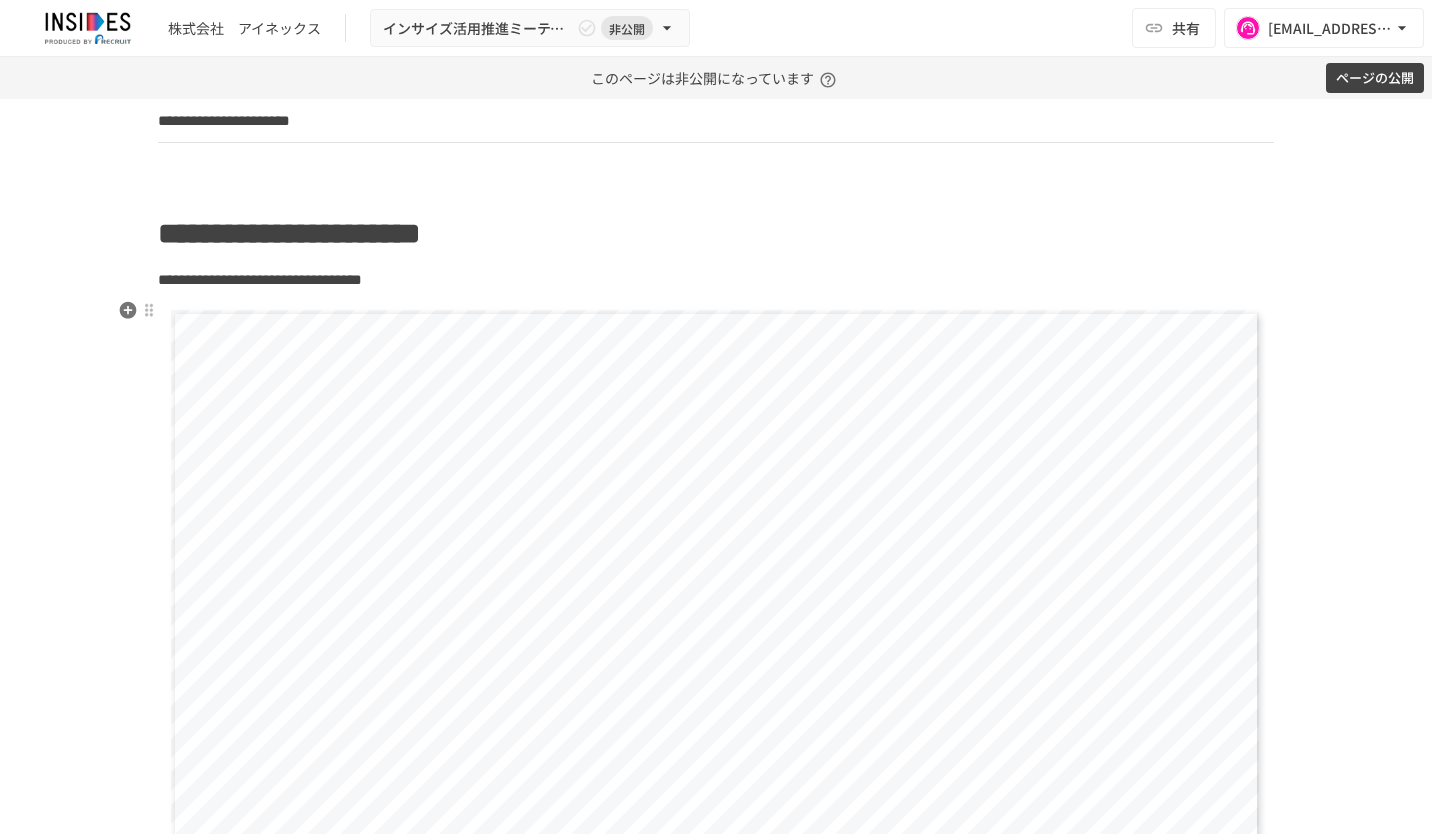 scroll, scrollTop: 800, scrollLeft: 0, axis: vertical 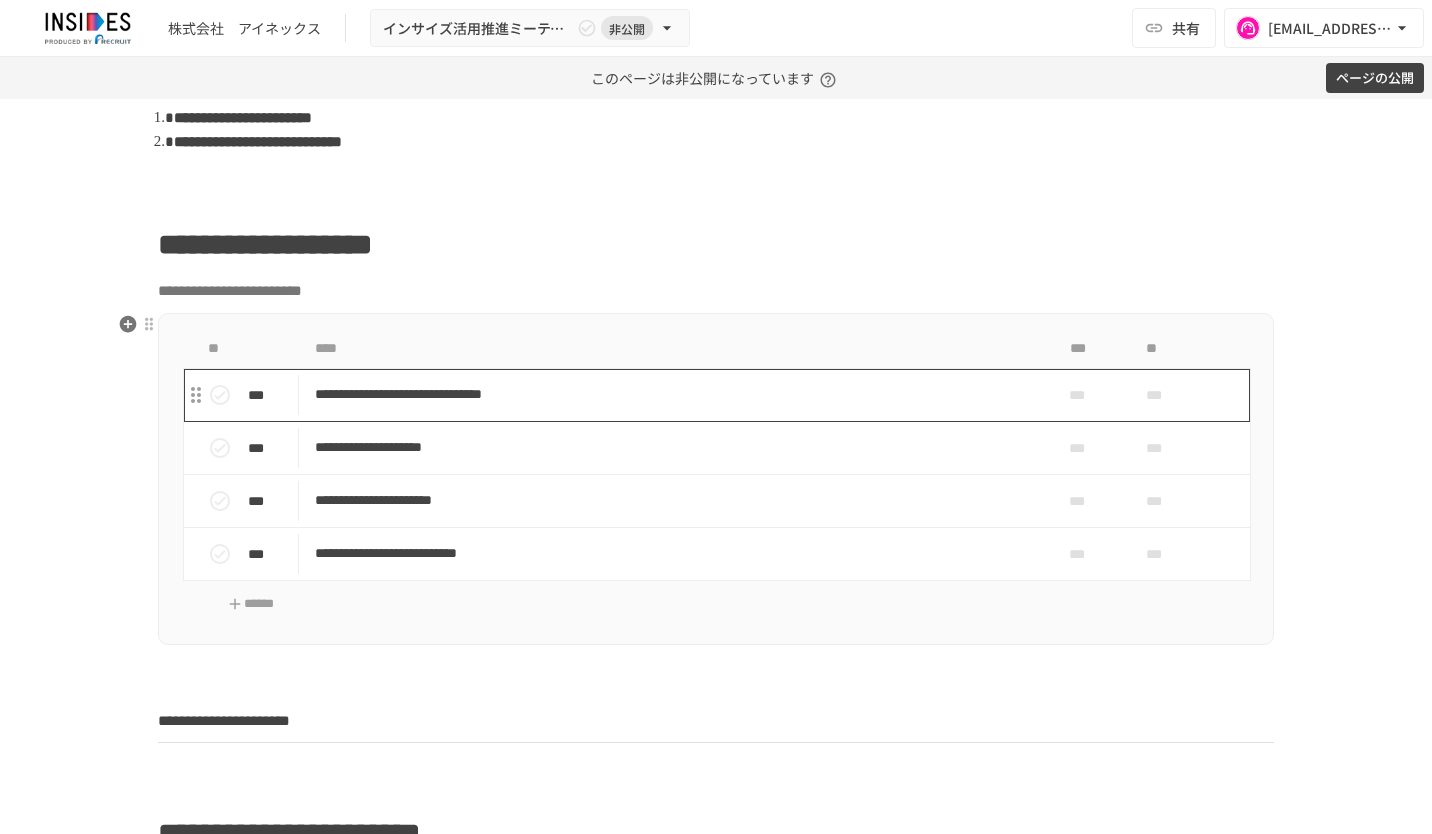 click on "**********" at bounding box center (674, 394) 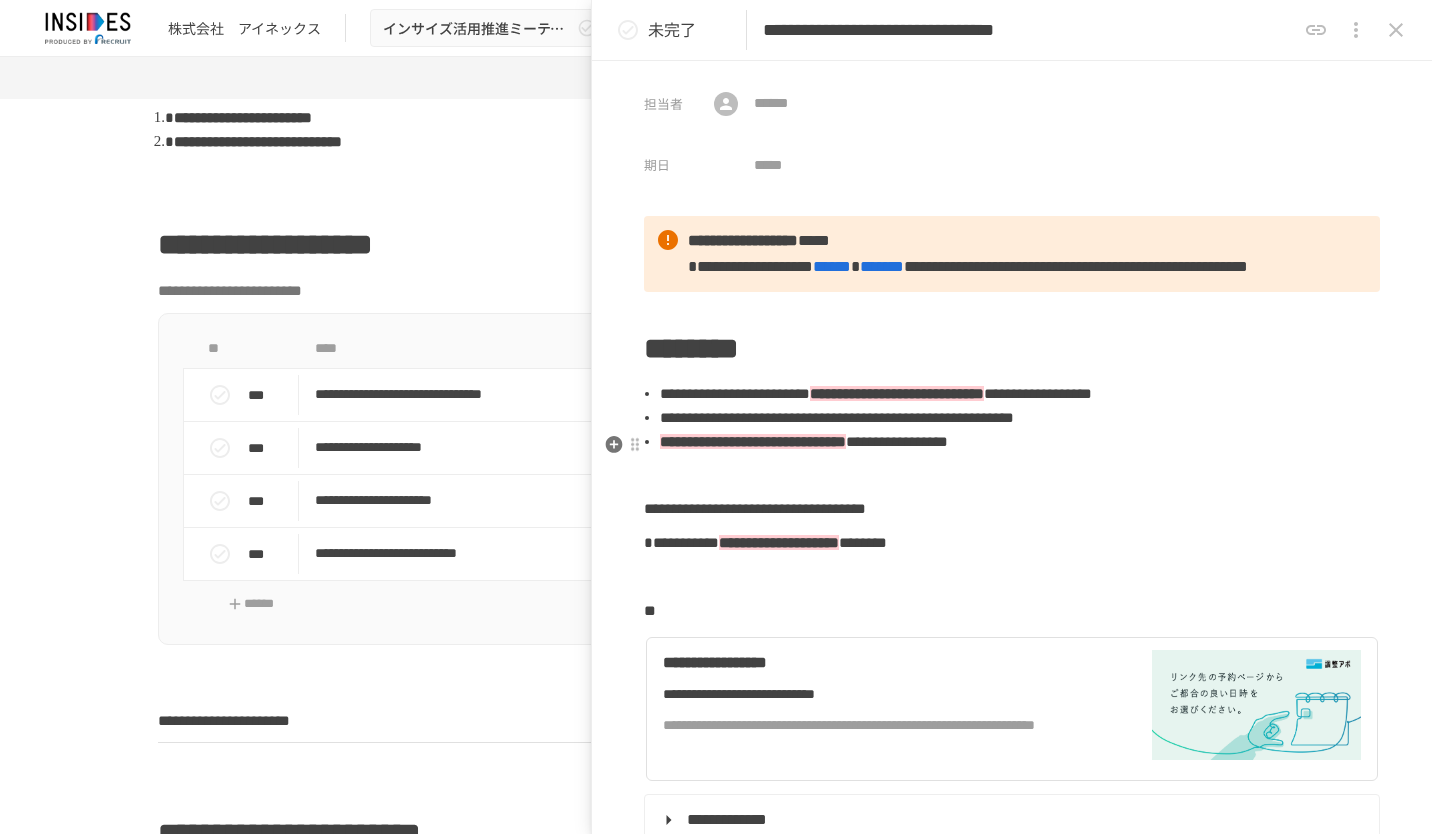 scroll, scrollTop: 400, scrollLeft: 0, axis: vertical 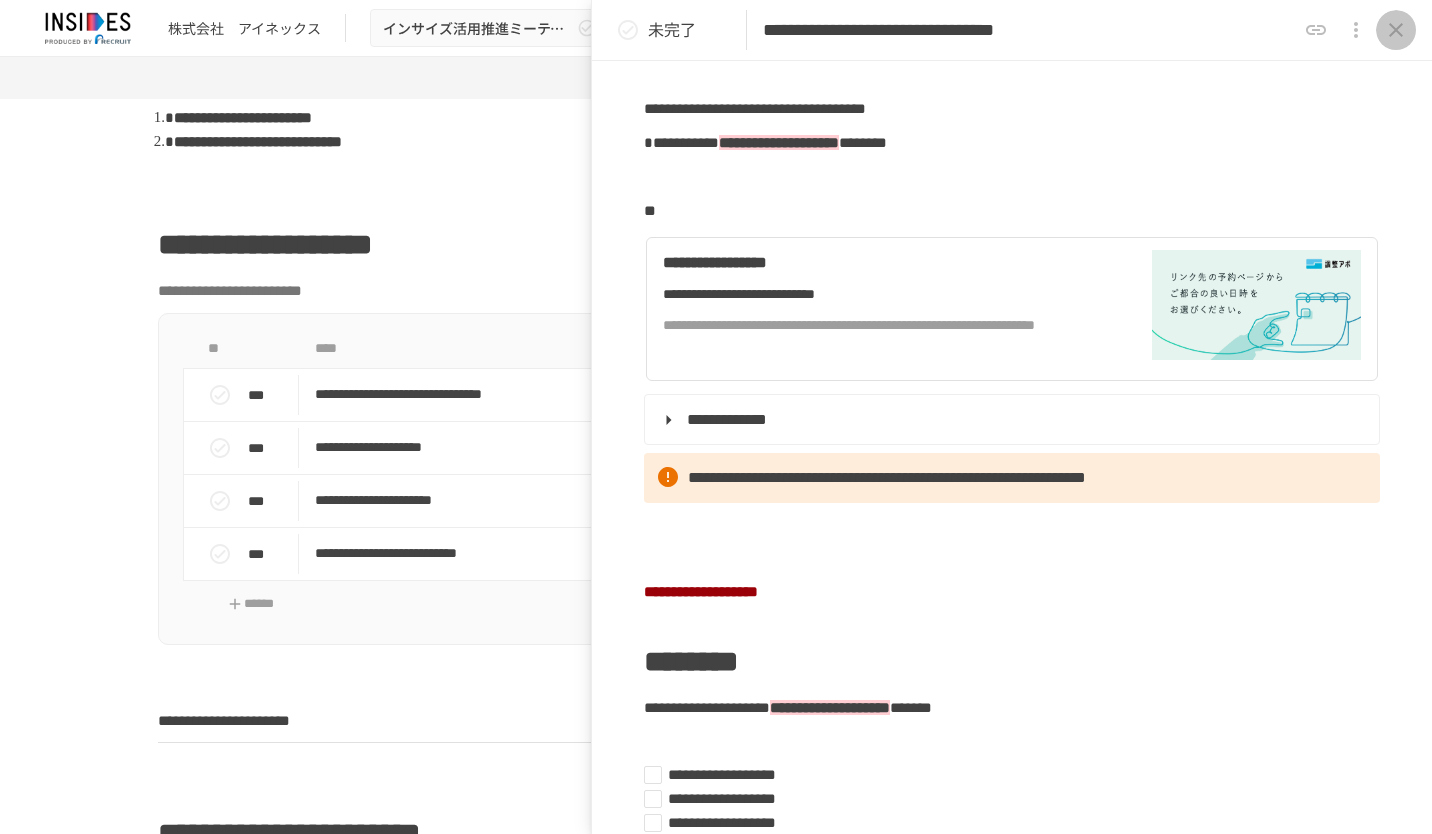 click 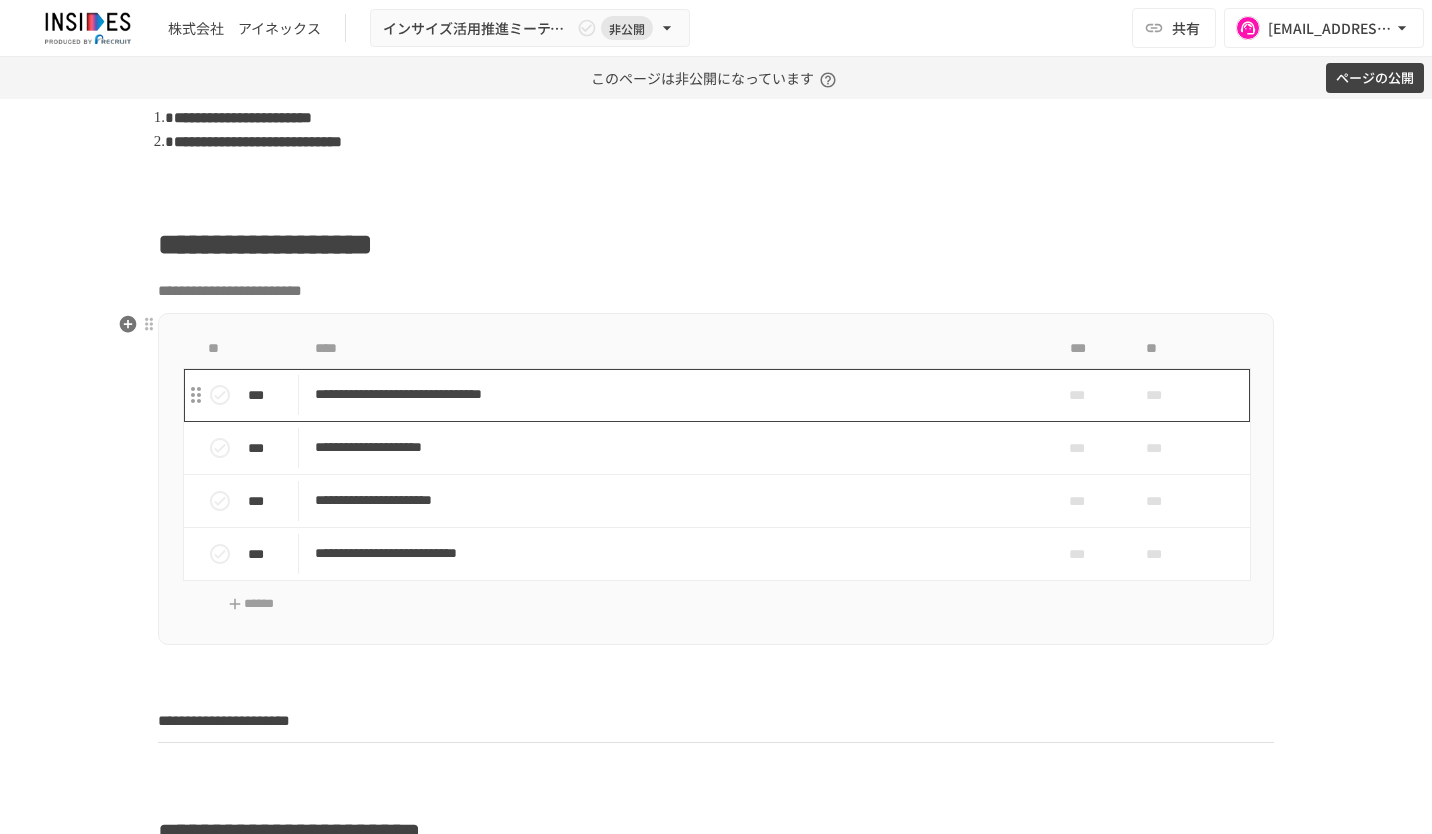 click on "**********" at bounding box center (674, 394) 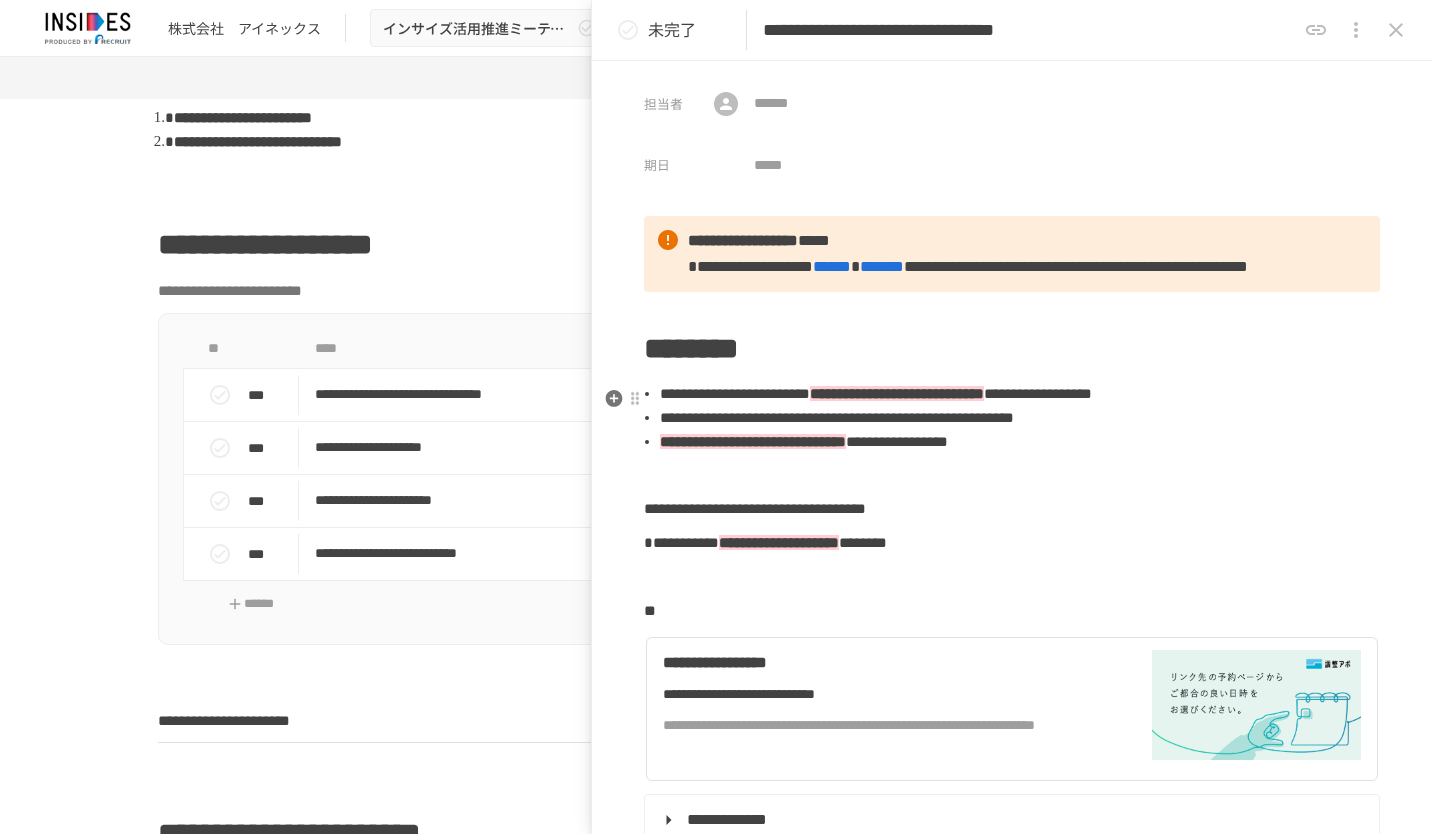 scroll, scrollTop: 400, scrollLeft: 0, axis: vertical 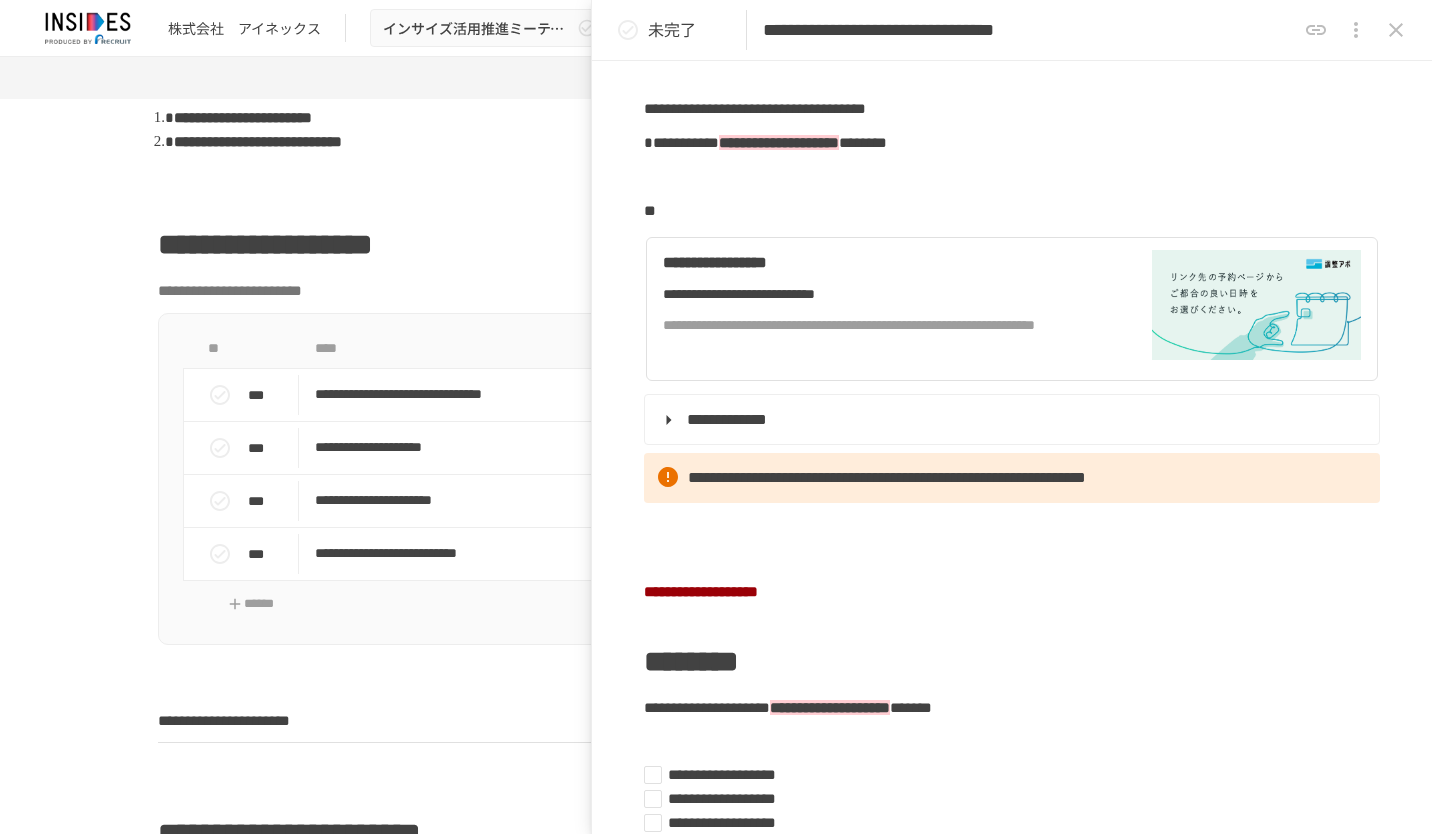 click 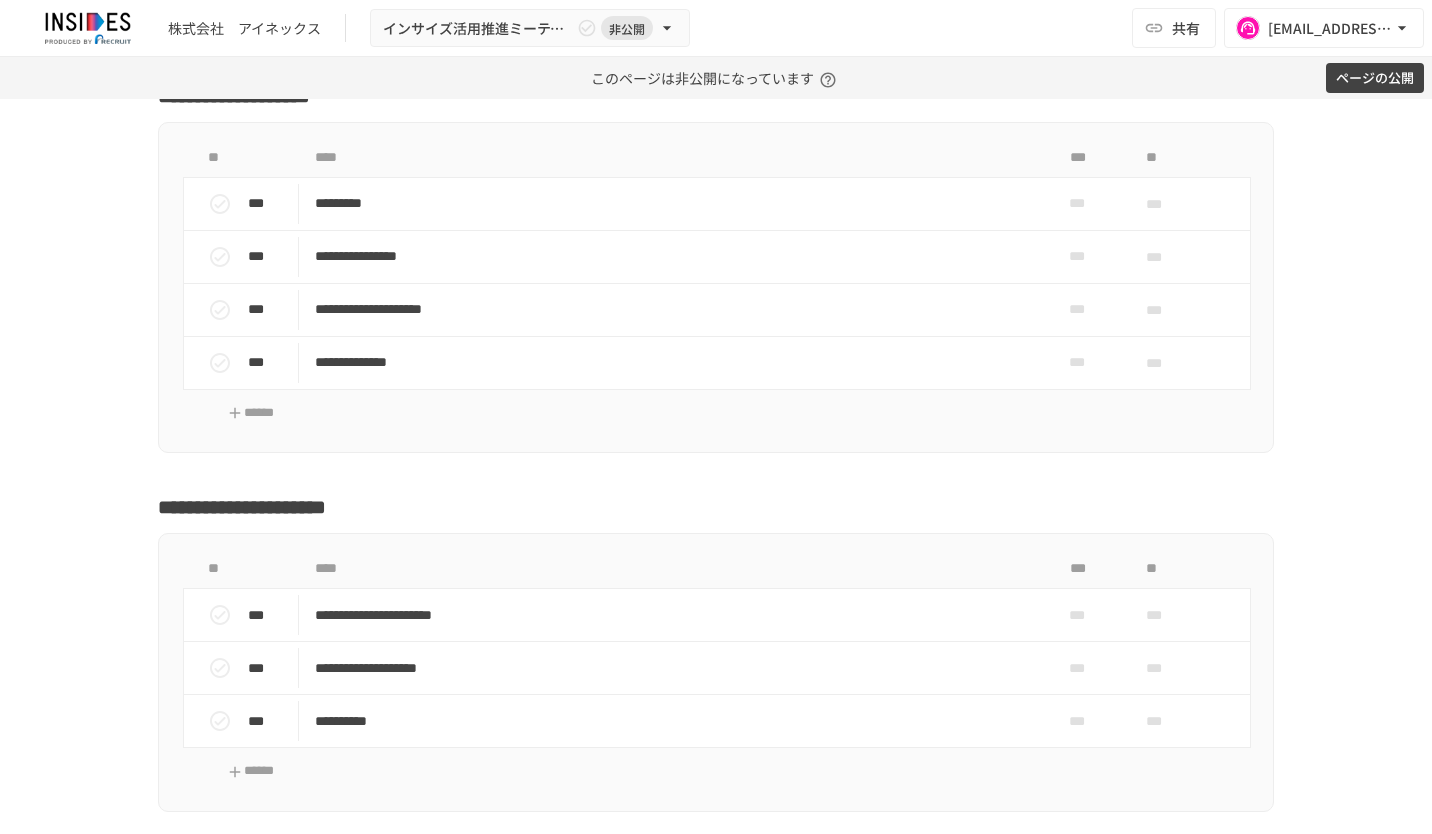 scroll, scrollTop: 4971, scrollLeft: 0, axis: vertical 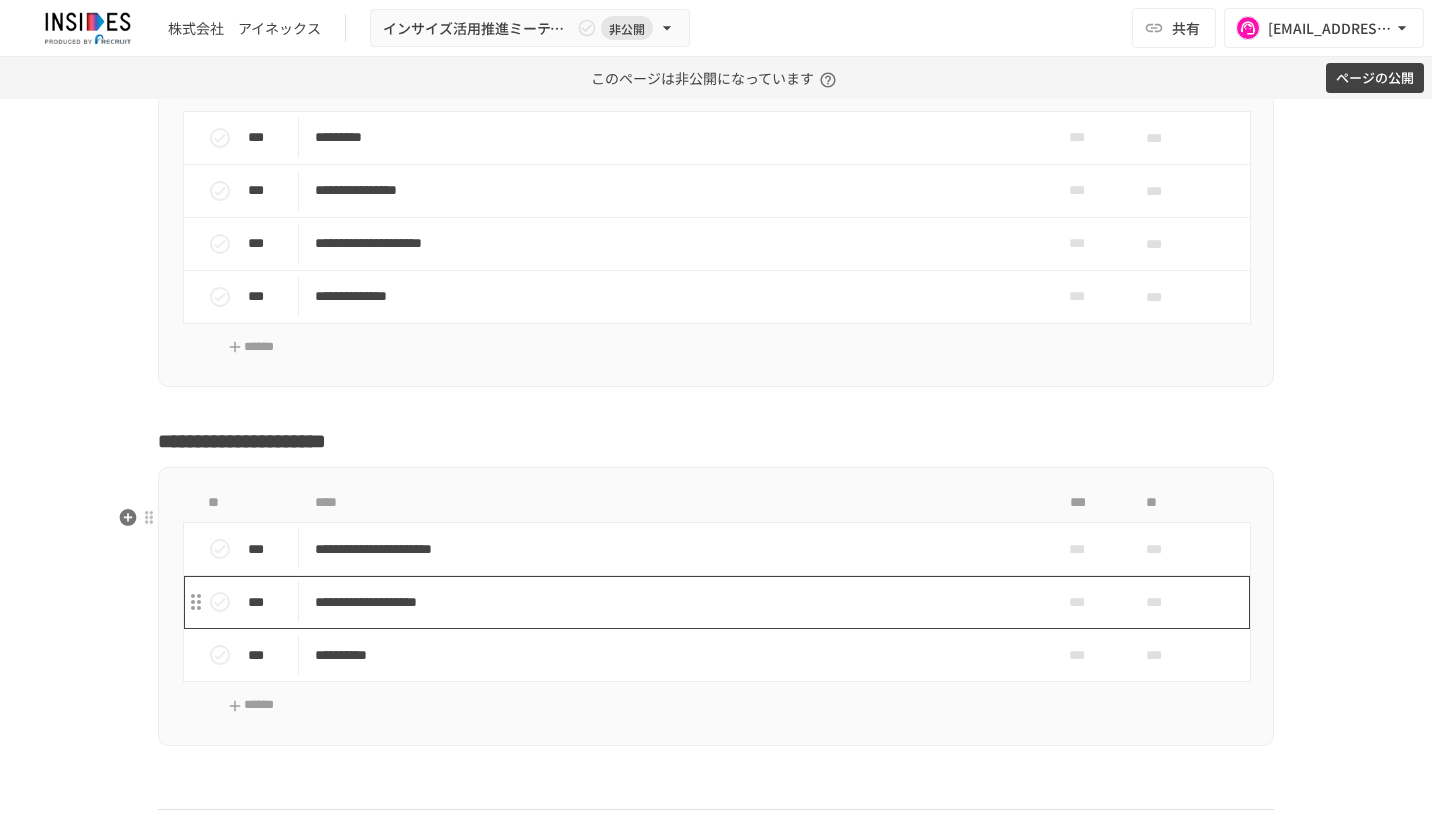 click on "**********" at bounding box center [674, 602] 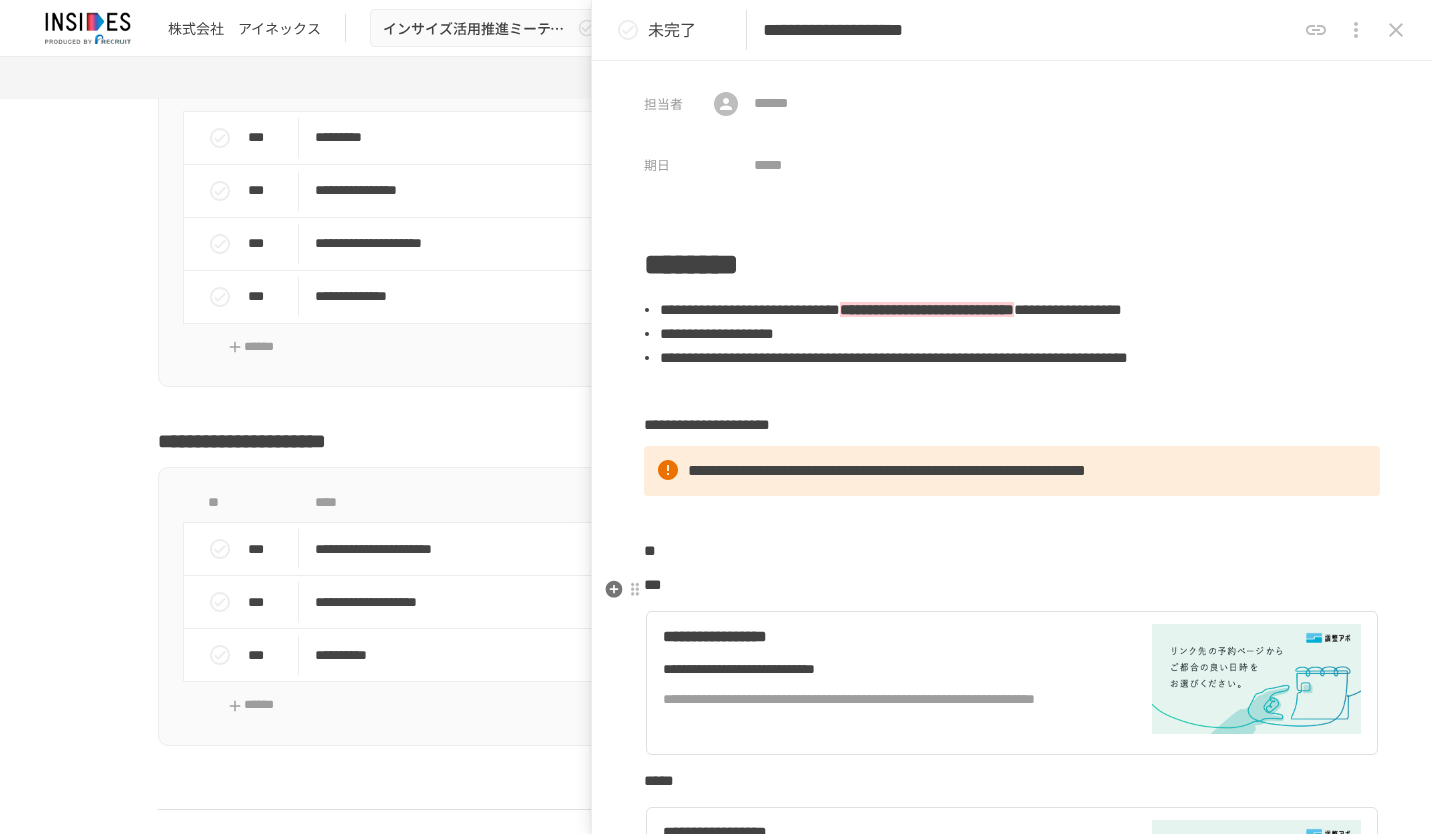 scroll, scrollTop: 400, scrollLeft: 0, axis: vertical 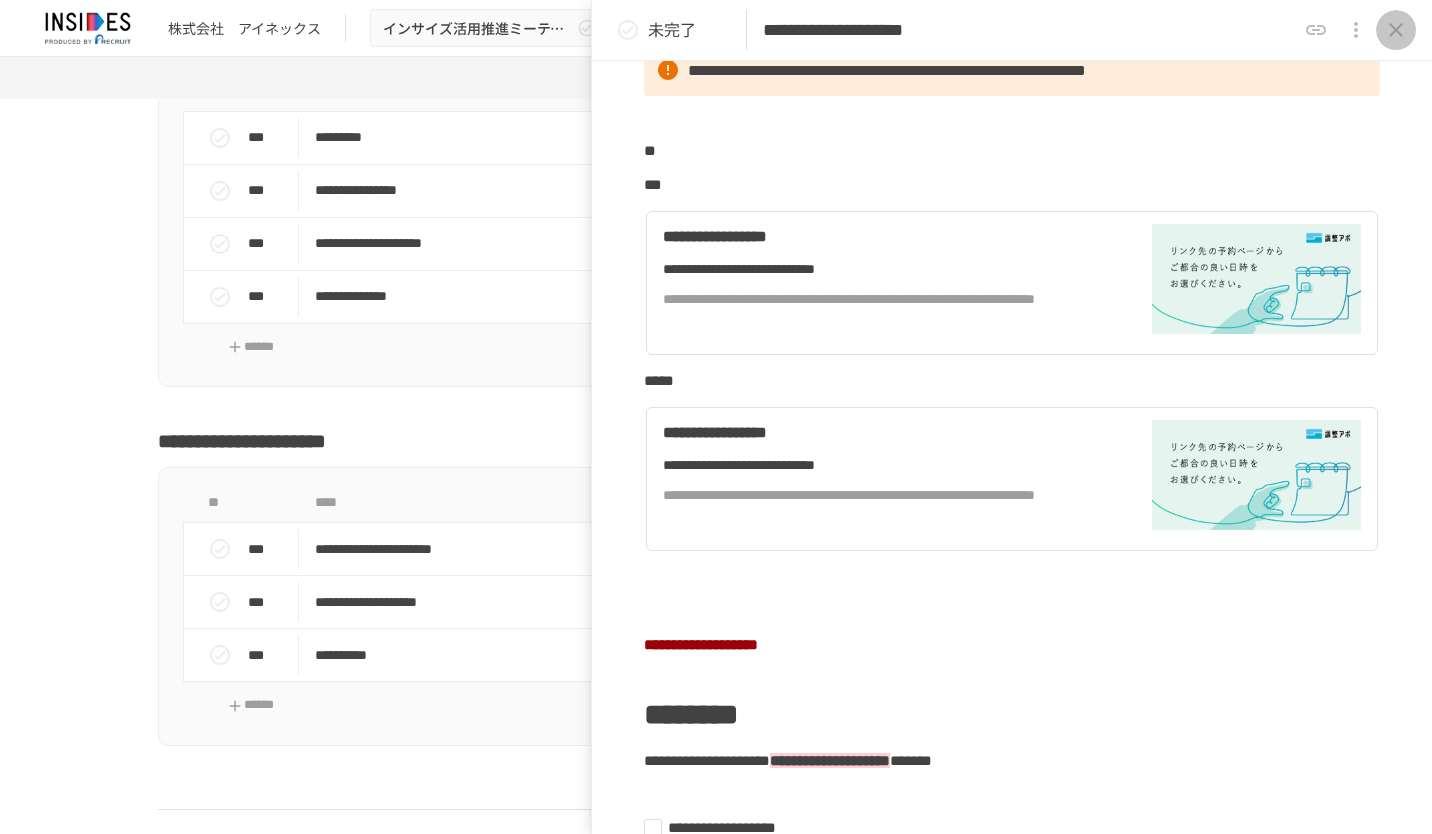 click 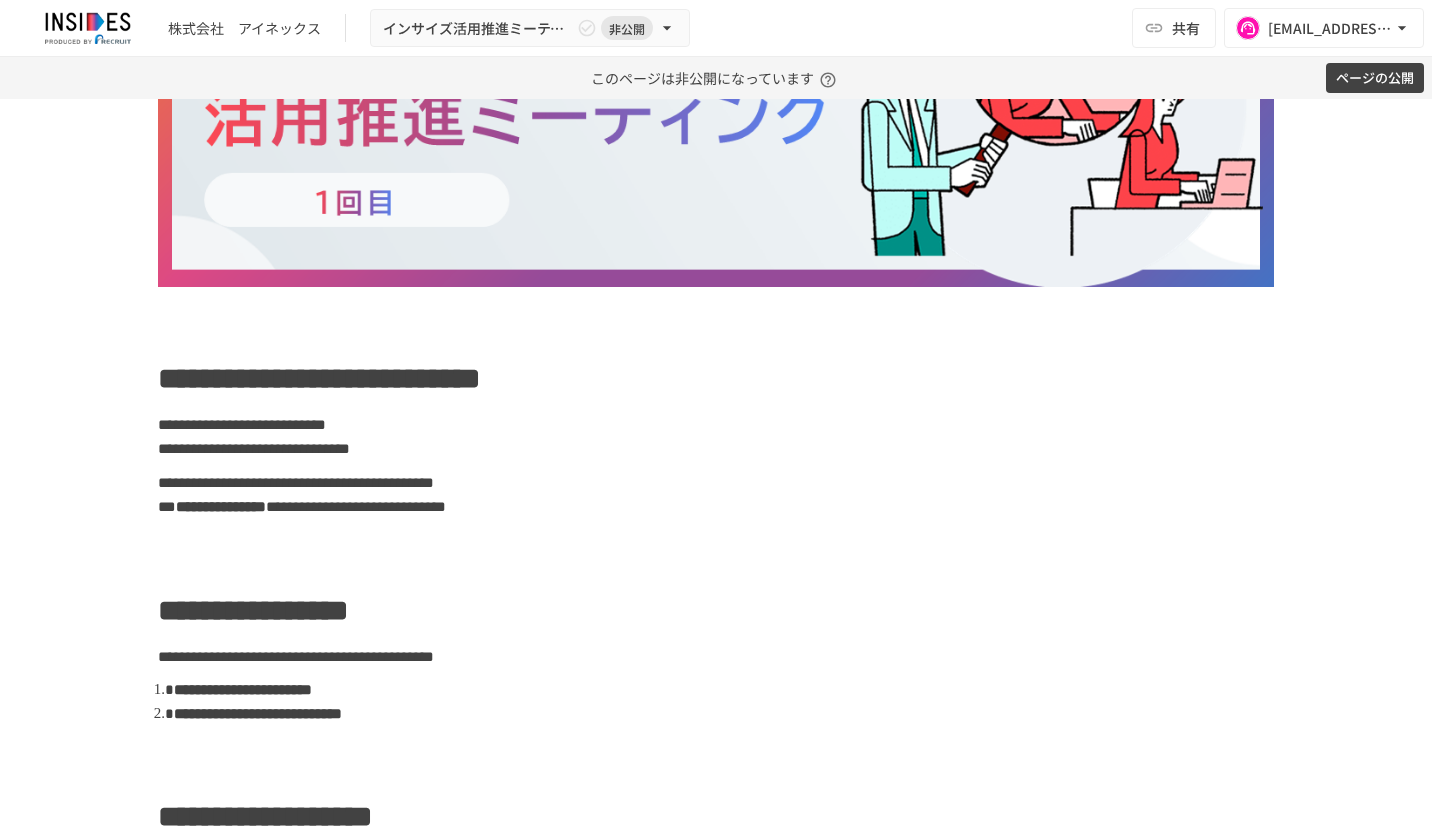scroll, scrollTop: 0, scrollLeft: 0, axis: both 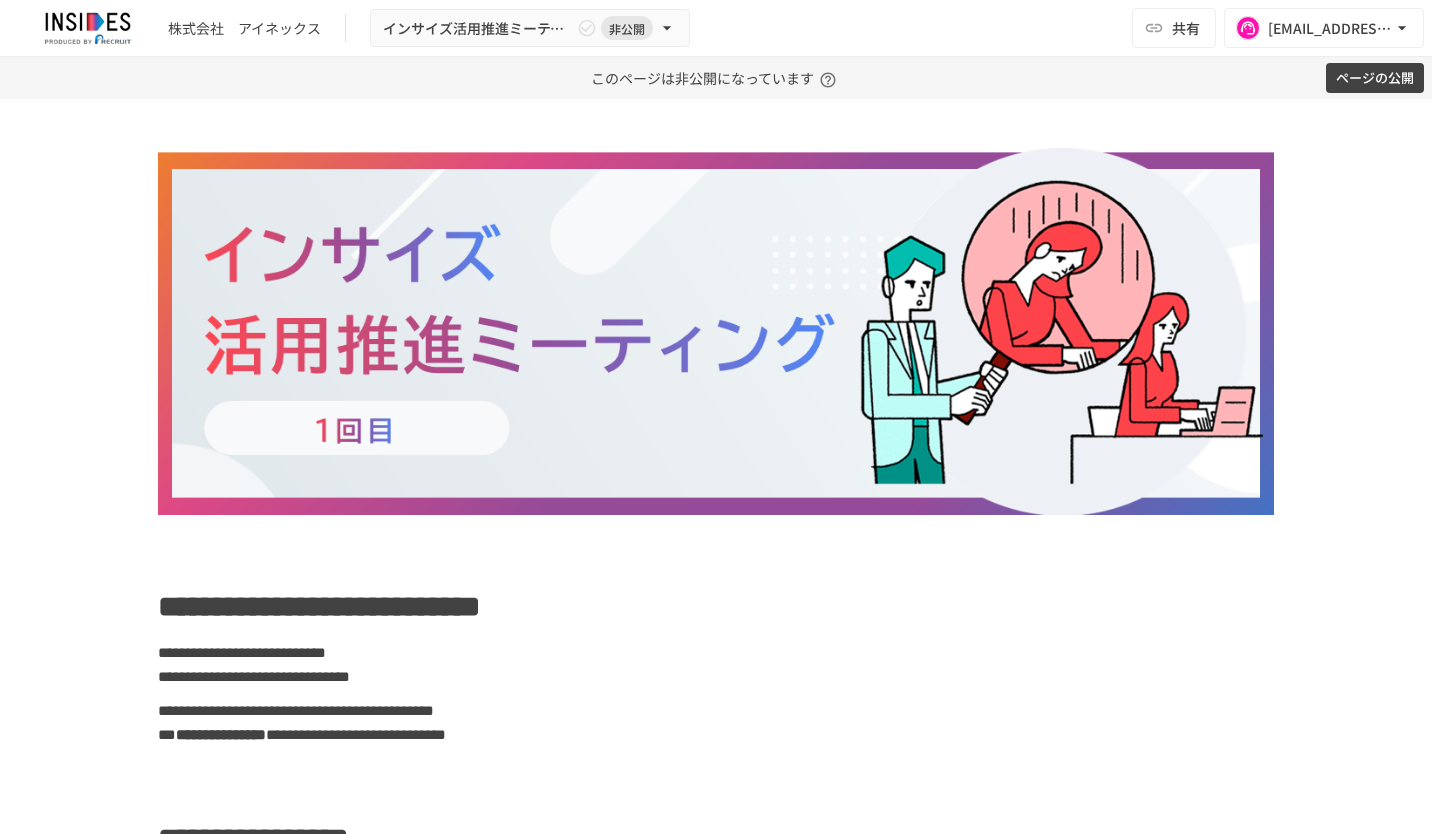 click on "ページの公開" at bounding box center (1375, 78) 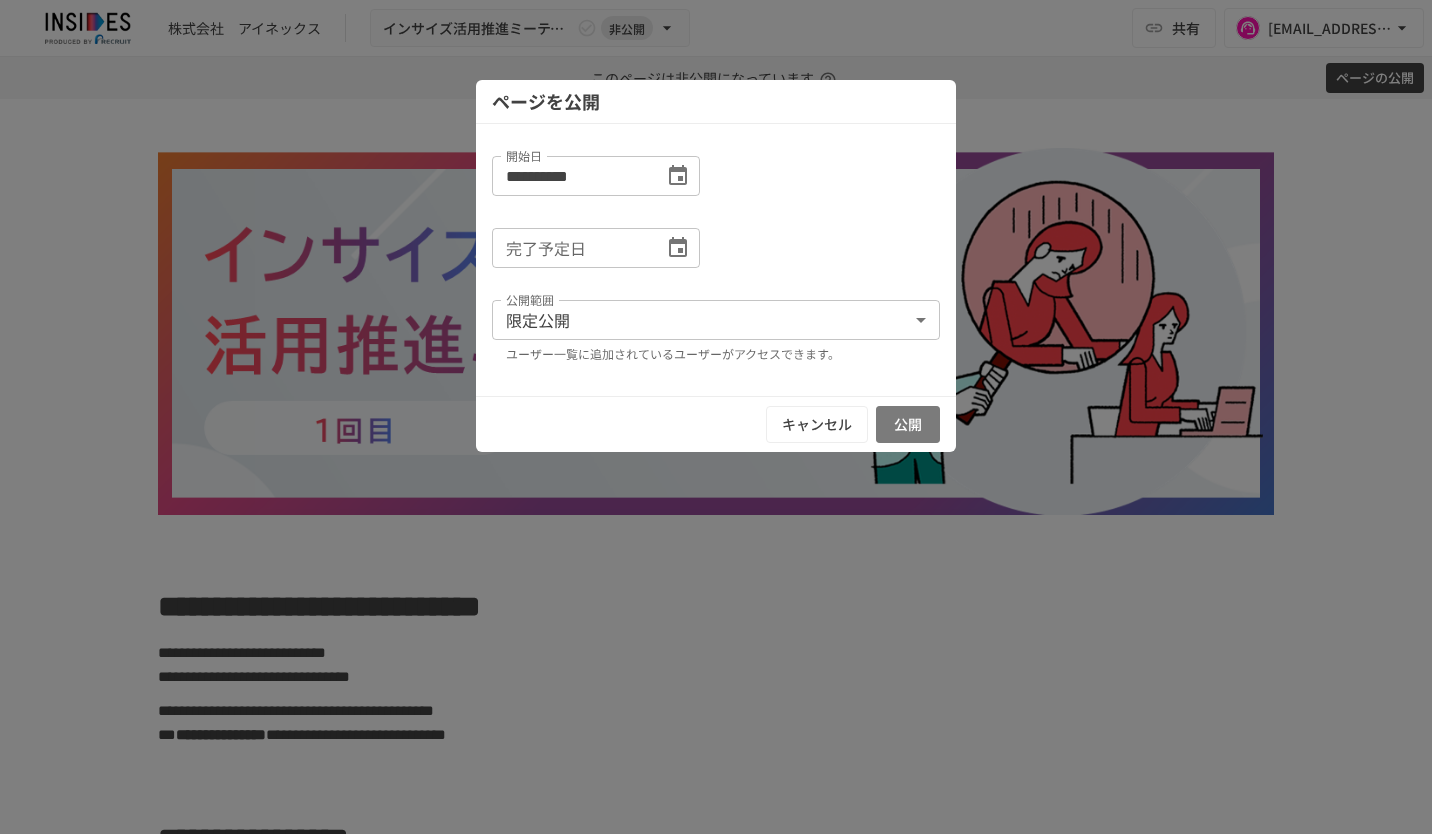 click on "公開" at bounding box center (908, 424) 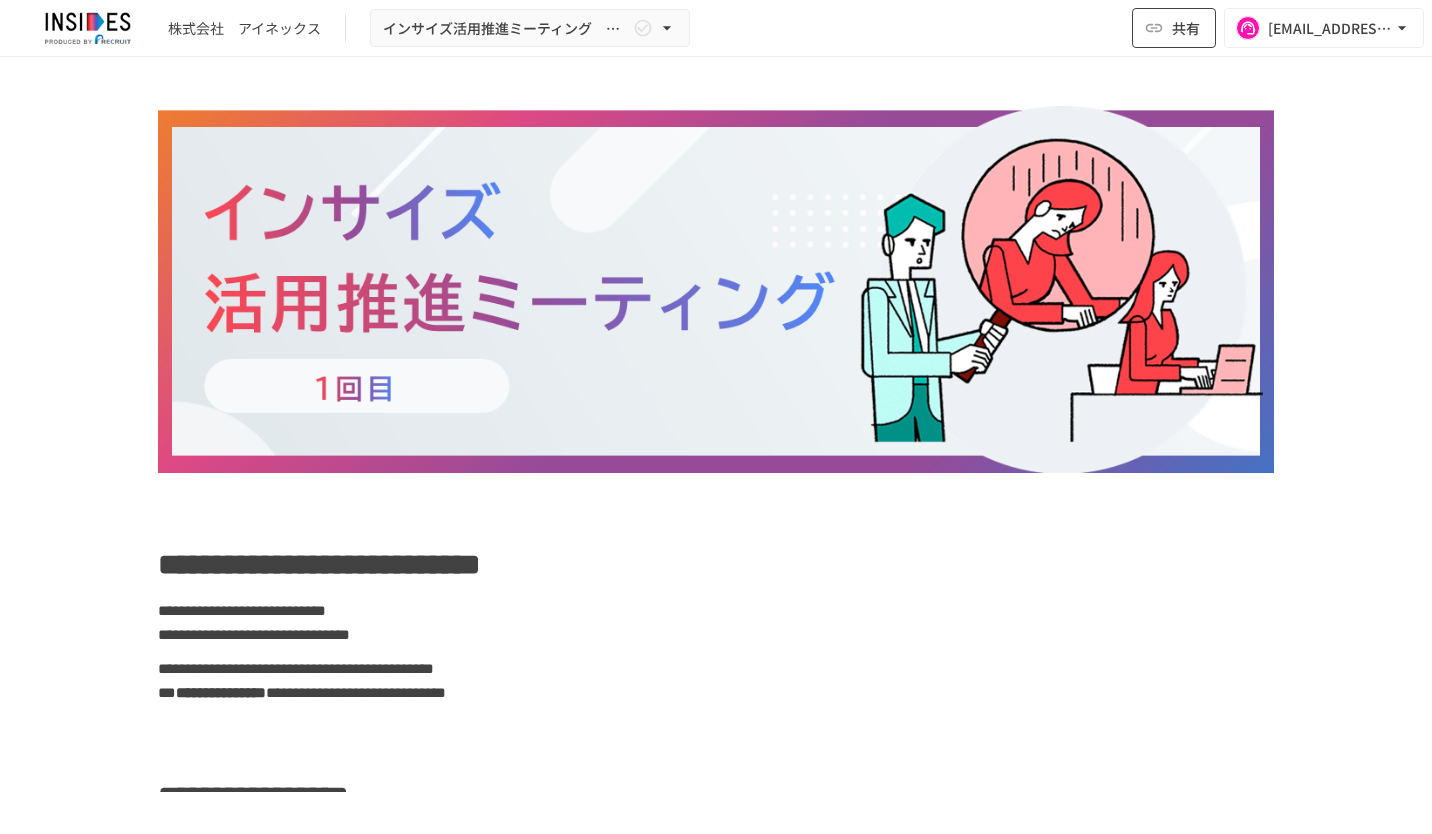 click on "共有" at bounding box center [1186, 28] 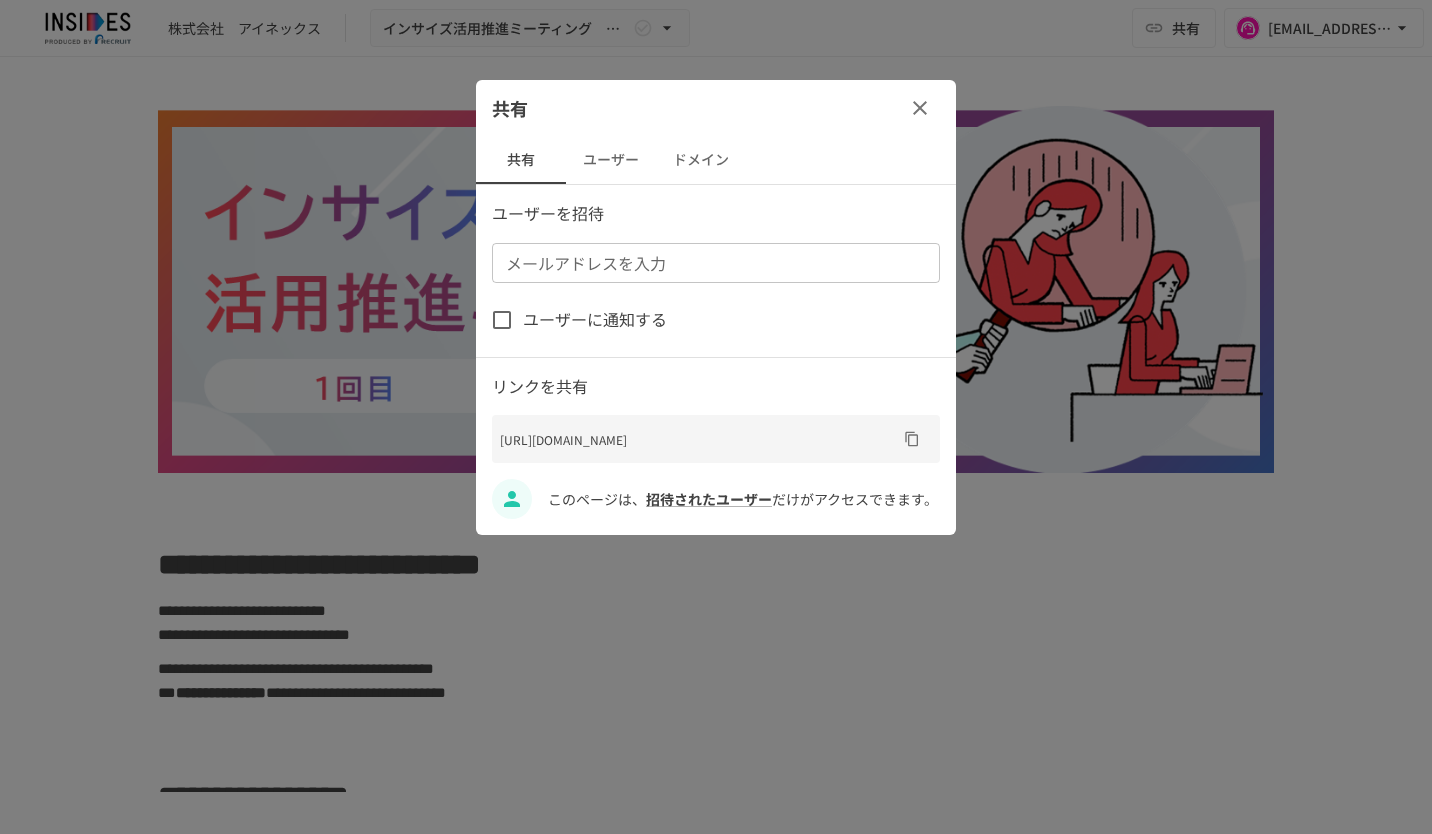 click on "メールアドレスを入力" at bounding box center (714, 263) 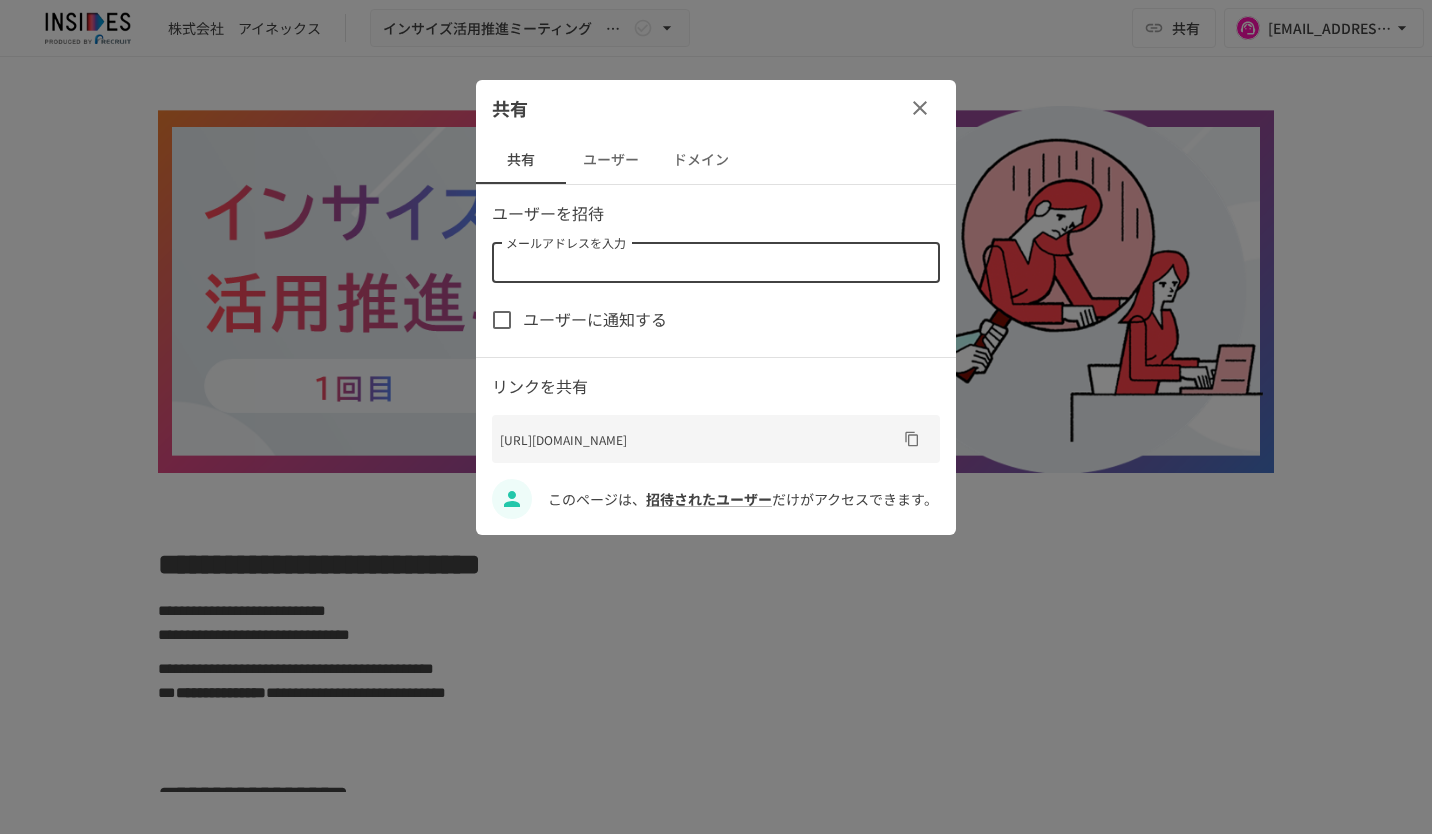 paste on "**********" 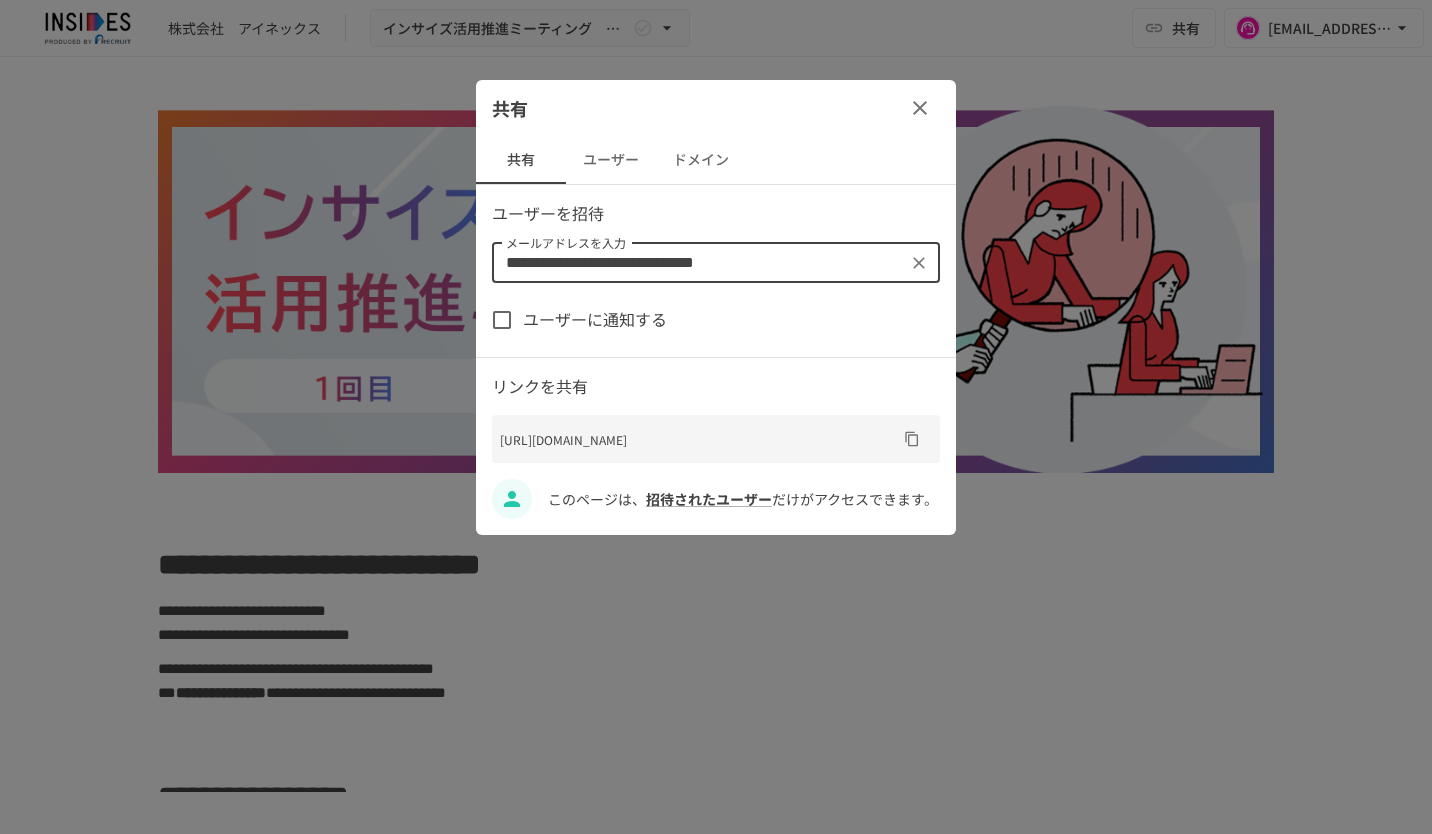 type on "**********" 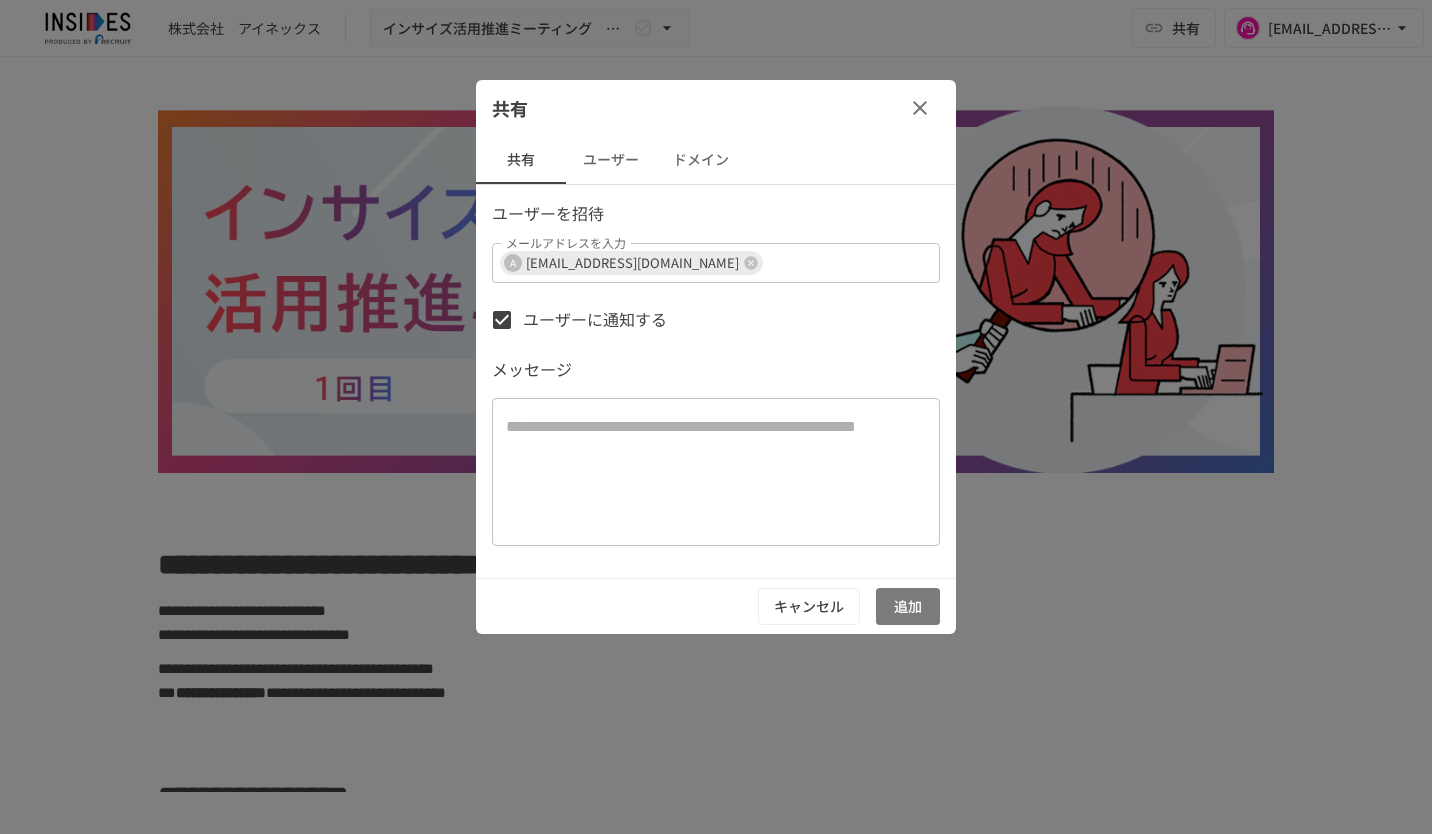 click on "追加" at bounding box center (908, 606) 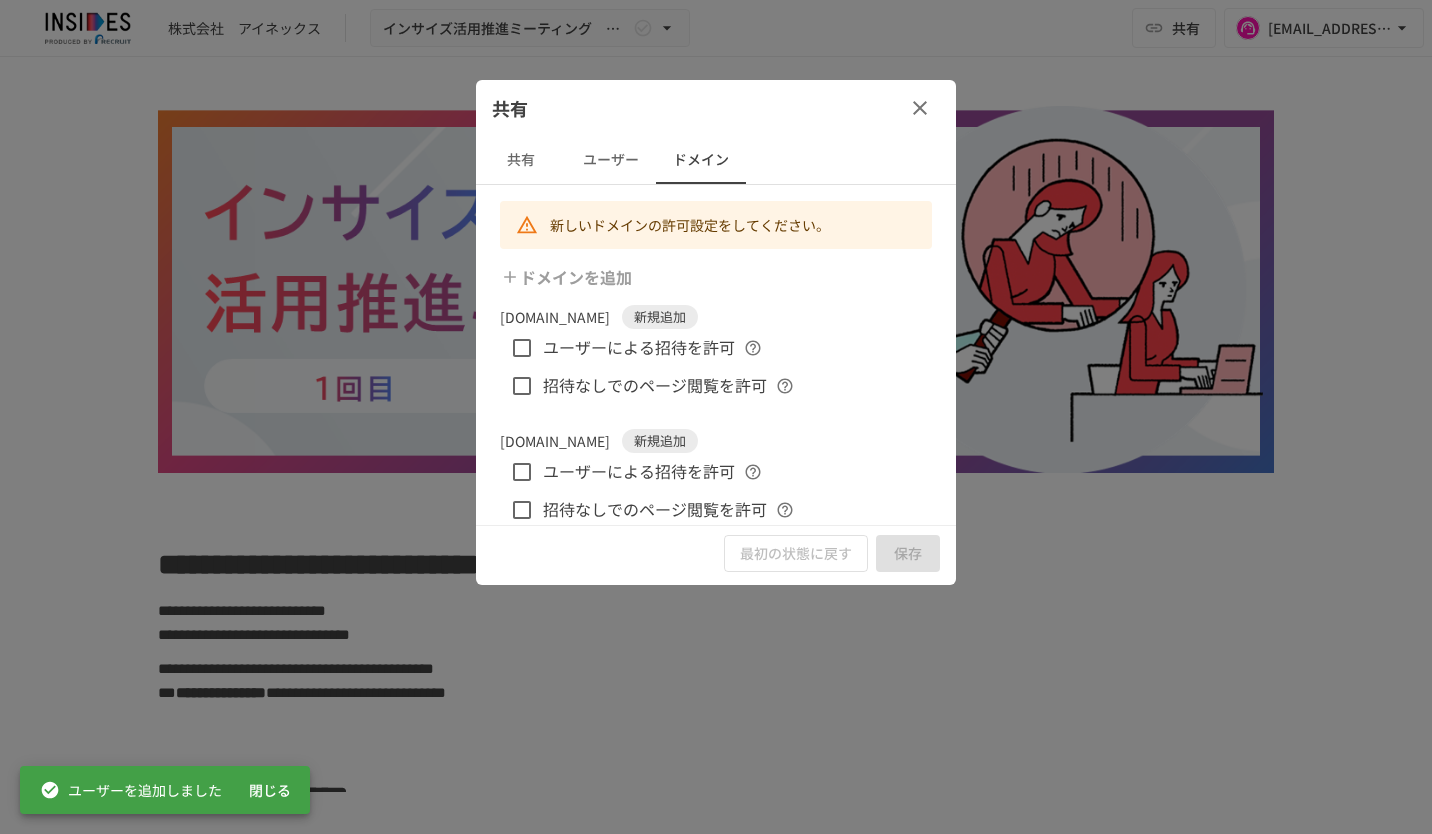 click 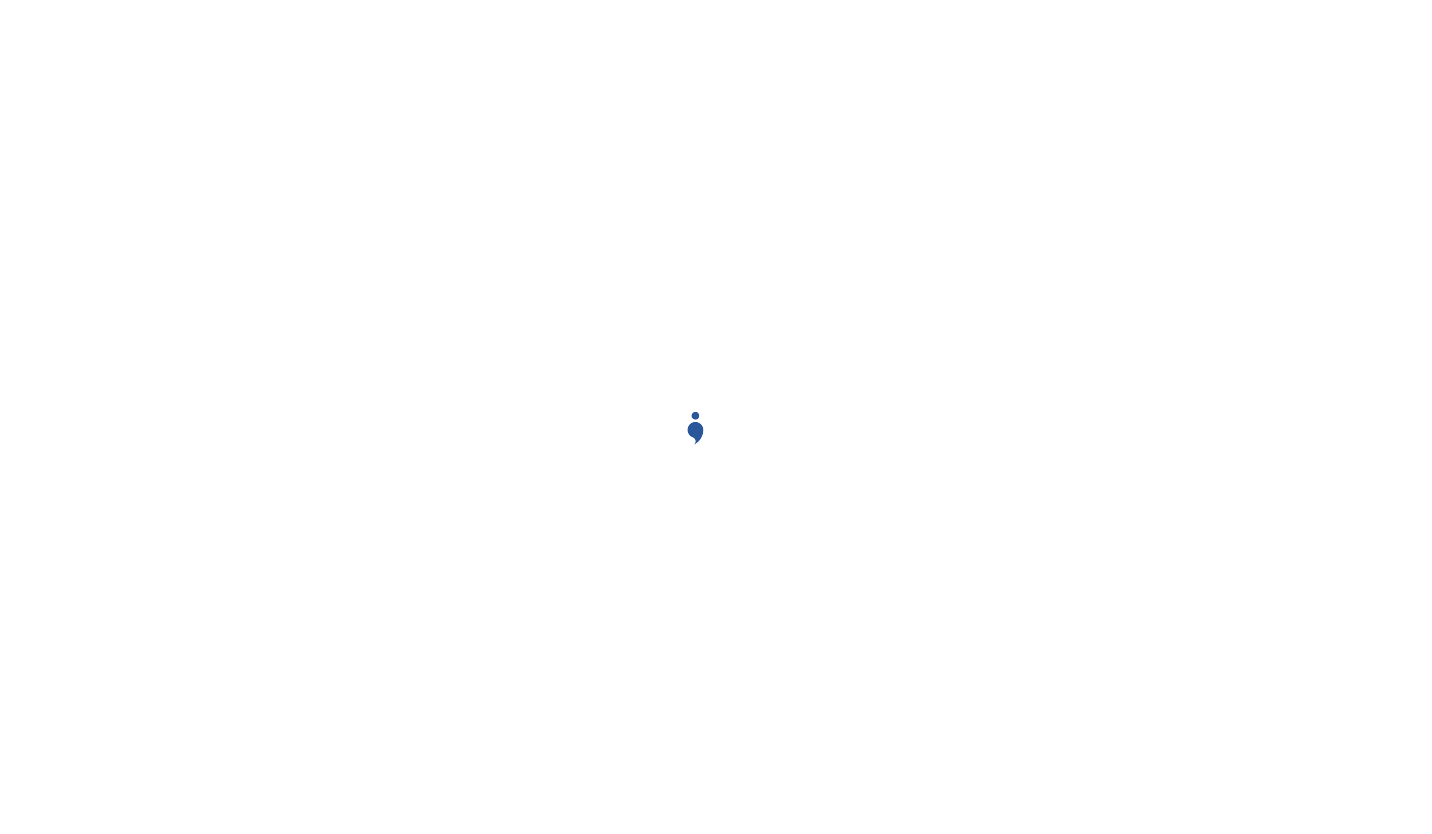 scroll, scrollTop: 0, scrollLeft: 0, axis: both 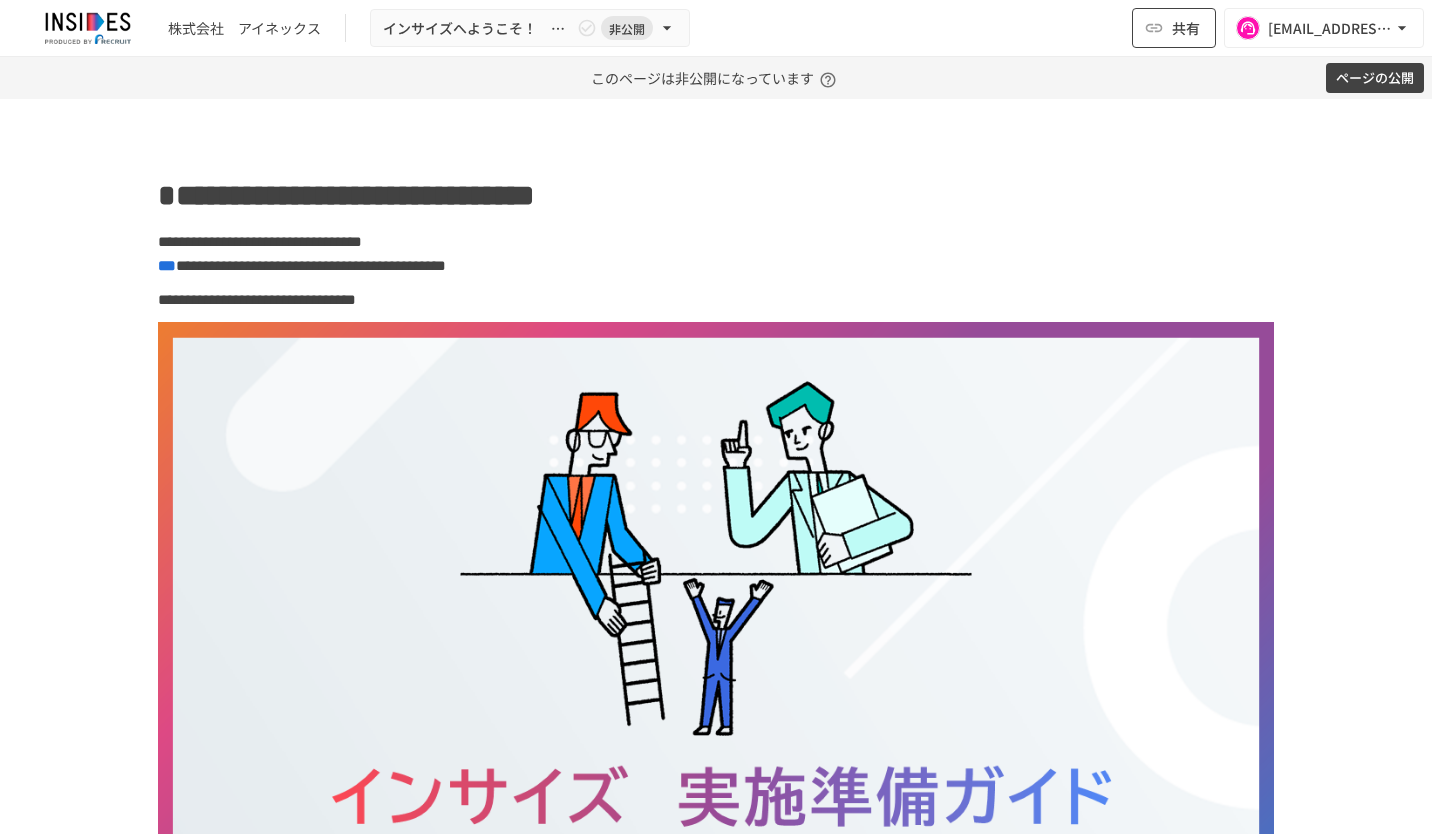 click on "共有" at bounding box center [1186, 28] 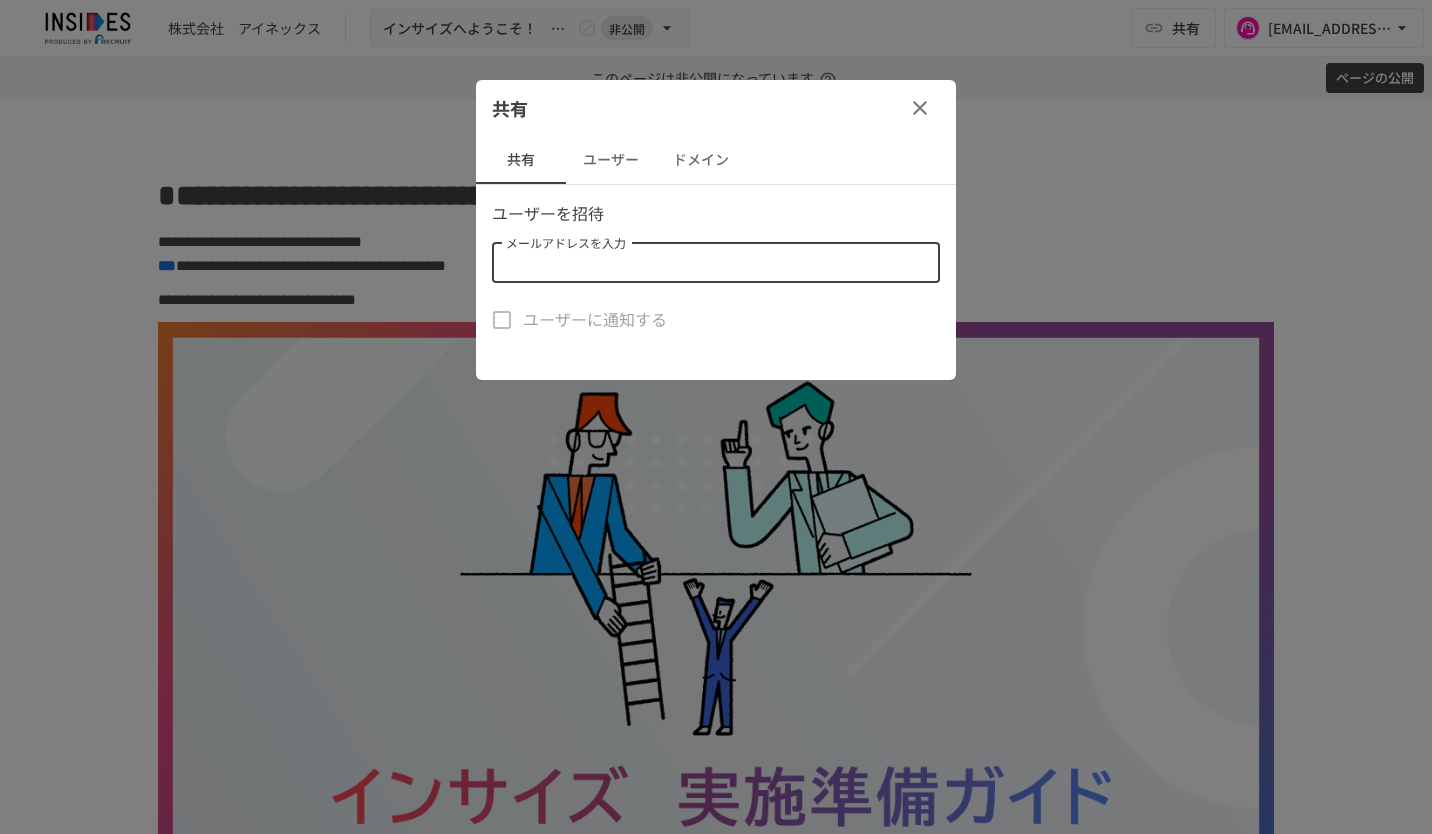 click on "メールアドレスを入力" at bounding box center [714, 263] 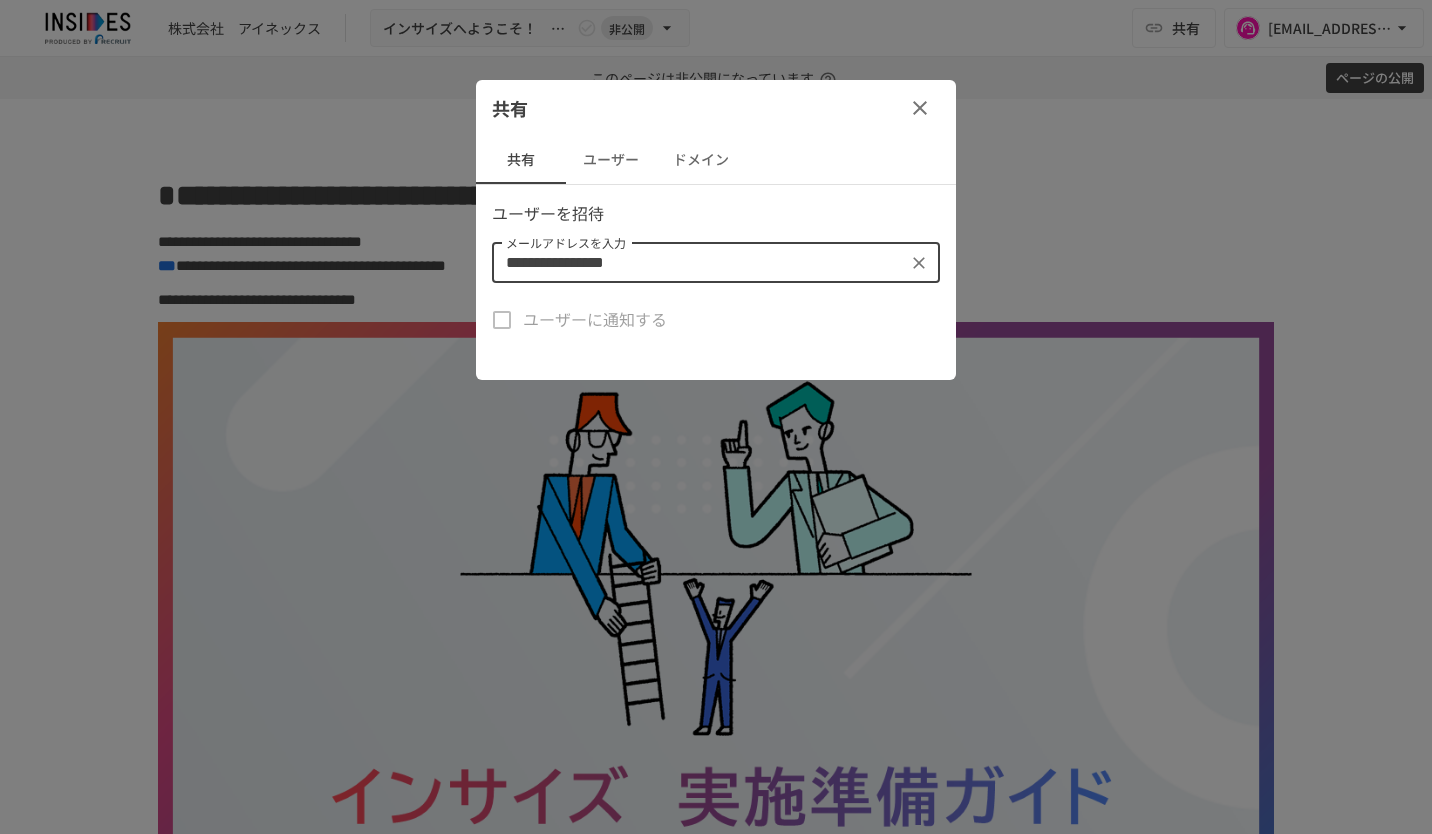 type on "**********" 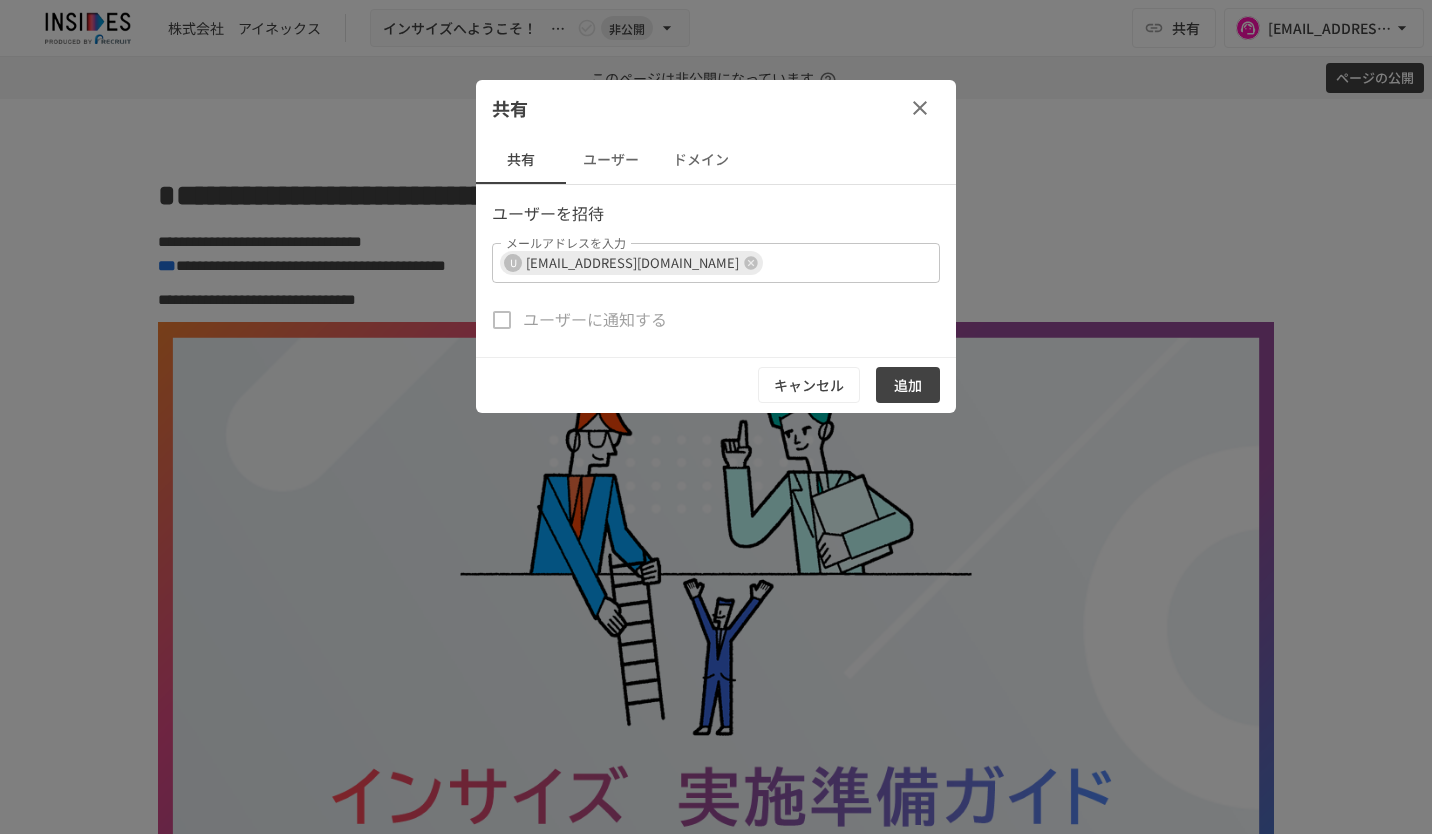 click on "共有" at bounding box center [716, 108] 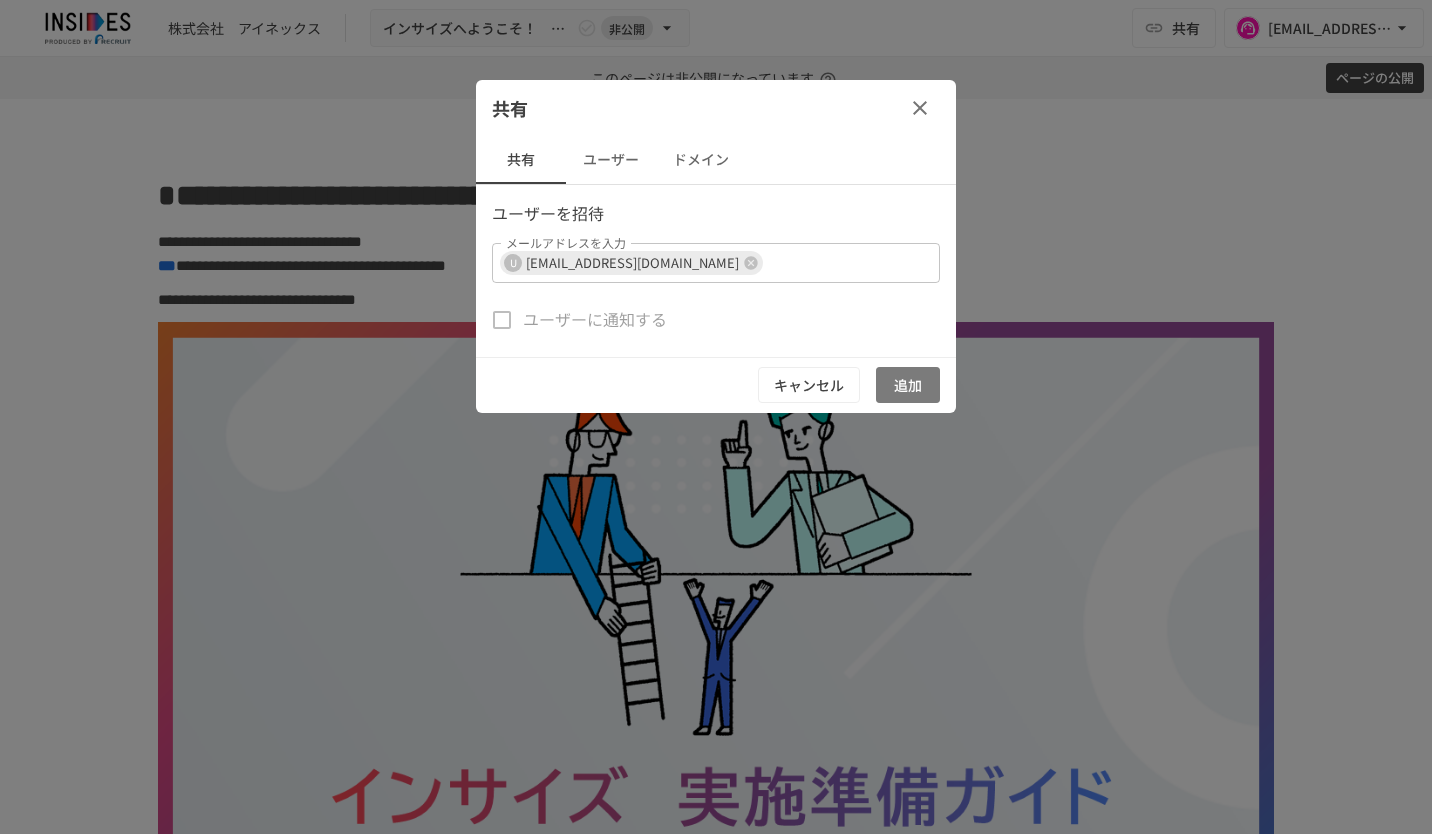 click on "追加" at bounding box center (908, 385) 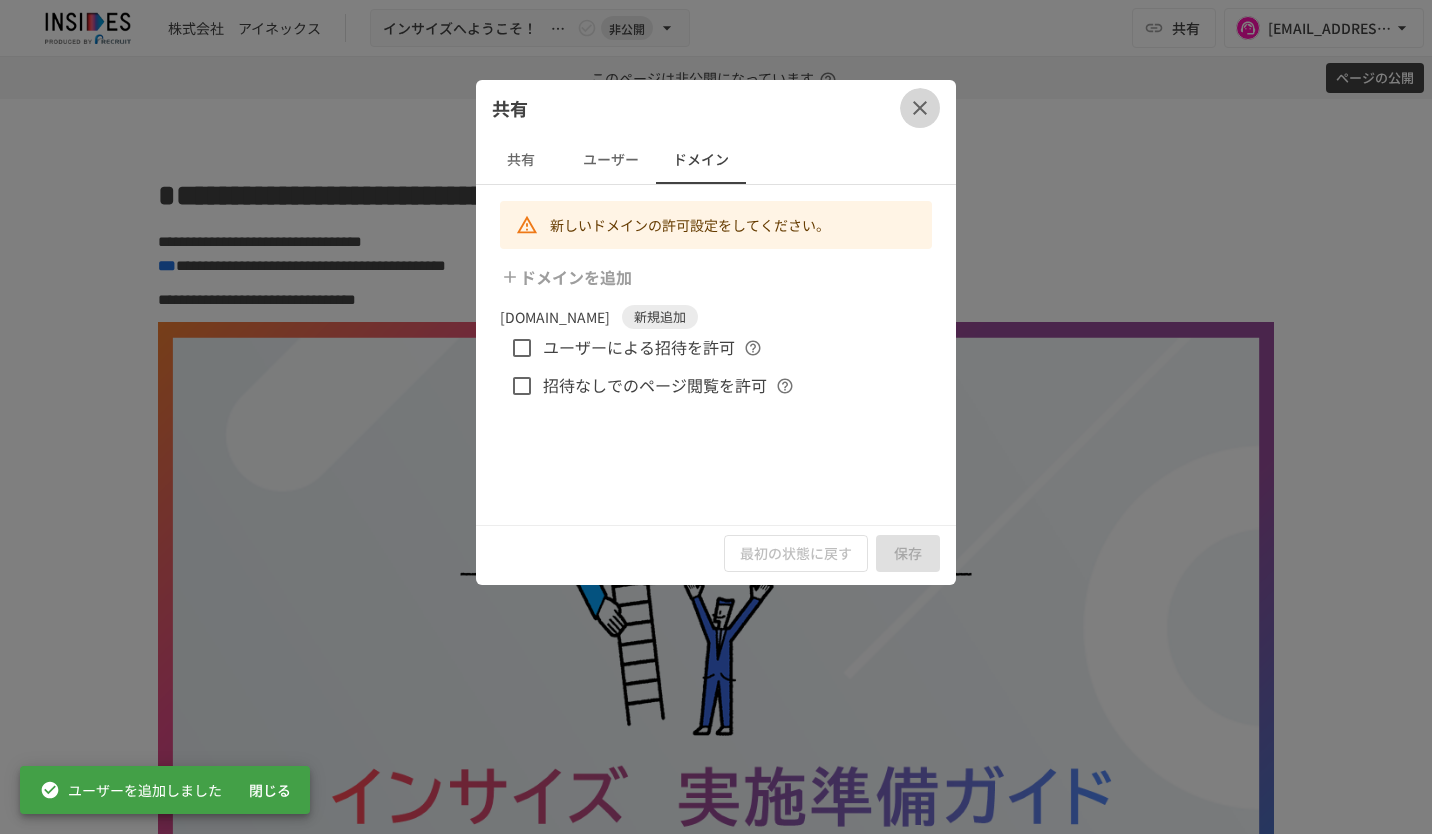 click 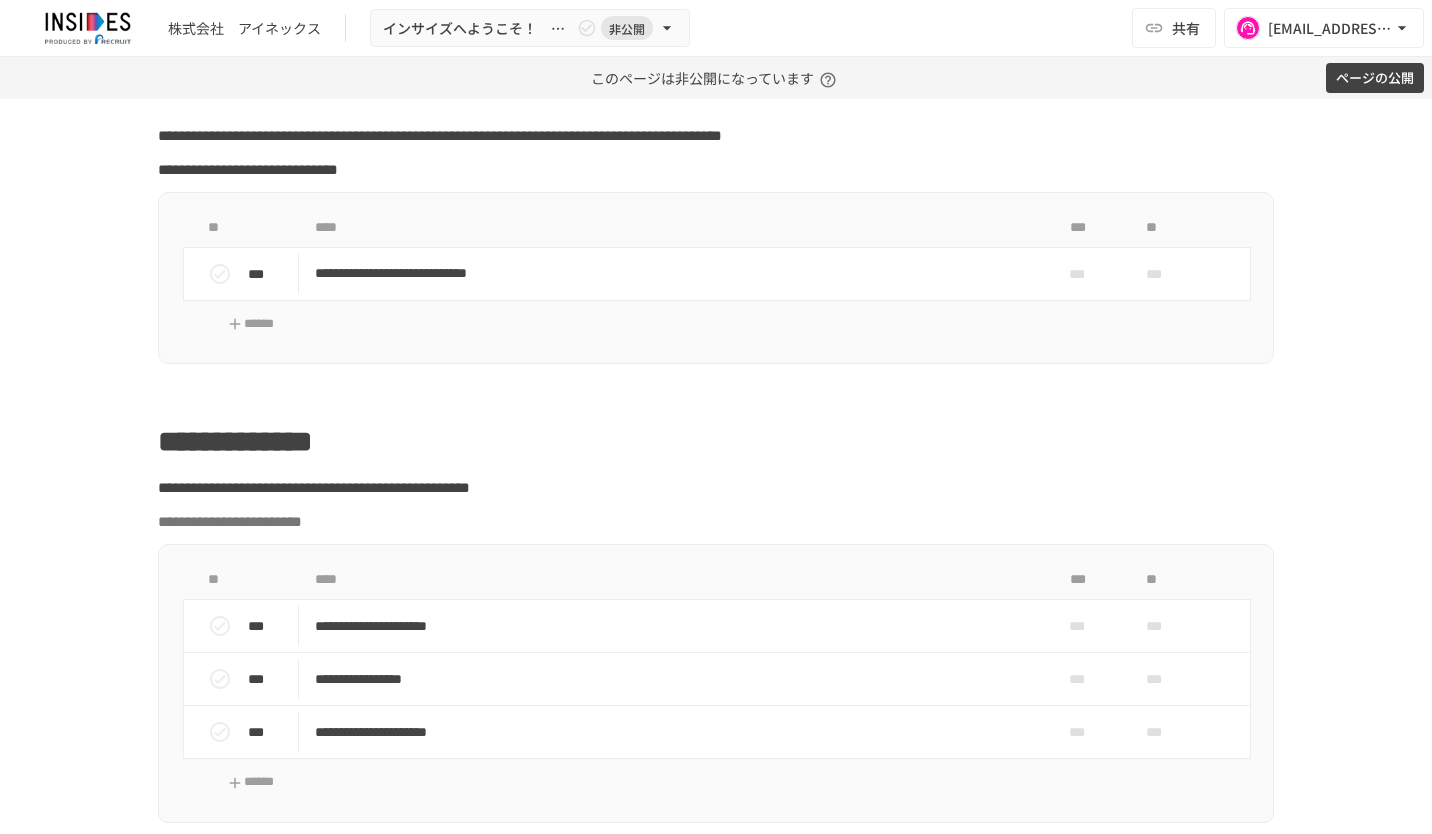 scroll, scrollTop: 1400, scrollLeft: 0, axis: vertical 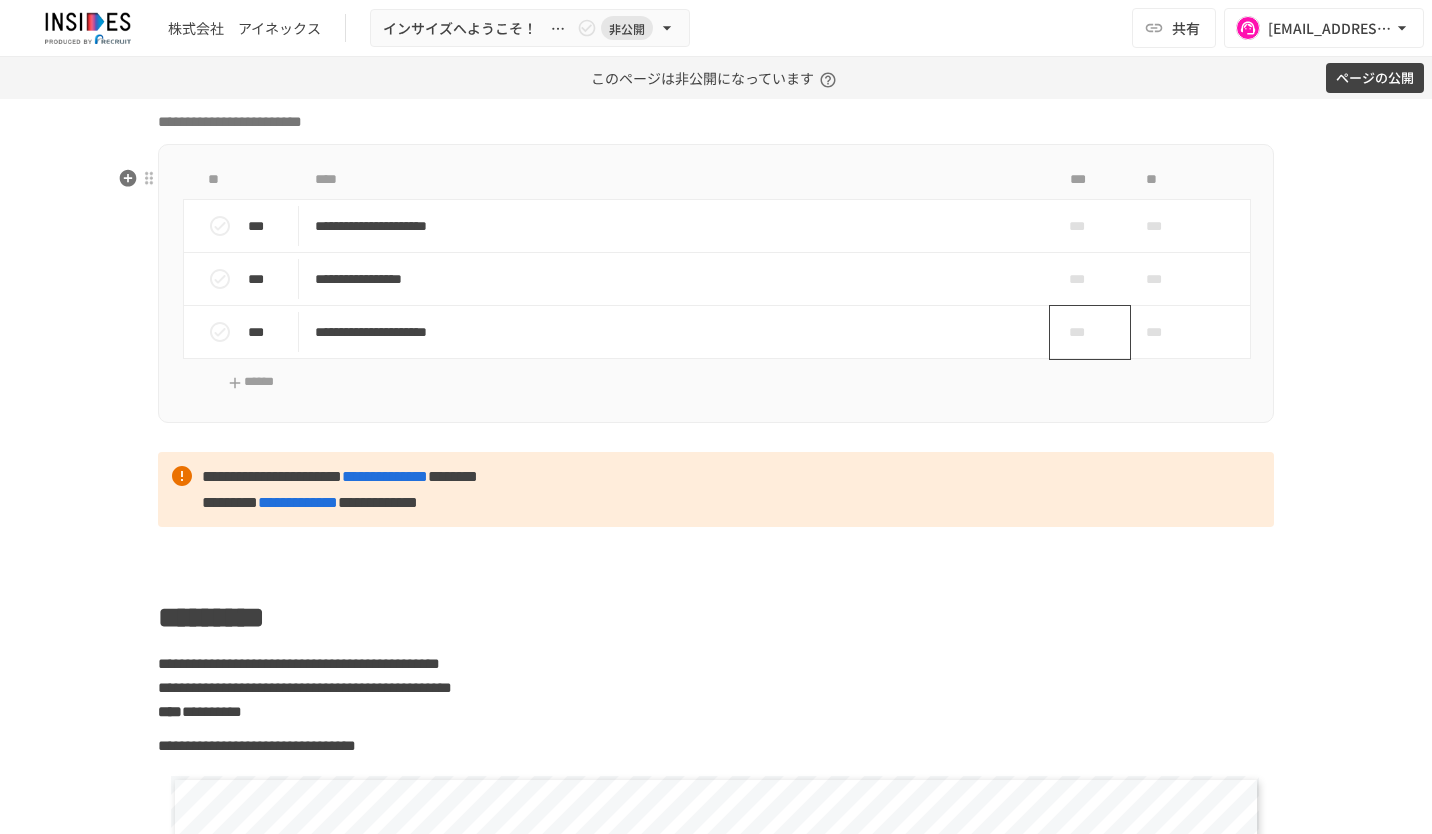 click on "***" at bounding box center [1082, 332] 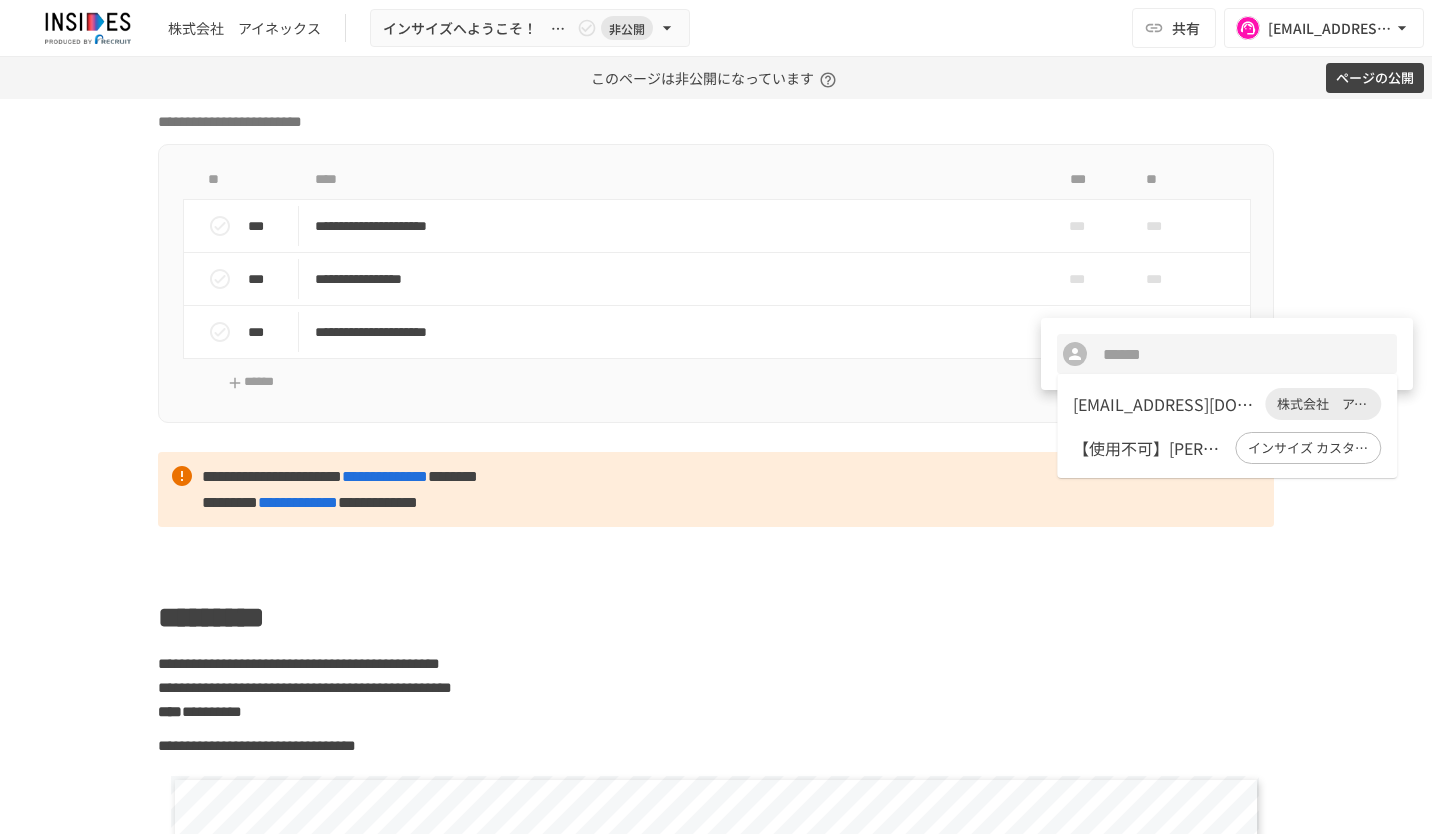 click on "utugi@inex.co.jp" at bounding box center [1165, 404] 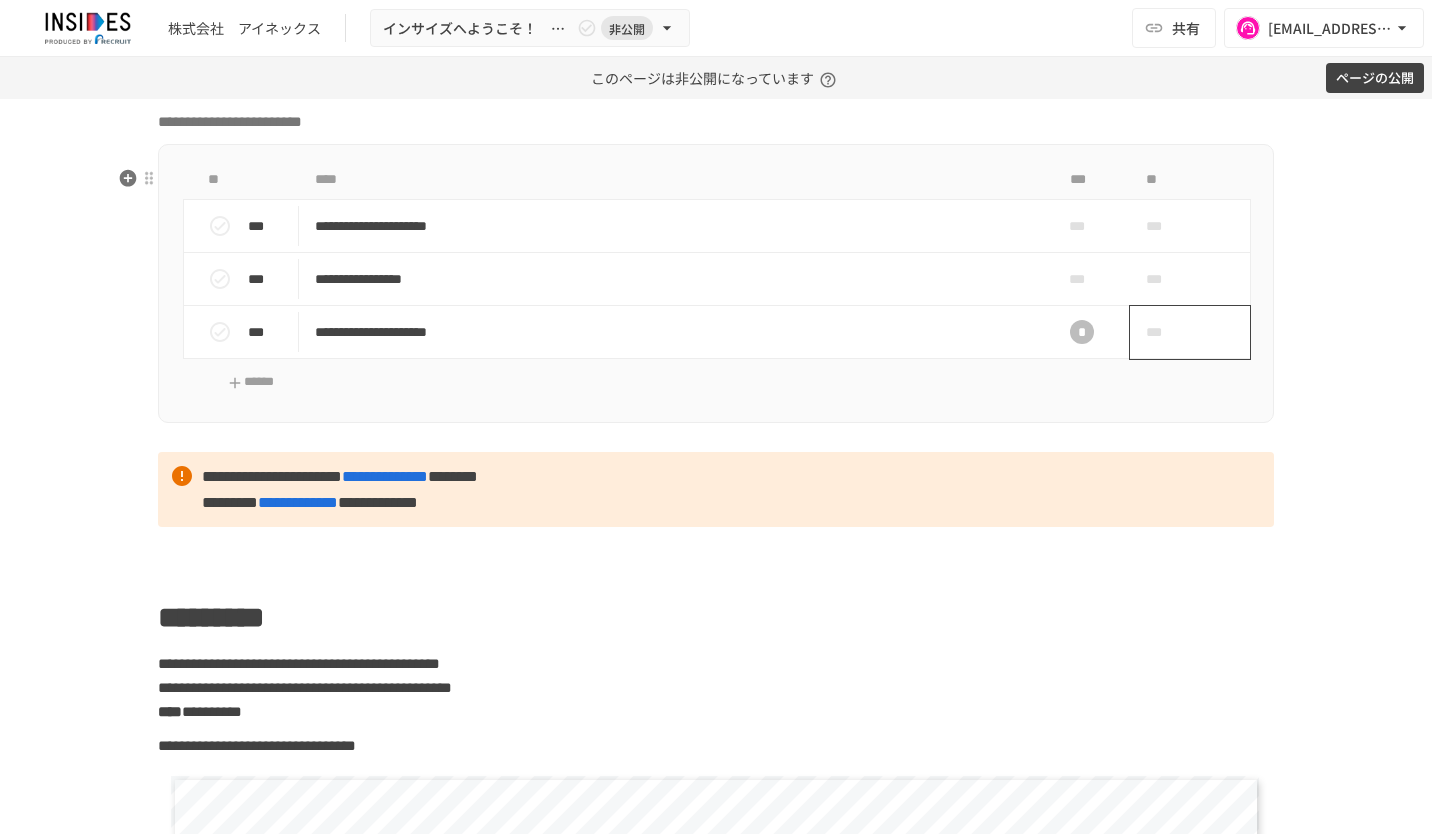 click on "***" at bounding box center (1167, 332) 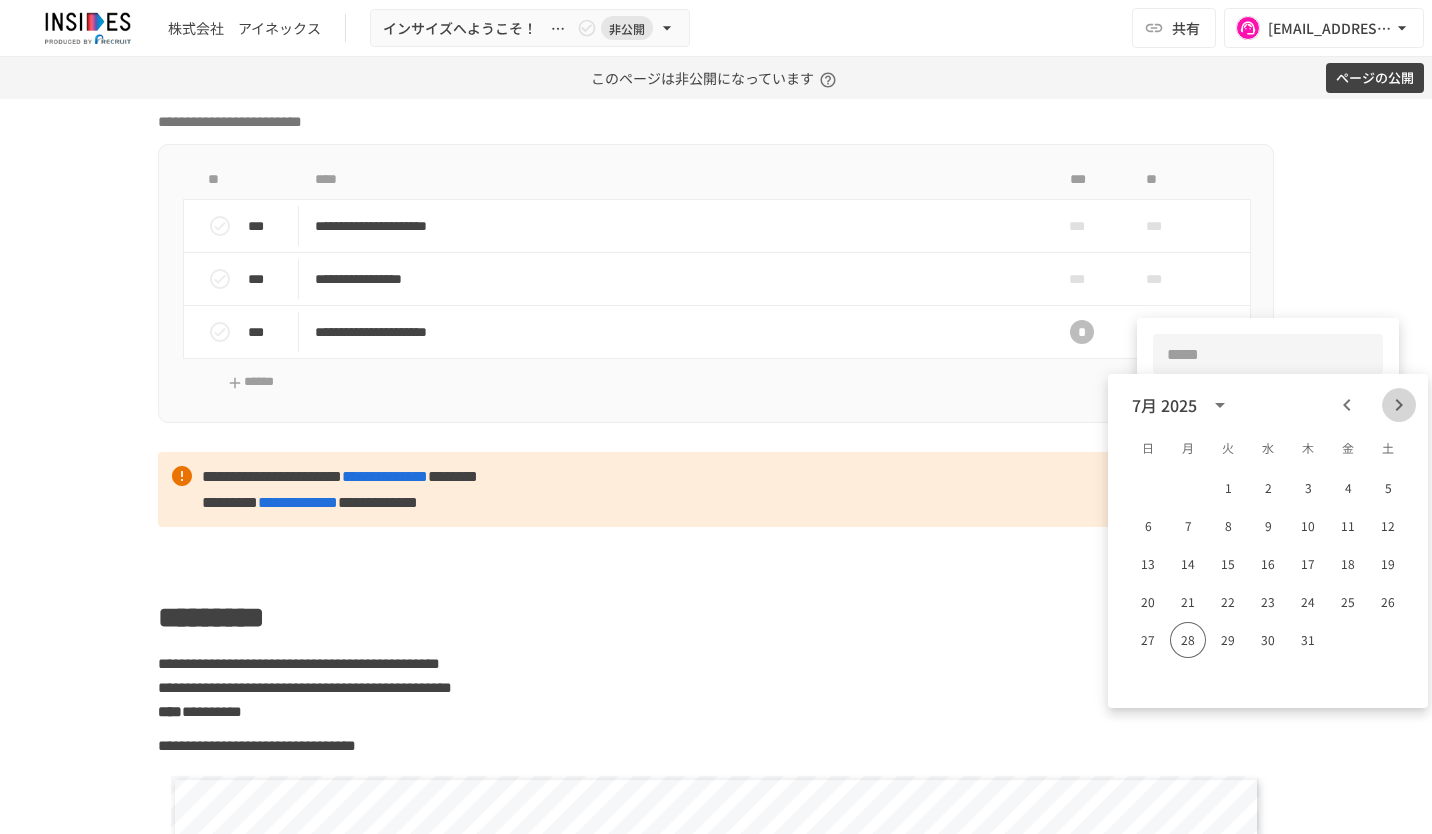 click 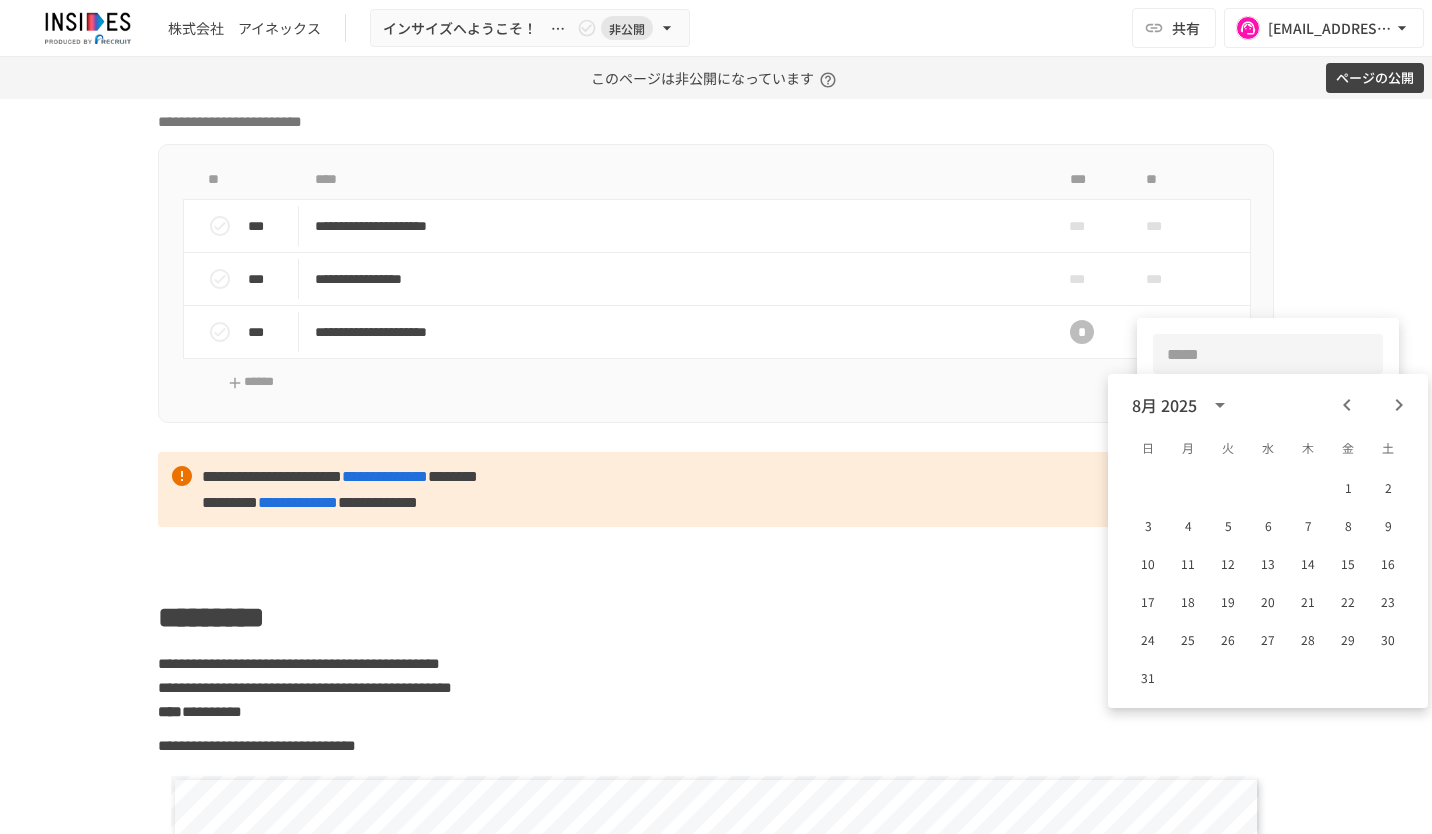 click 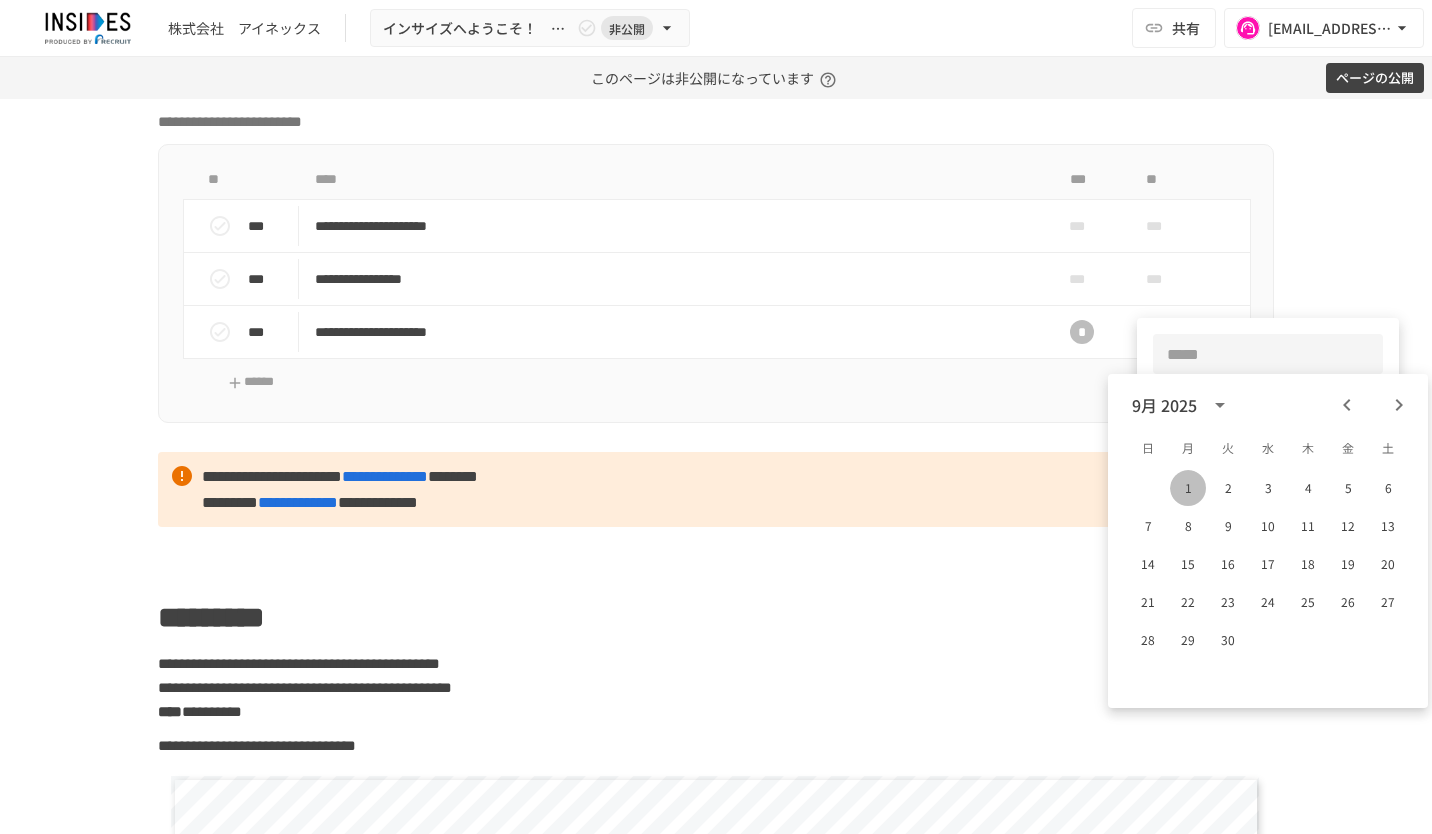click on "1" at bounding box center [1188, 488] 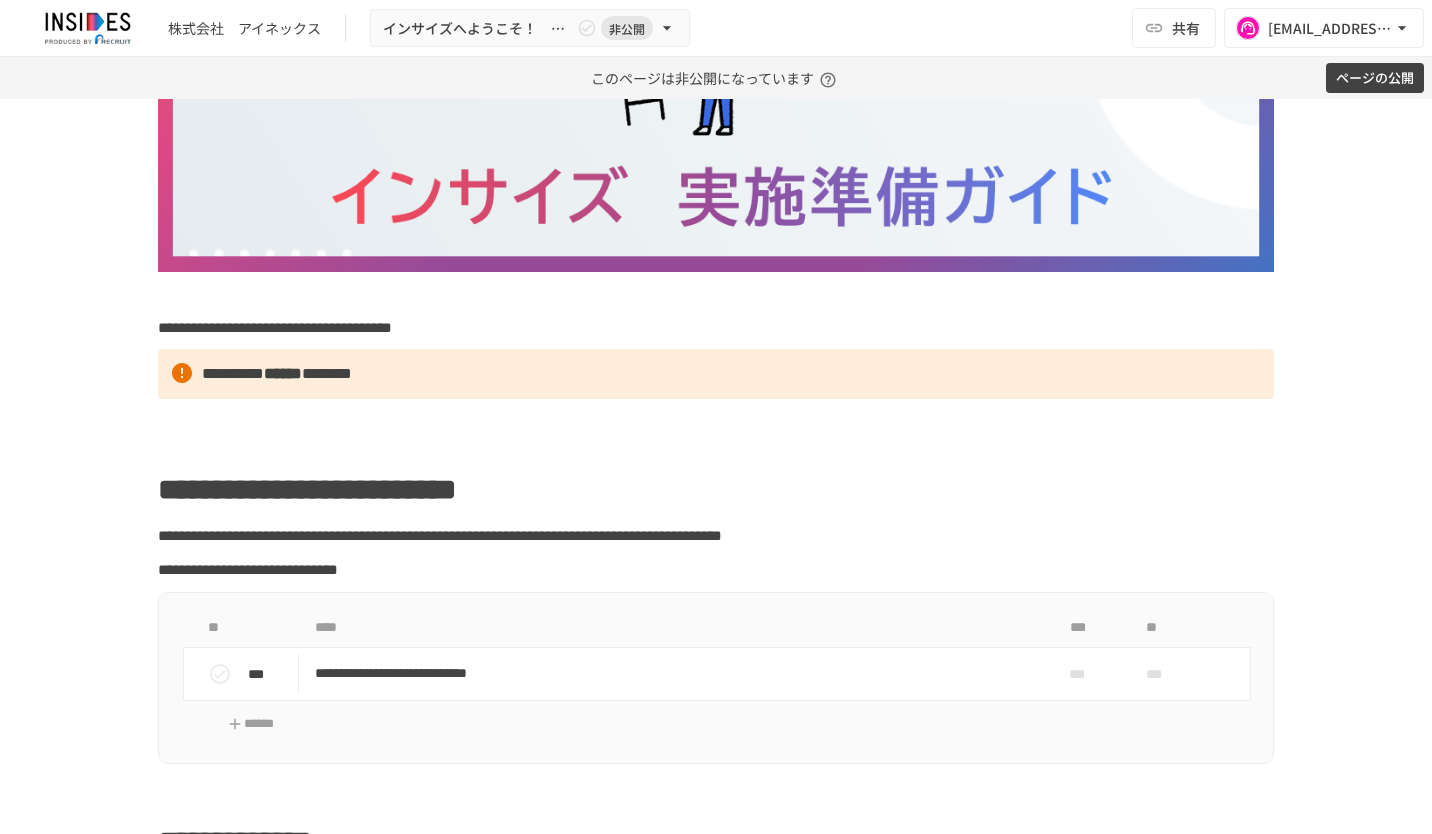 scroll, scrollTop: 0, scrollLeft: 0, axis: both 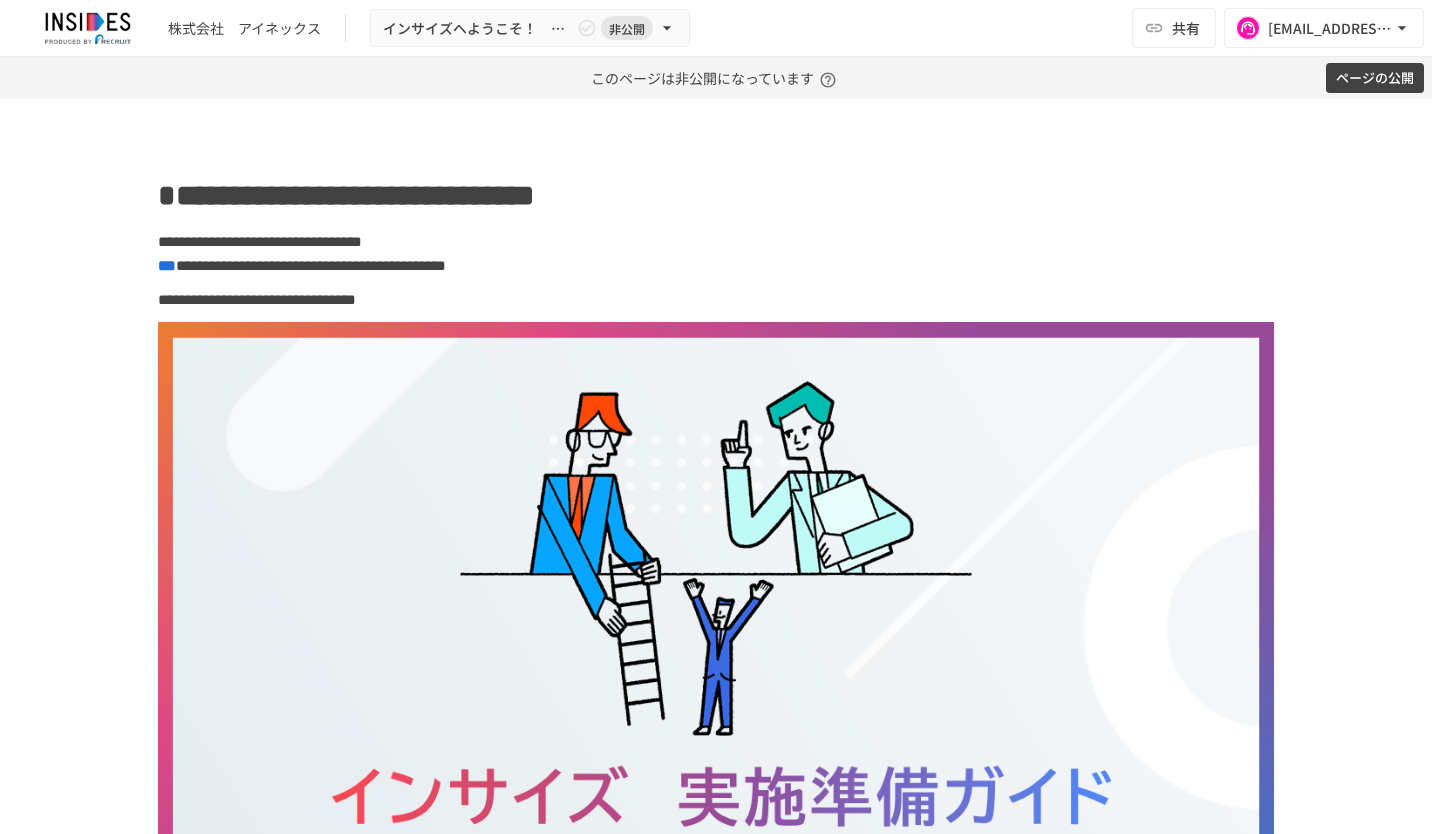 click on "ページの公開" at bounding box center (1375, 78) 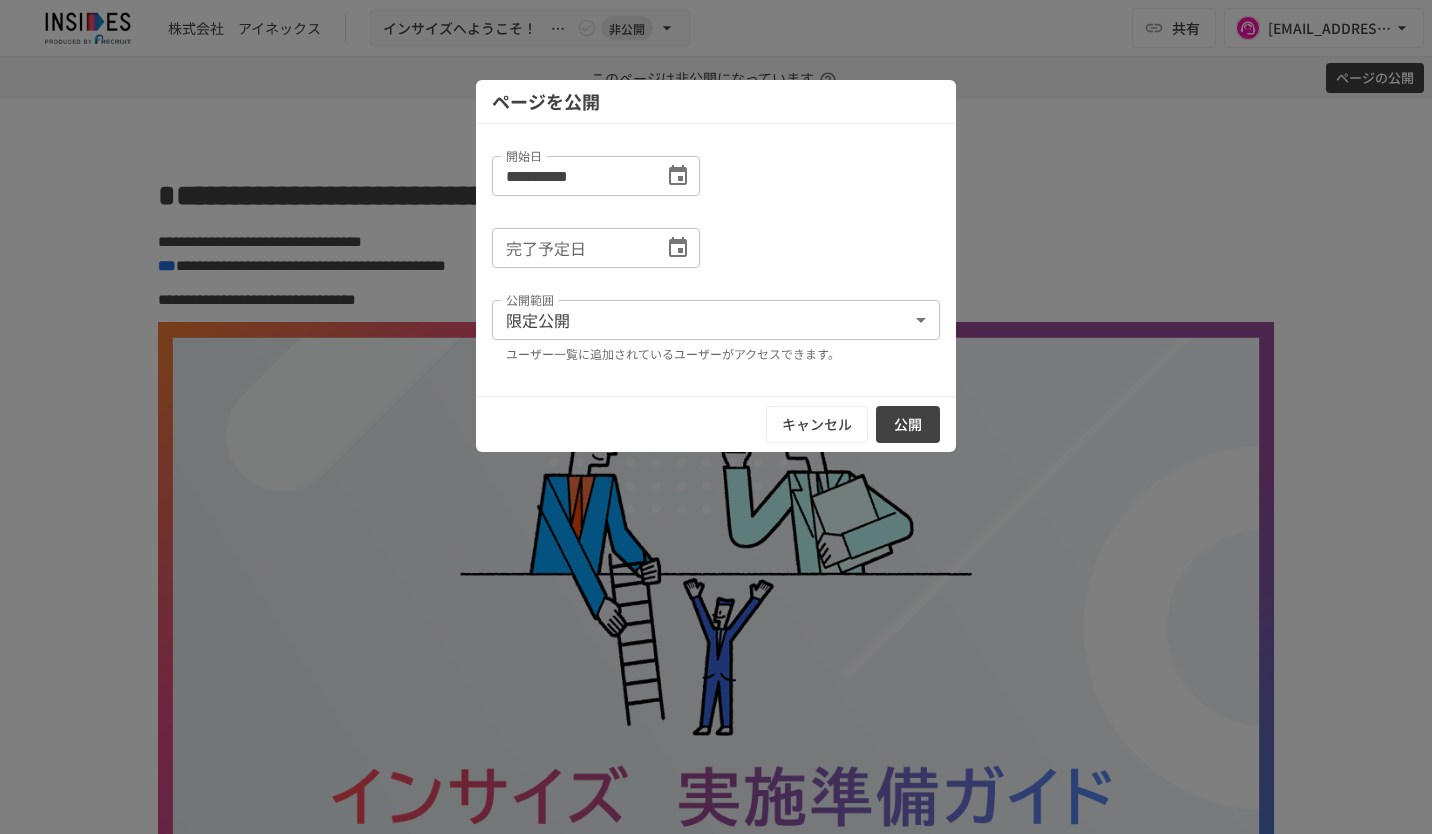 click on "公開" at bounding box center (908, 424) 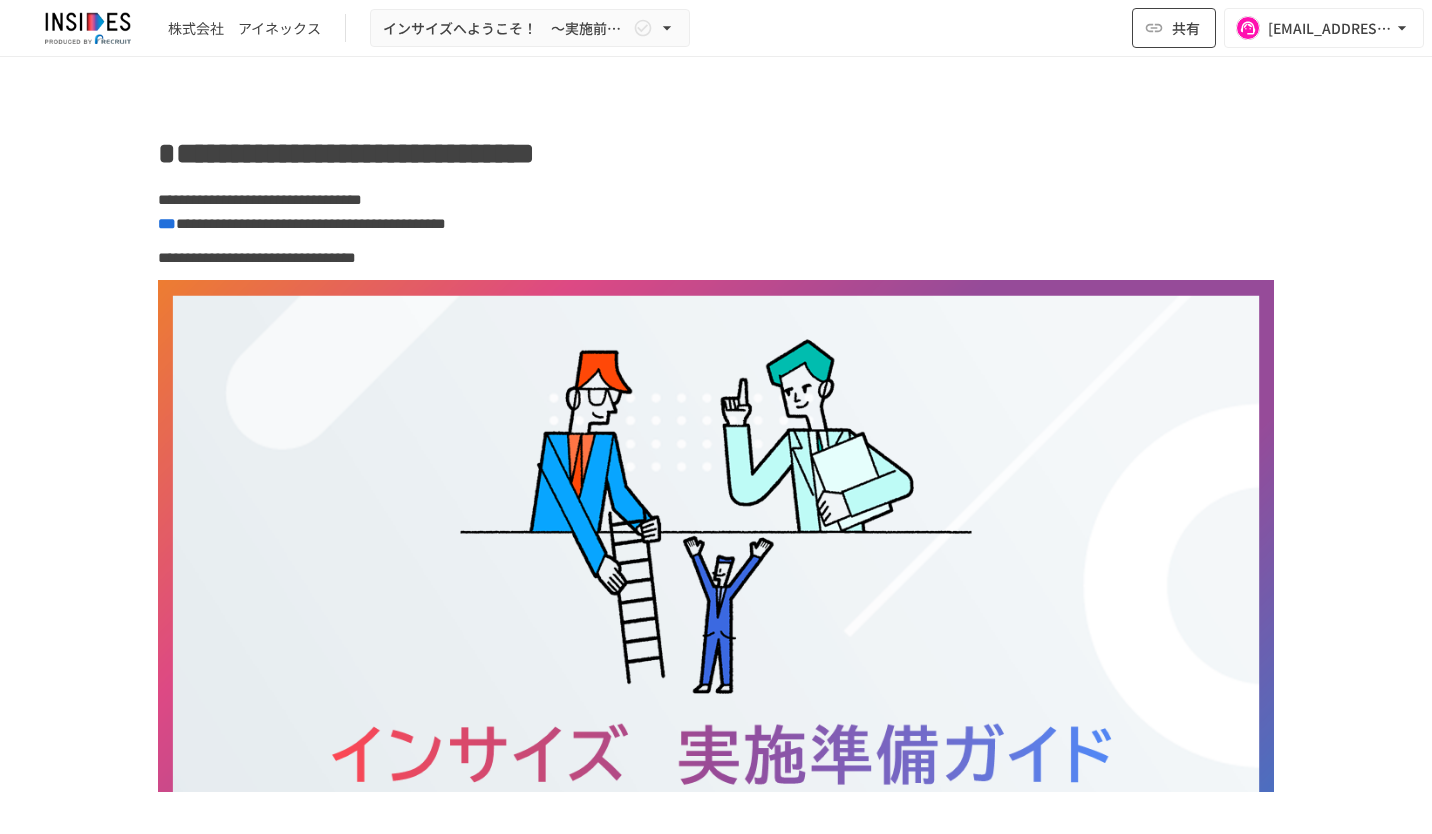 click on "共有" at bounding box center [1186, 28] 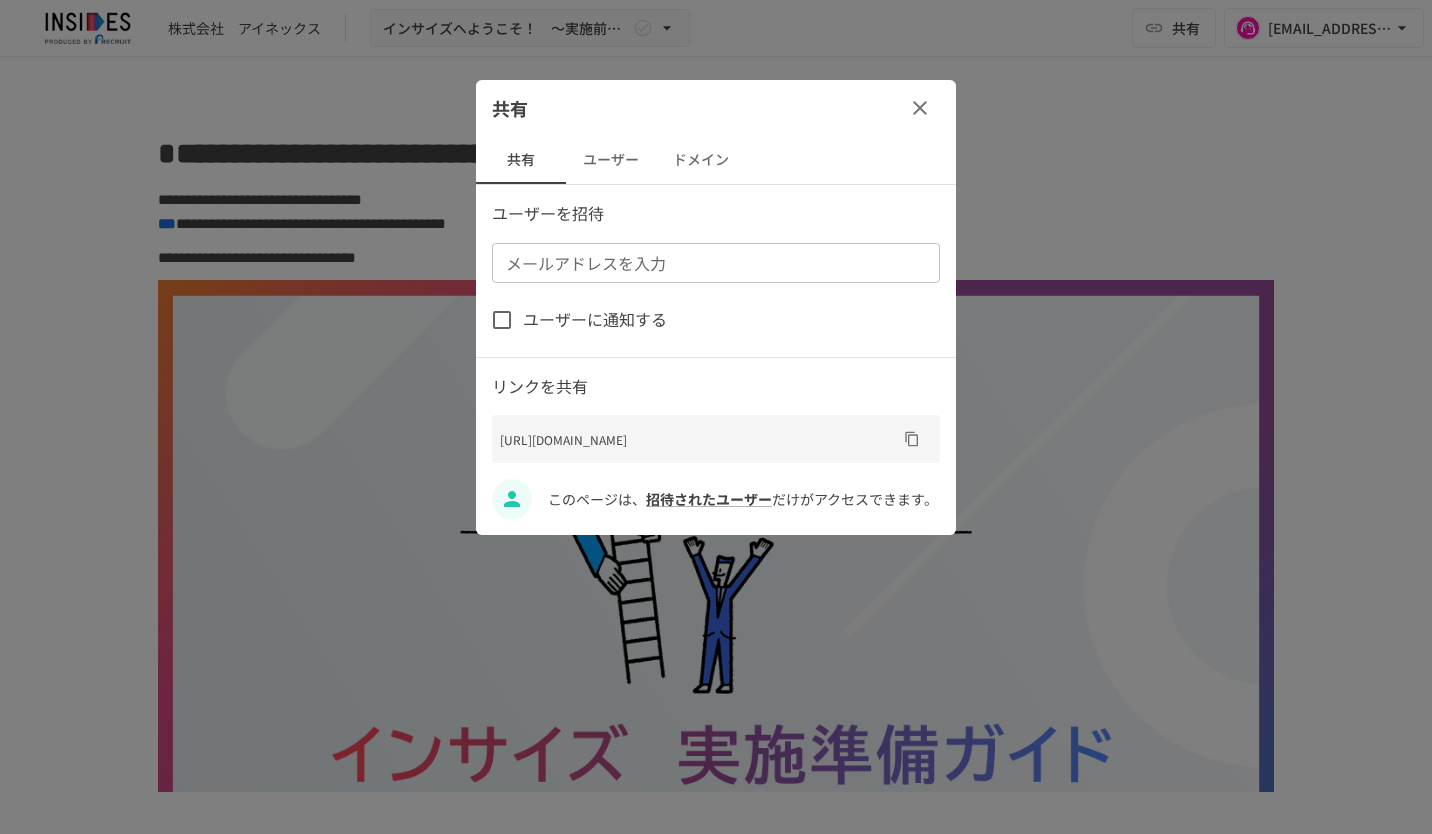 click on "メールアドレスを入力" at bounding box center (714, 263) 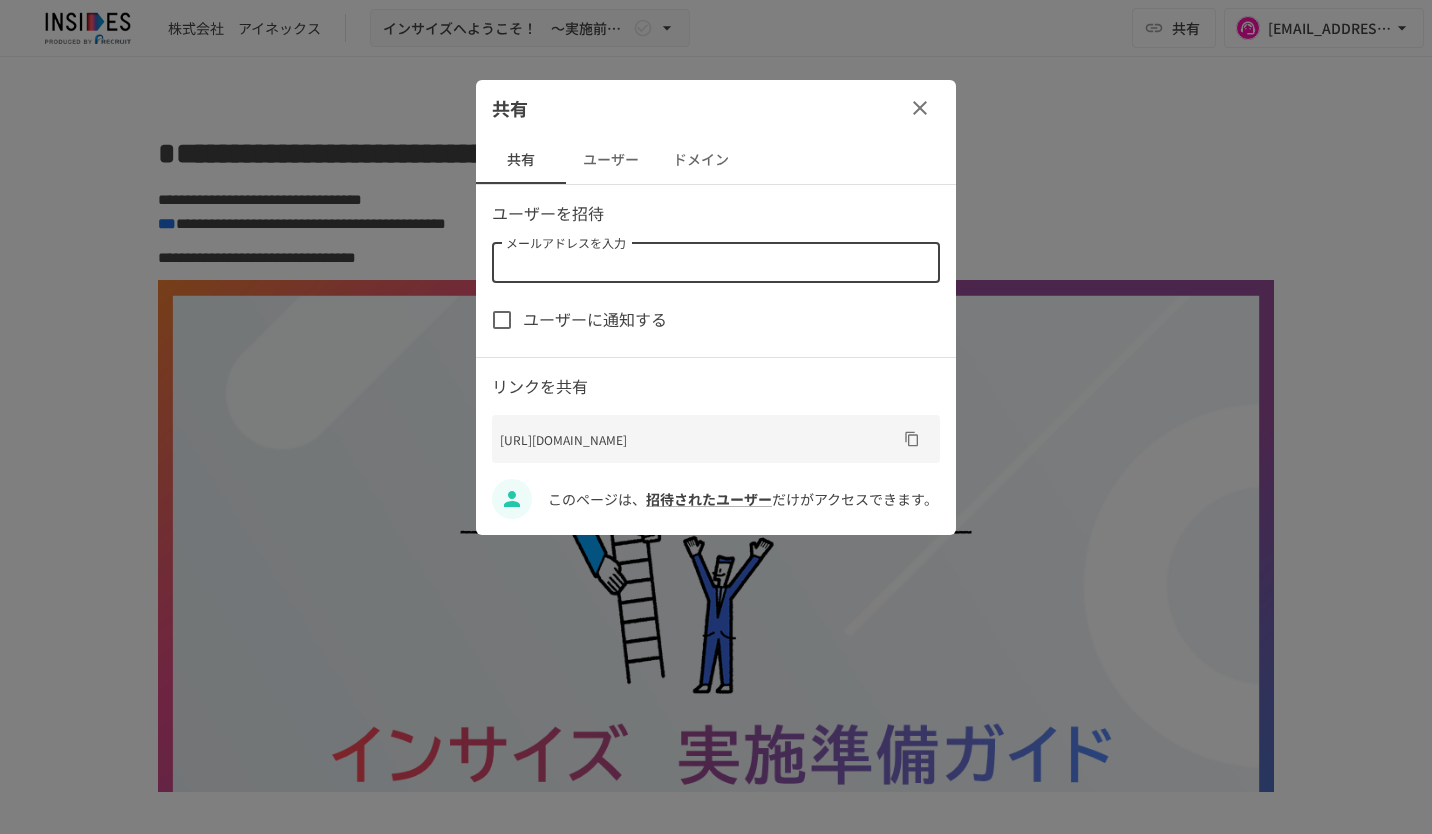 paste on "**********" 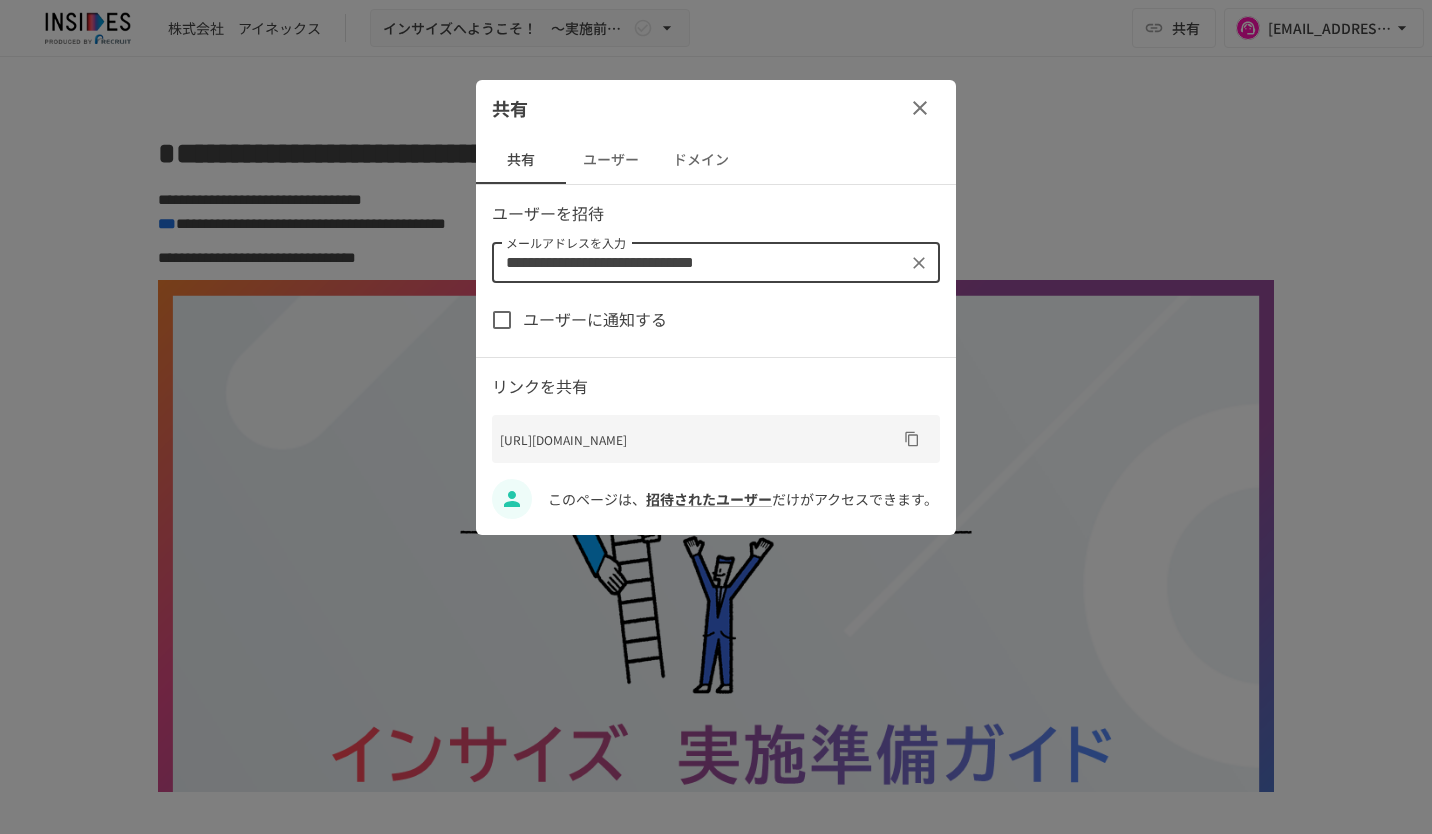 type on "**********" 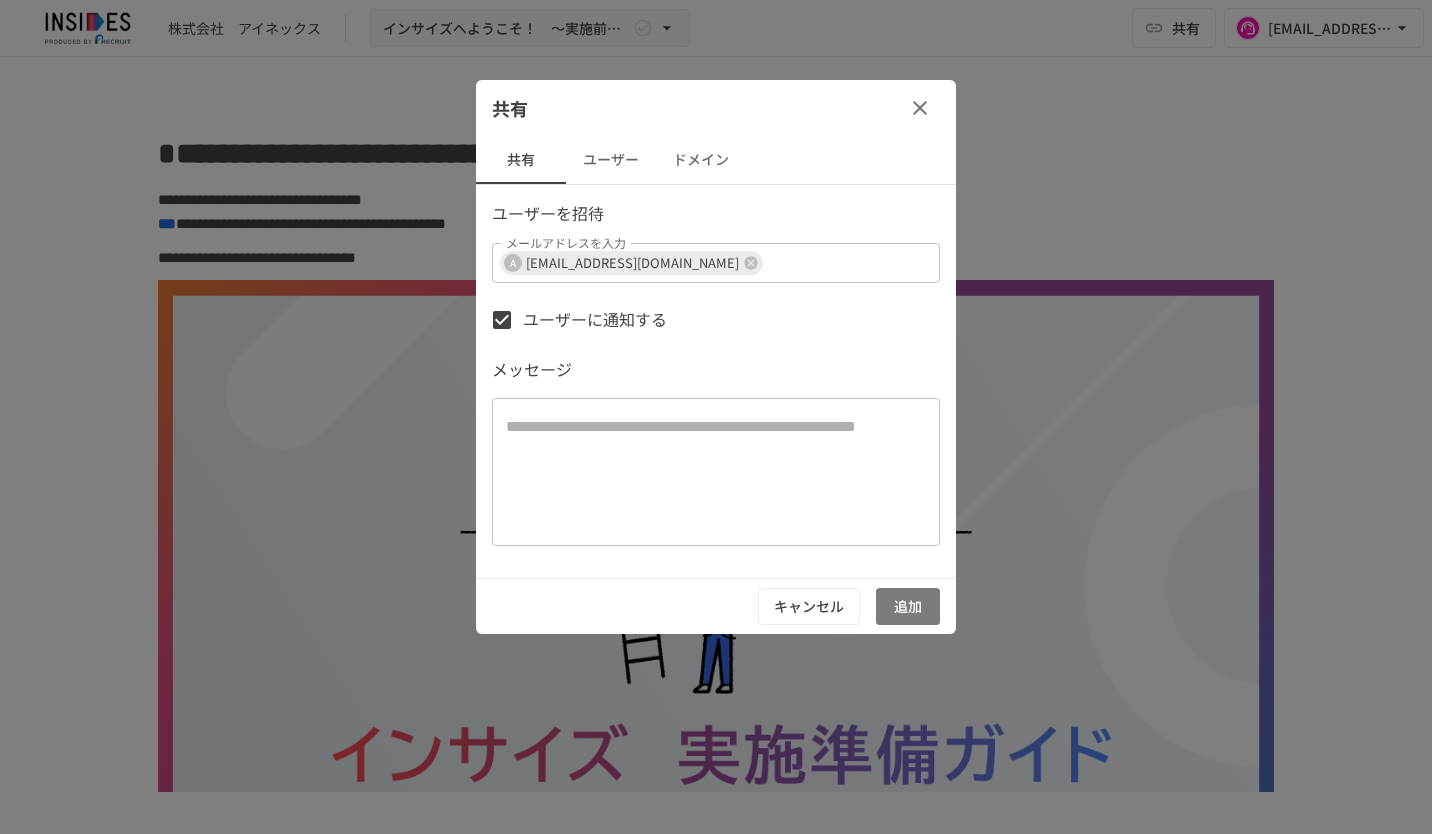 click on "追加" at bounding box center [908, 606] 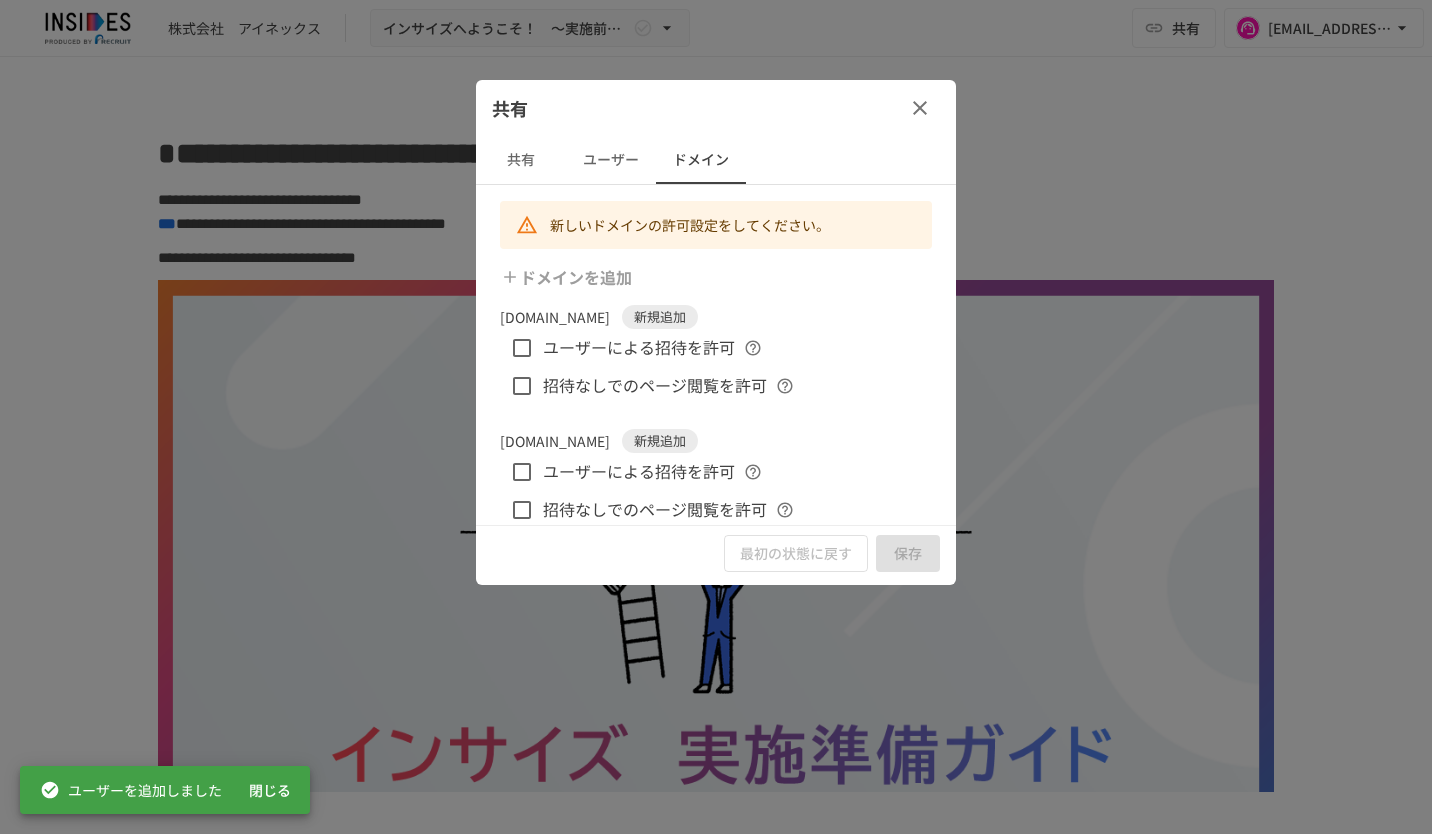 click on "共有" at bounding box center [716, 108] 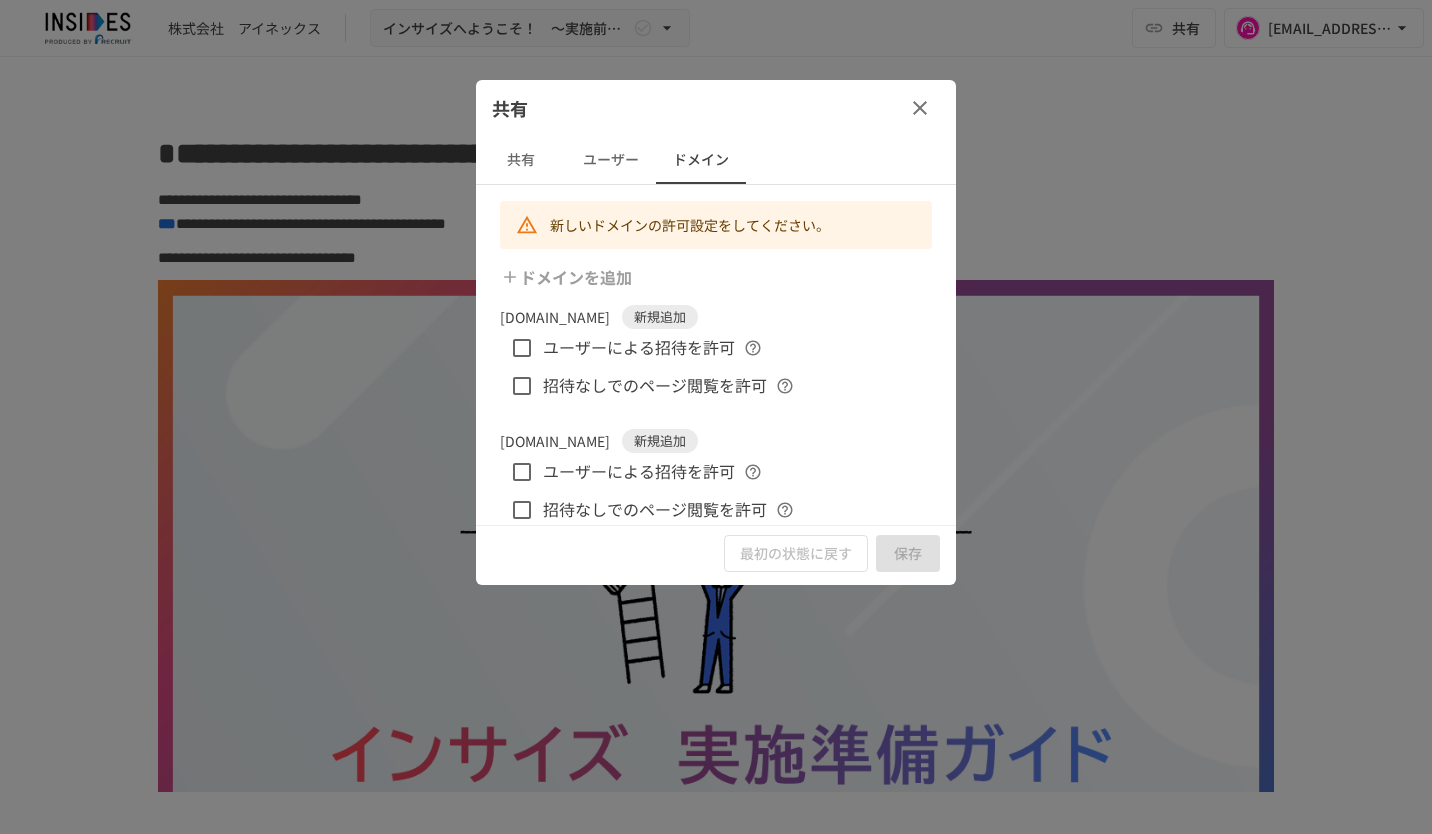 click 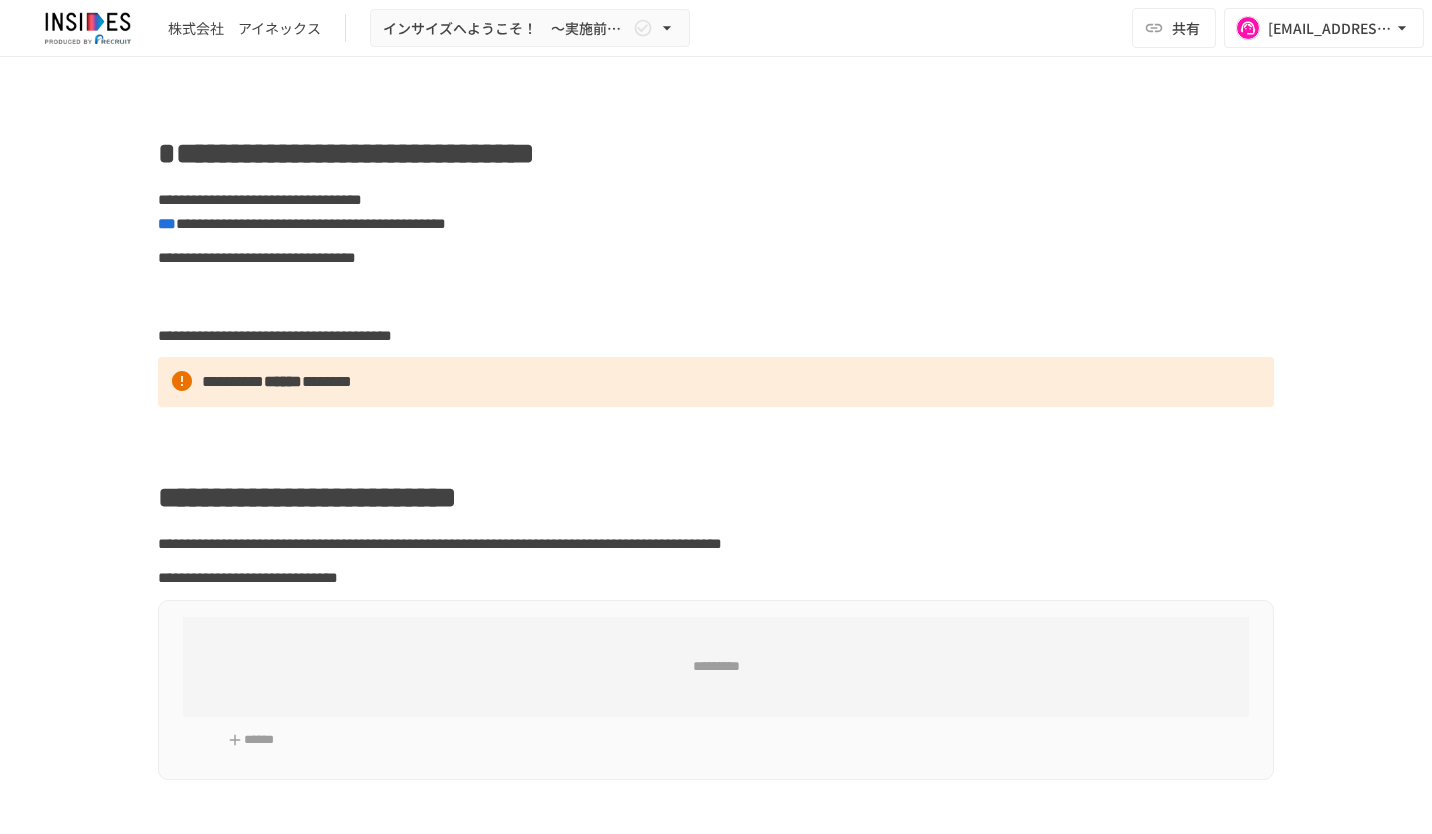 scroll, scrollTop: 0, scrollLeft: 0, axis: both 